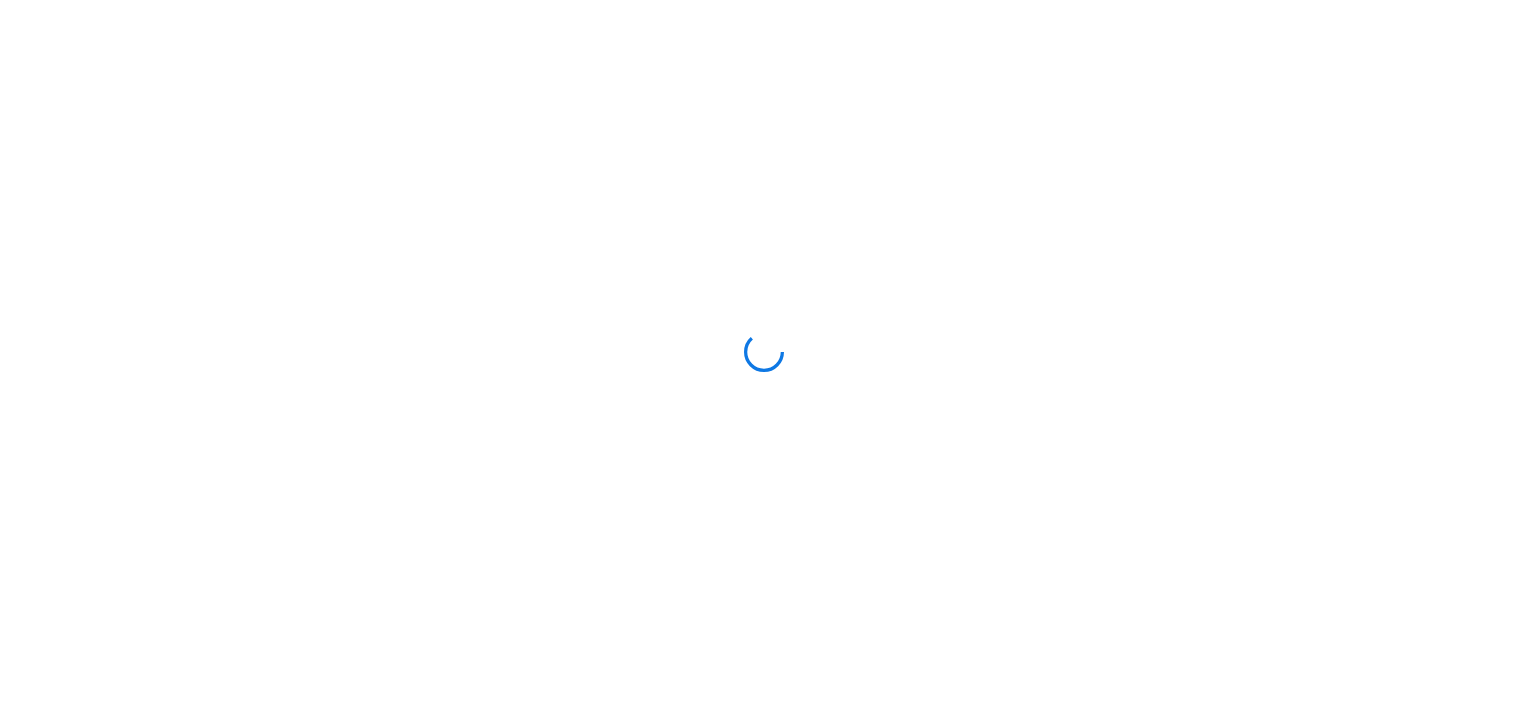 scroll, scrollTop: 0, scrollLeft: 0, axis: both 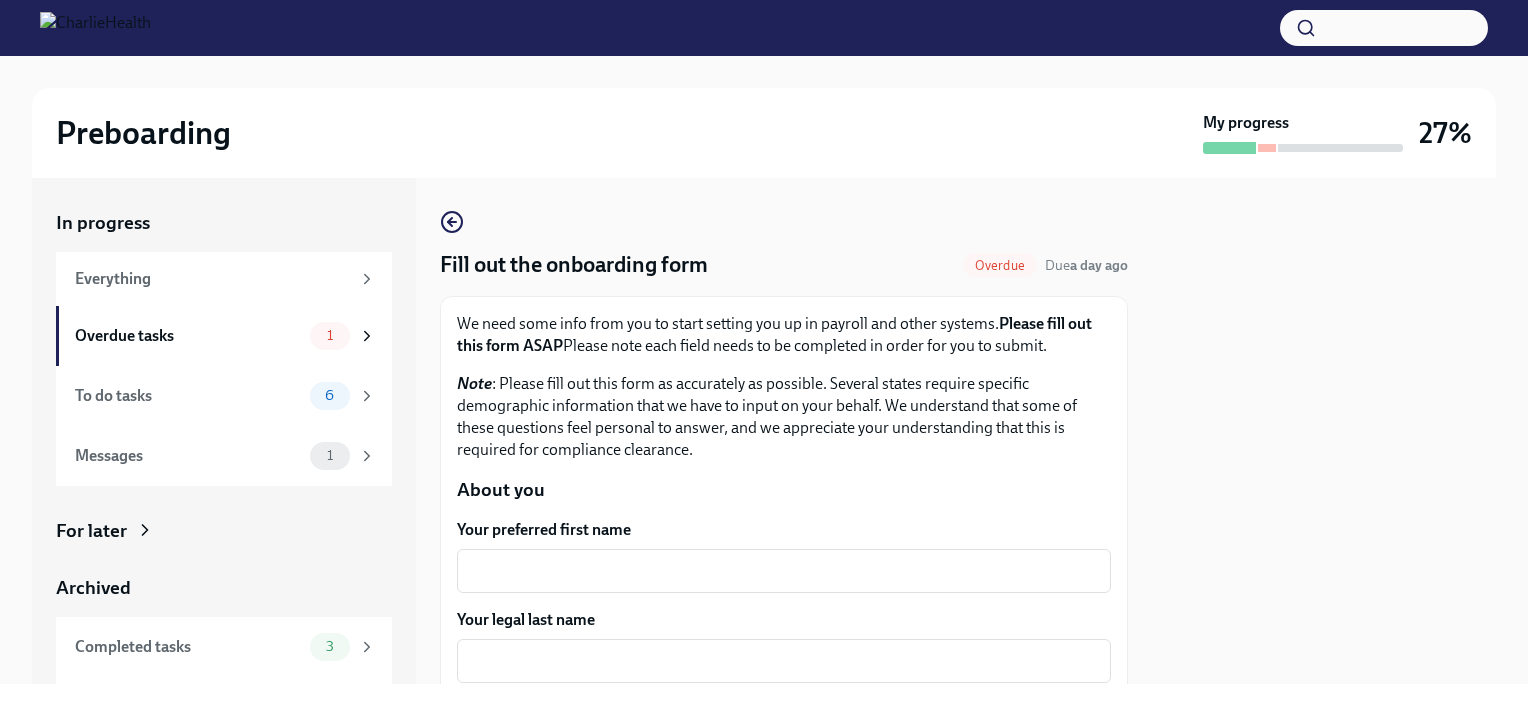 drag, startPoint x: 1348, startPoint y: 303, endPoint x: 1049, endPoint y: 403, distance: 315.27924 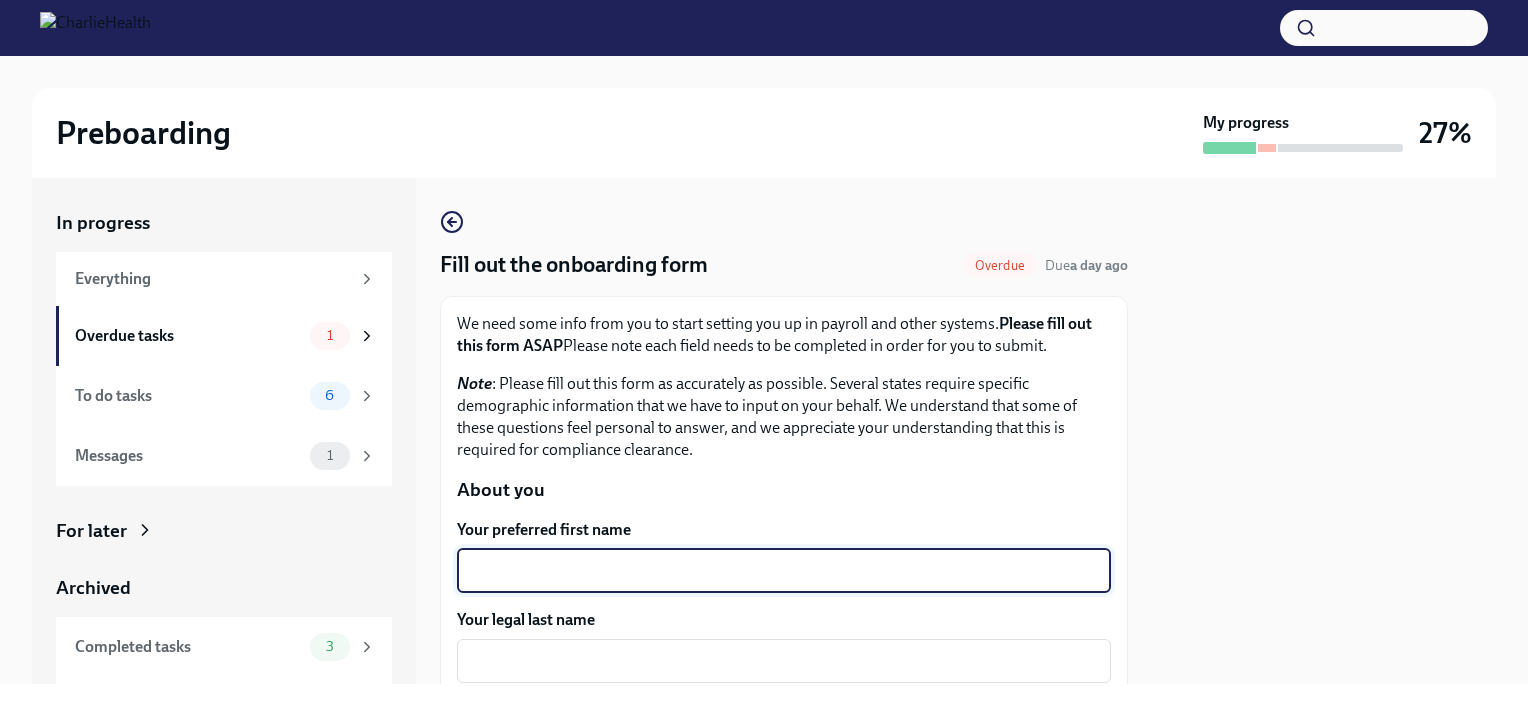 click on "Your preferred first name" at bounding box center (784, 571) 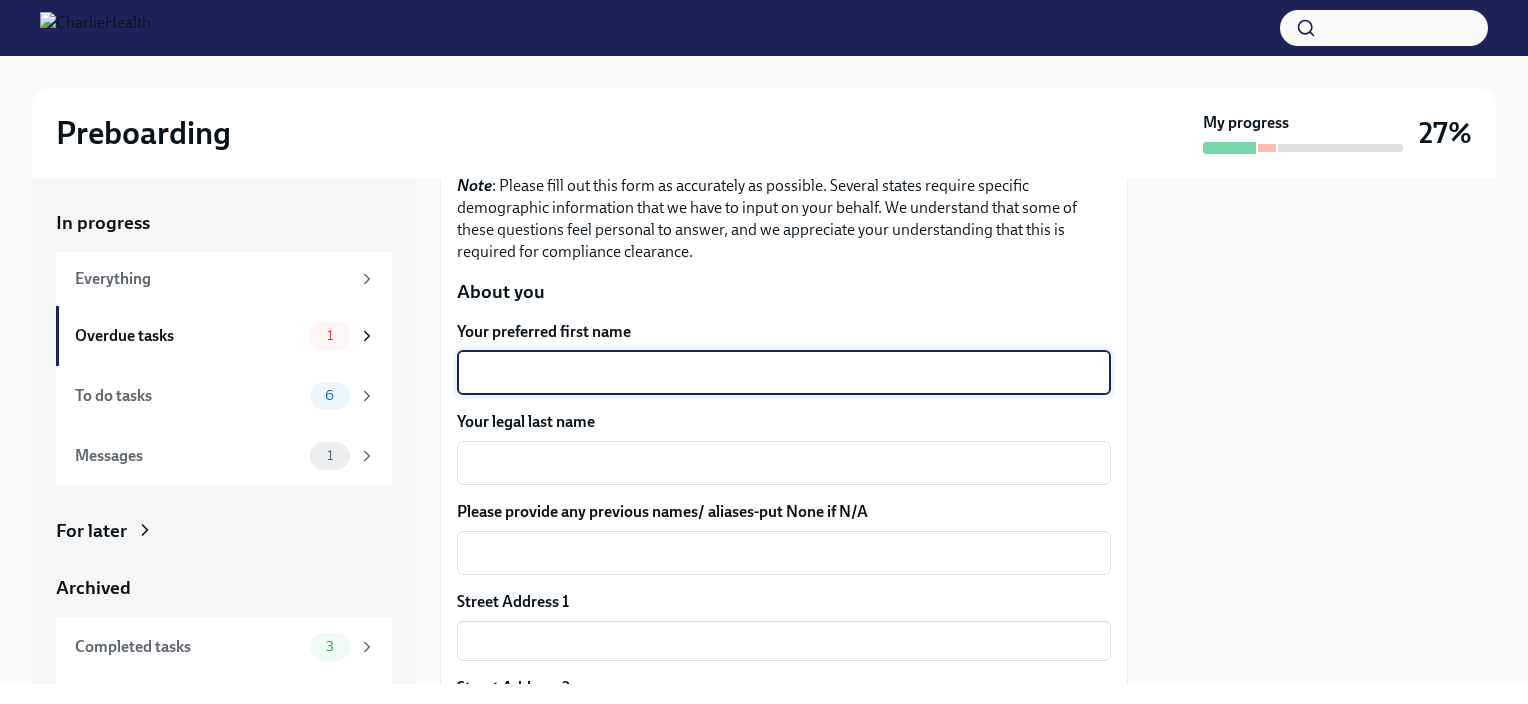 scroll, scrollTop: 200, scrollLeft: 0, axis: vertical 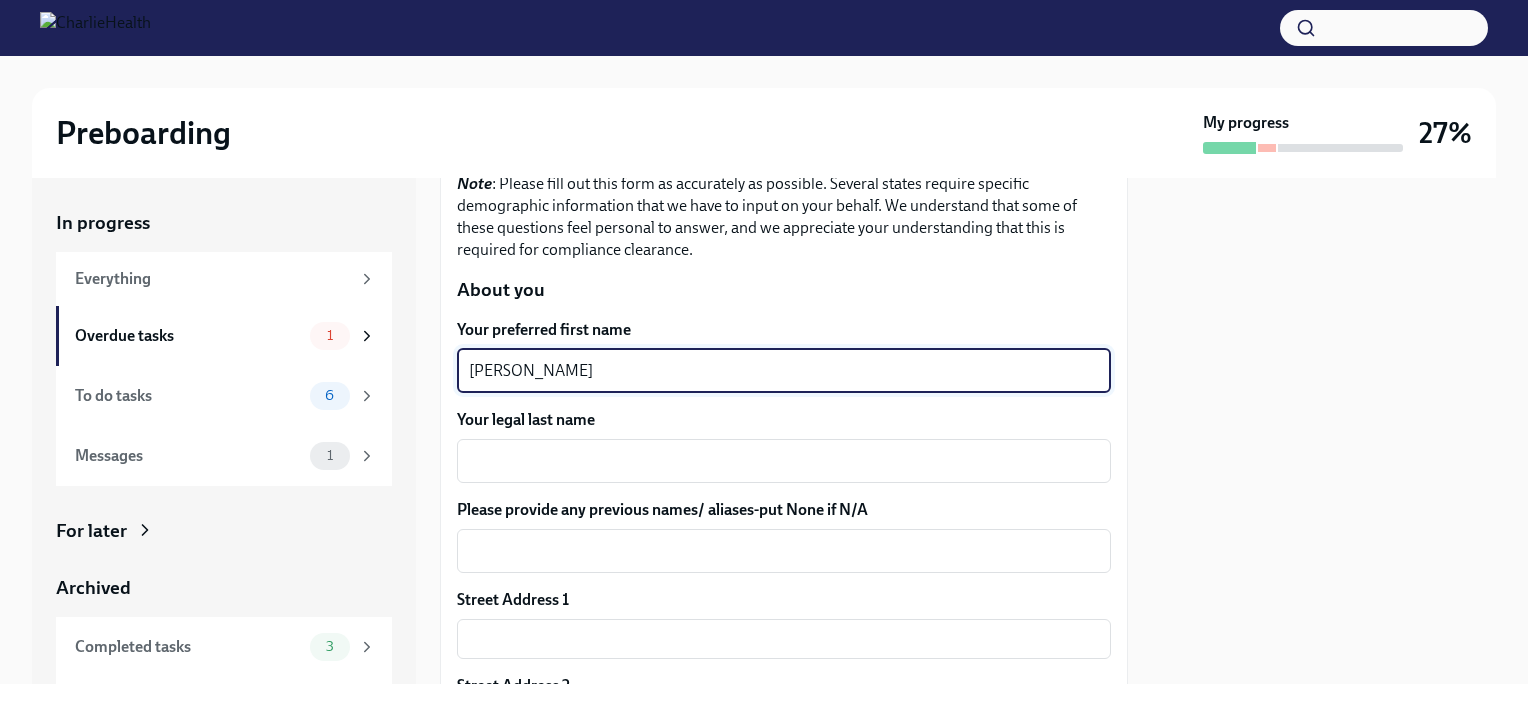 type on "[PERSON_NAME]" 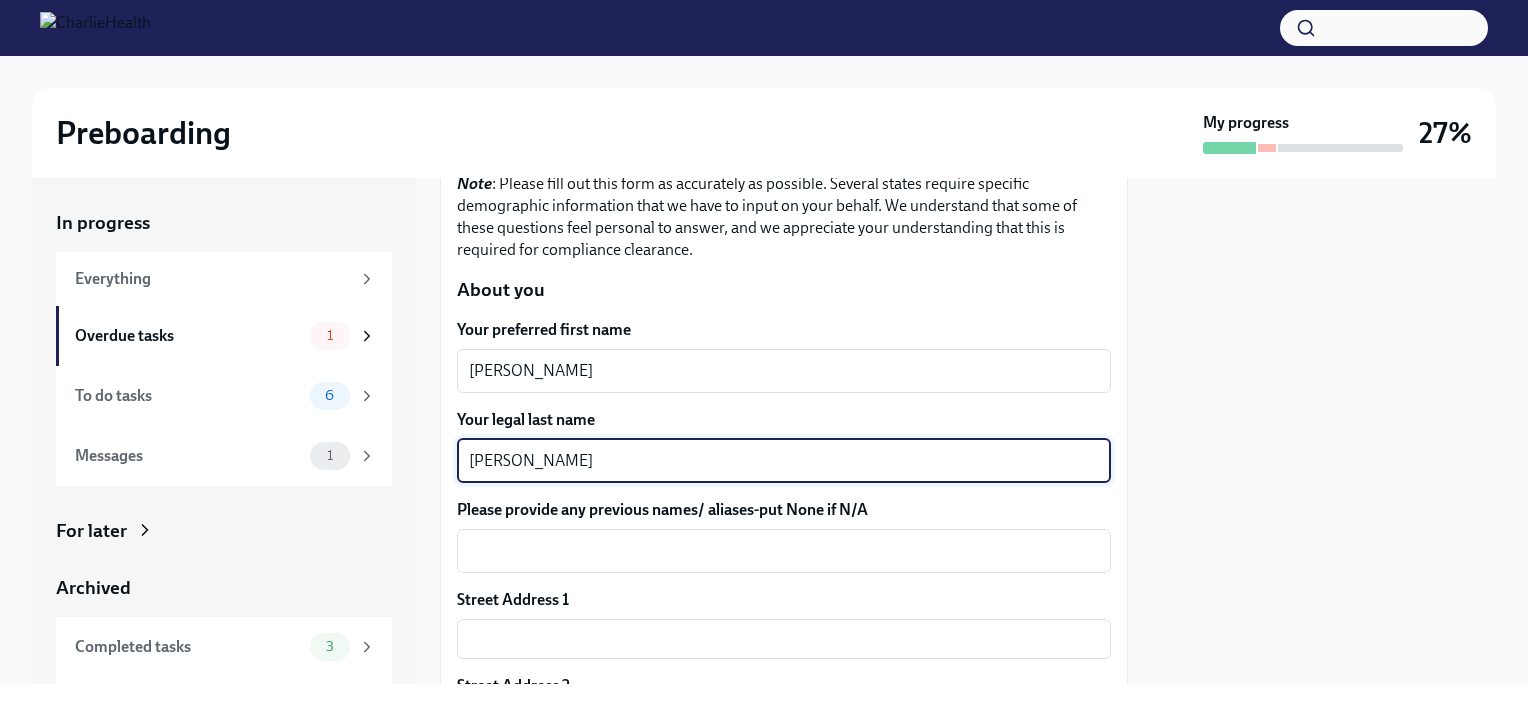 type on "[PERSON_NAME]" 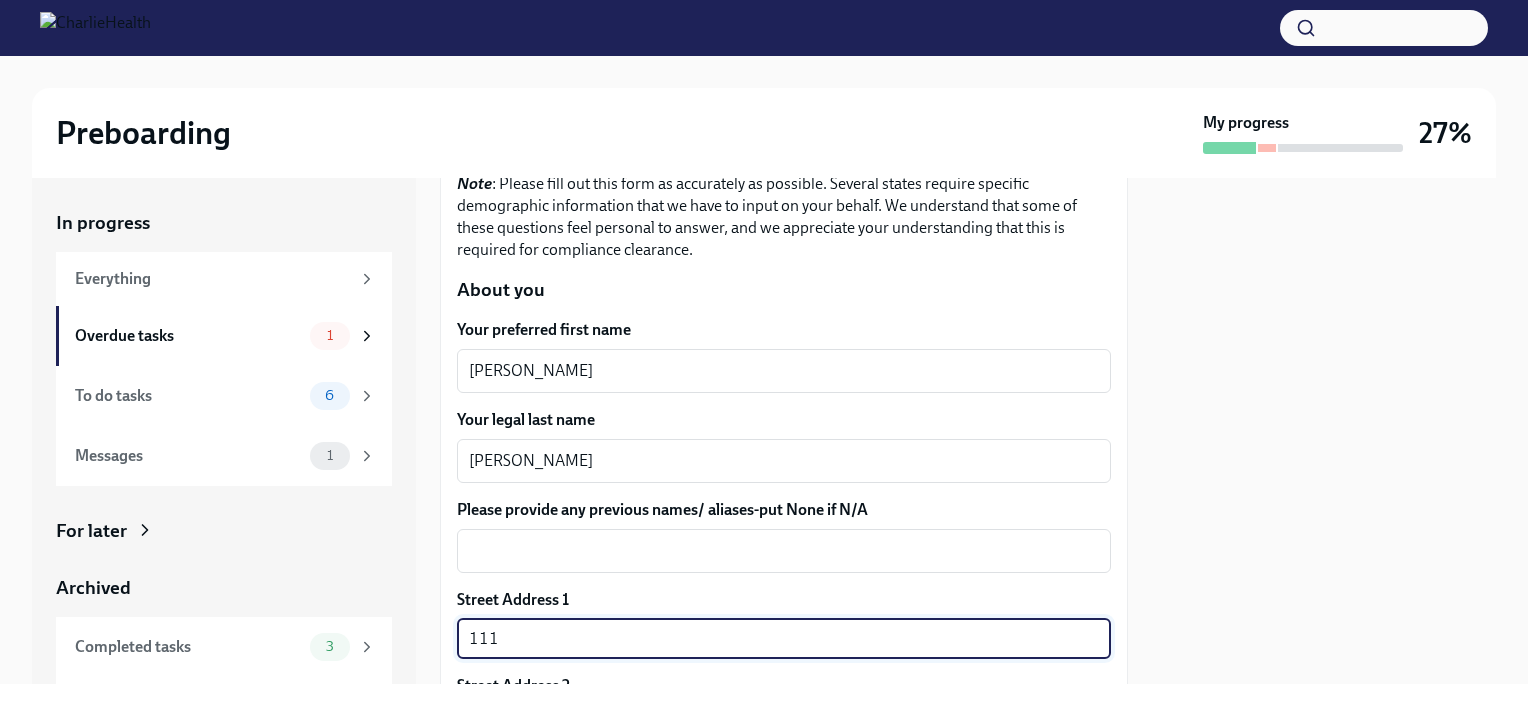 type on "[STREET_ADDRESS]" 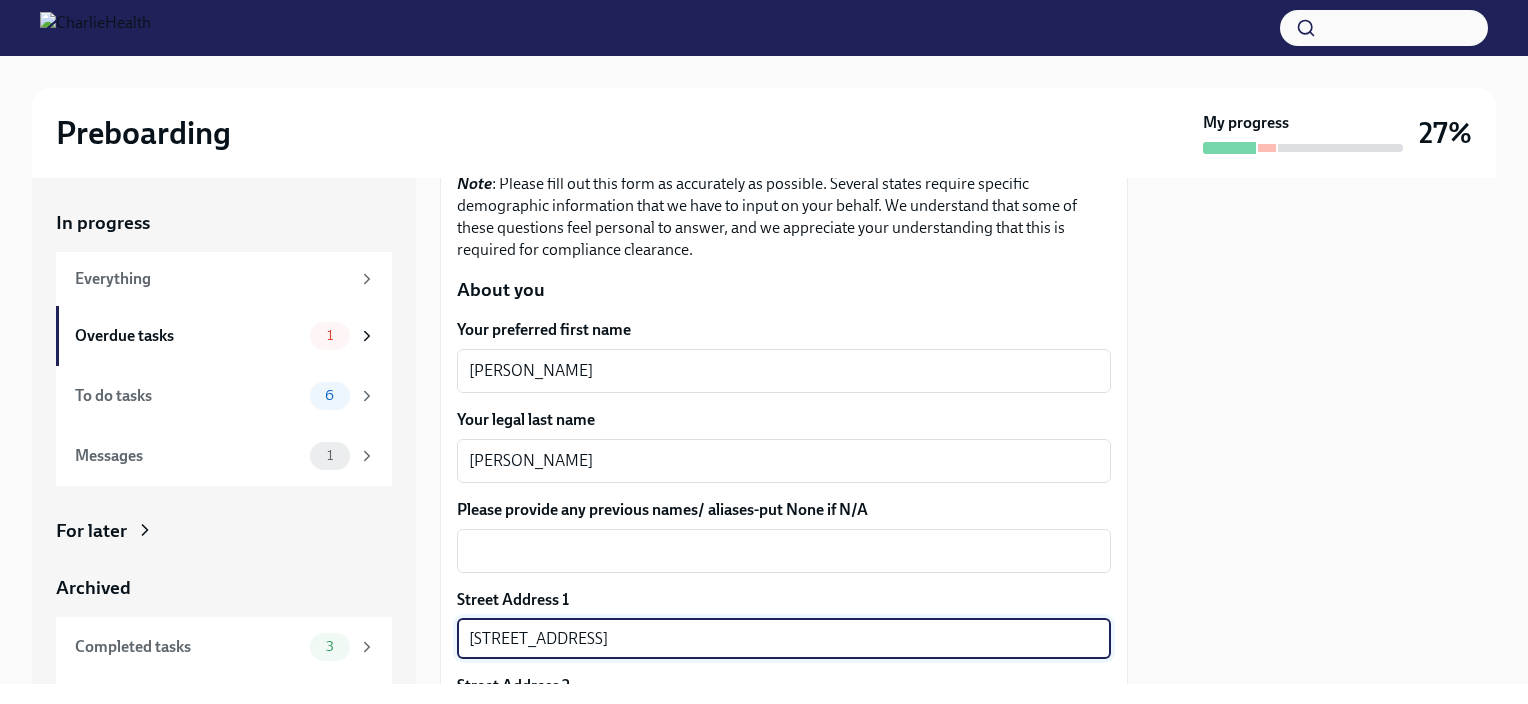 type on "Unit 4A" 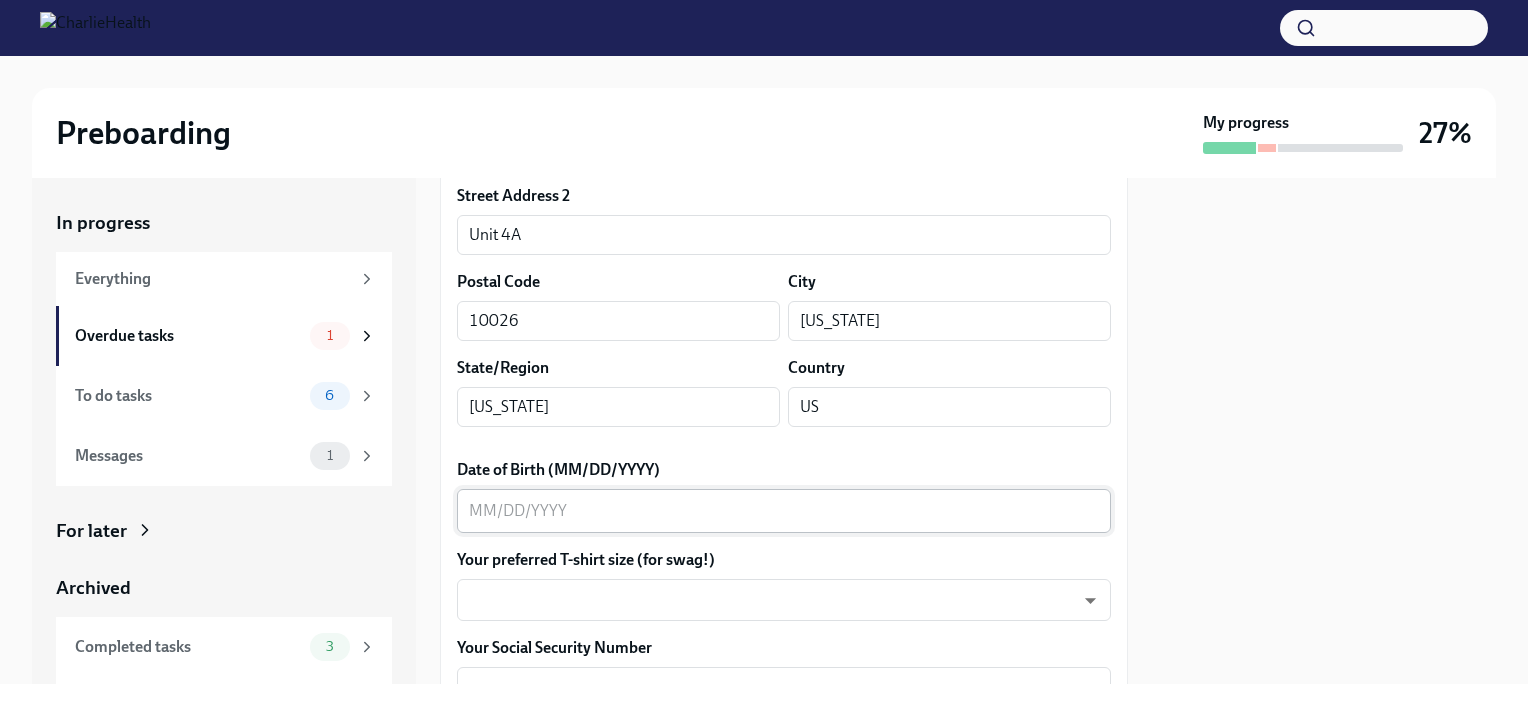 scroll, scrollTop: 700, scrollLeft: 0, axis: vertical 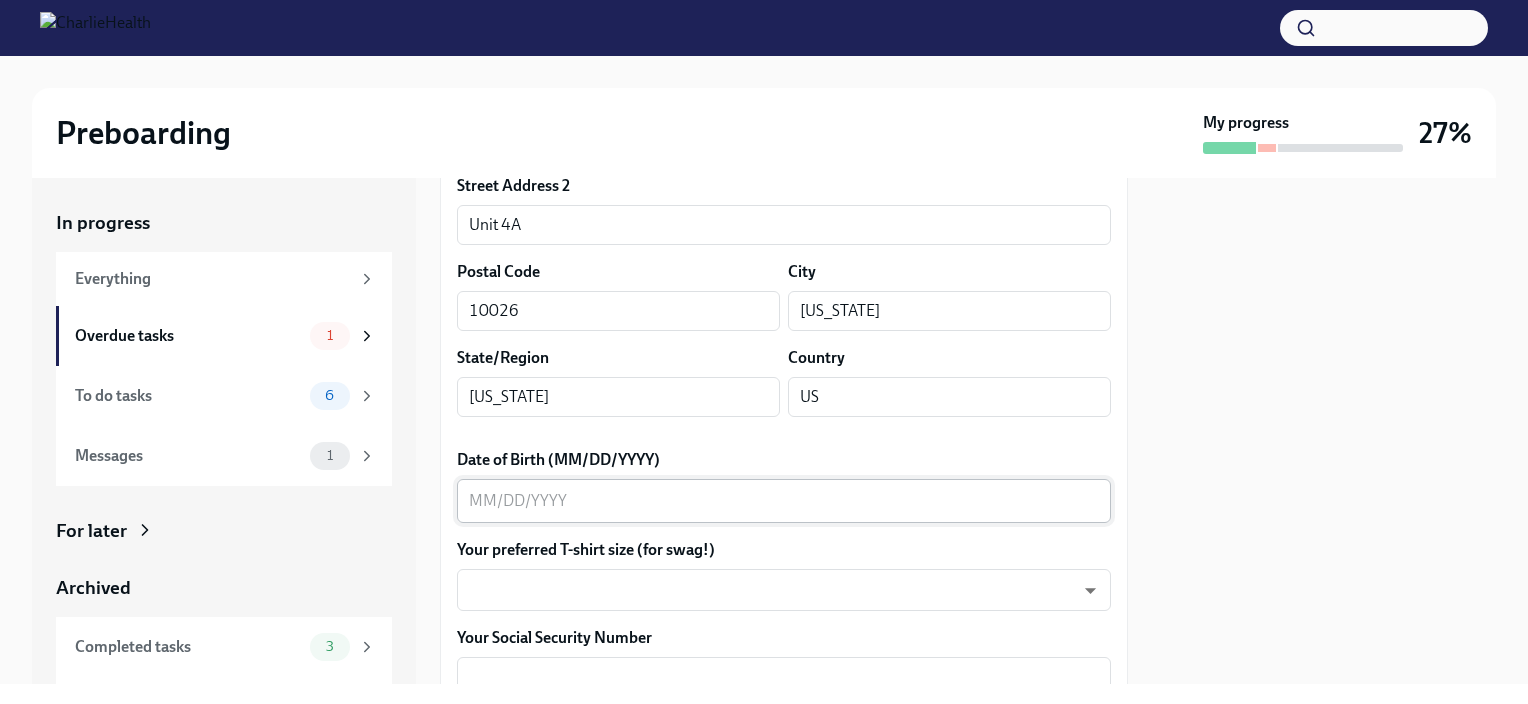 click on "Date of Birth (MM/DD/YYYY)" at bounding box center (784, 501) 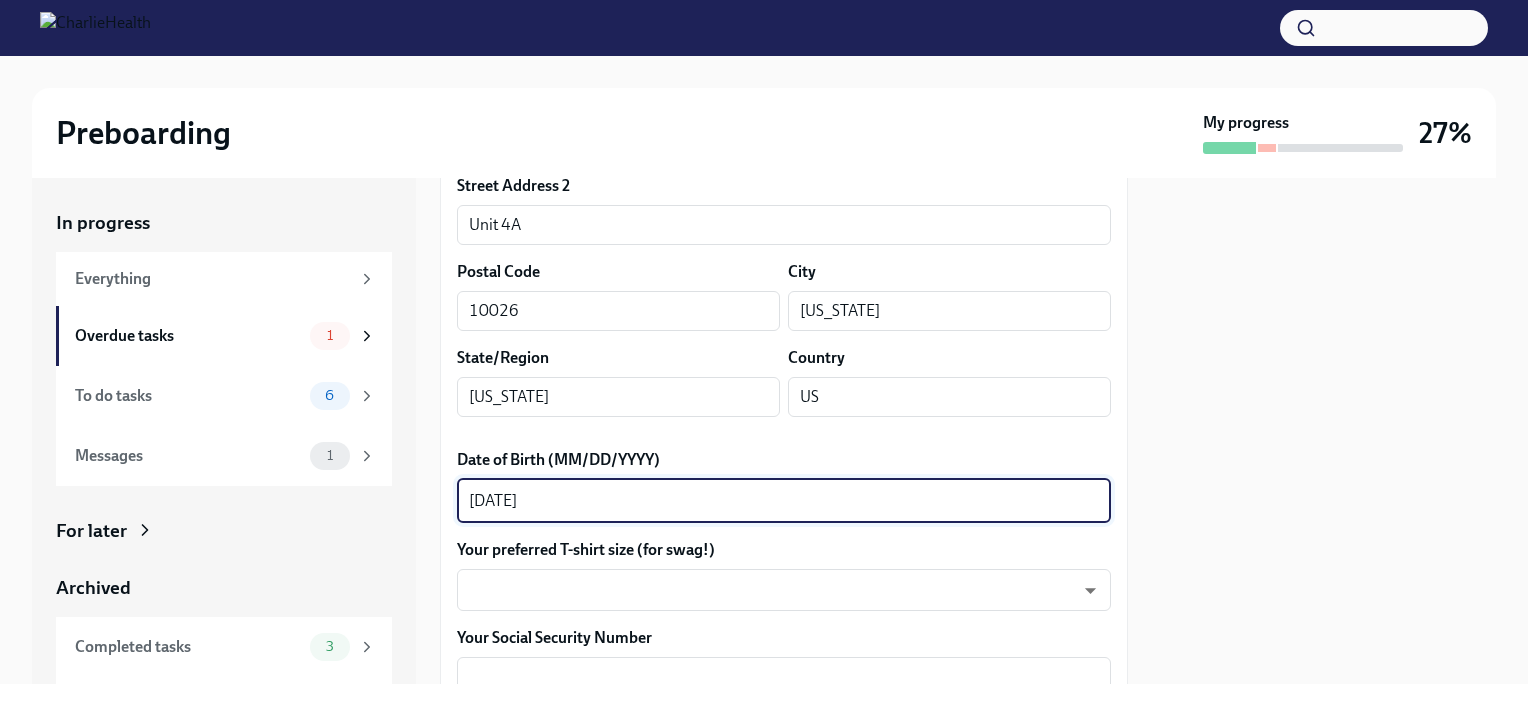 type on "[DATE]" 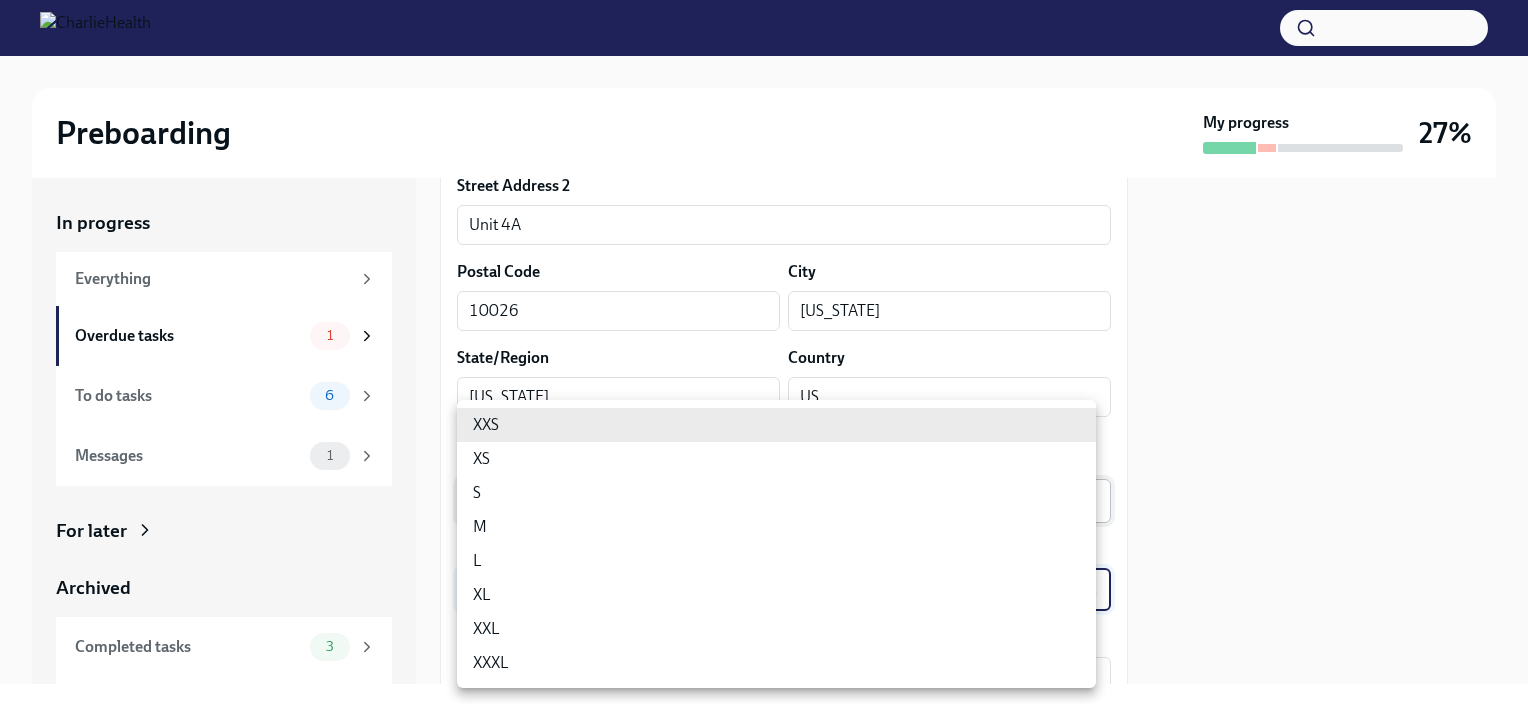 type 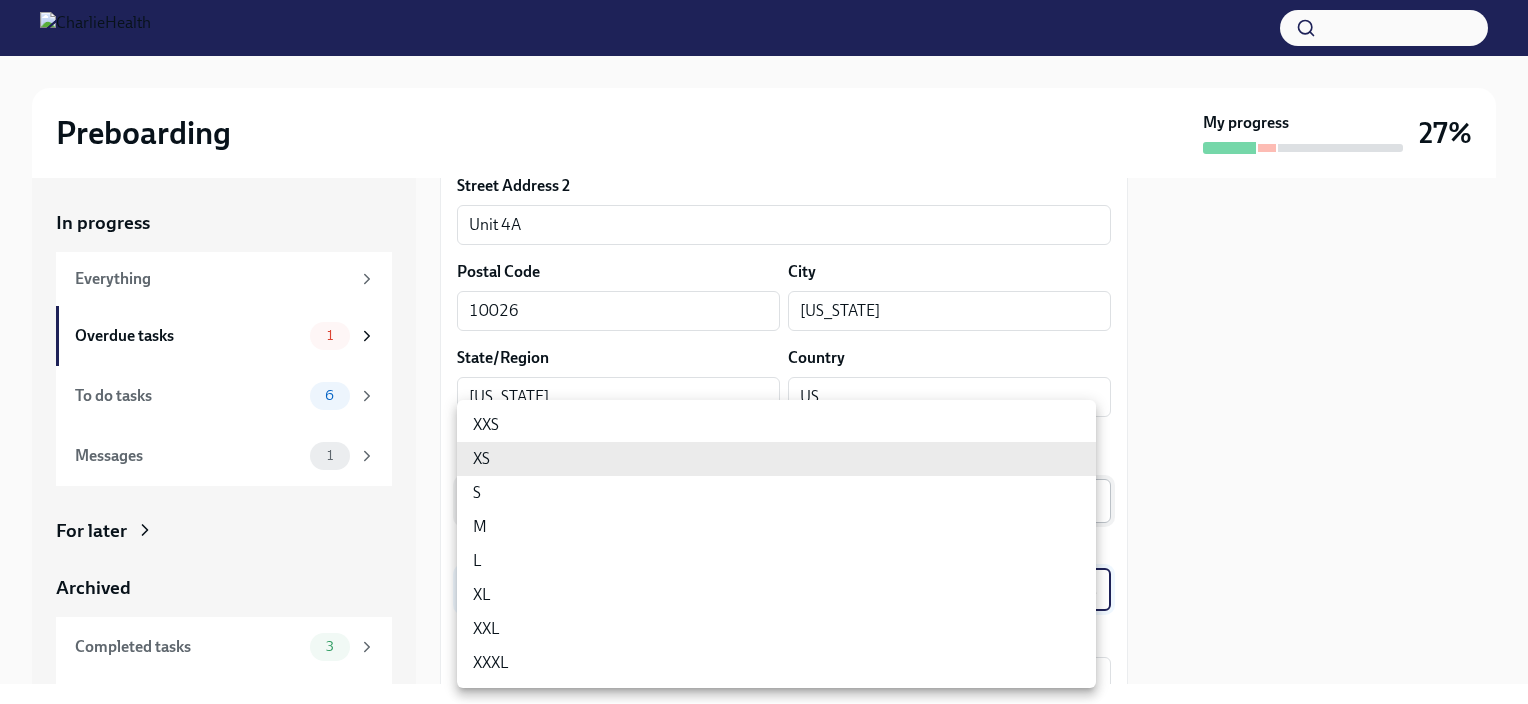 type 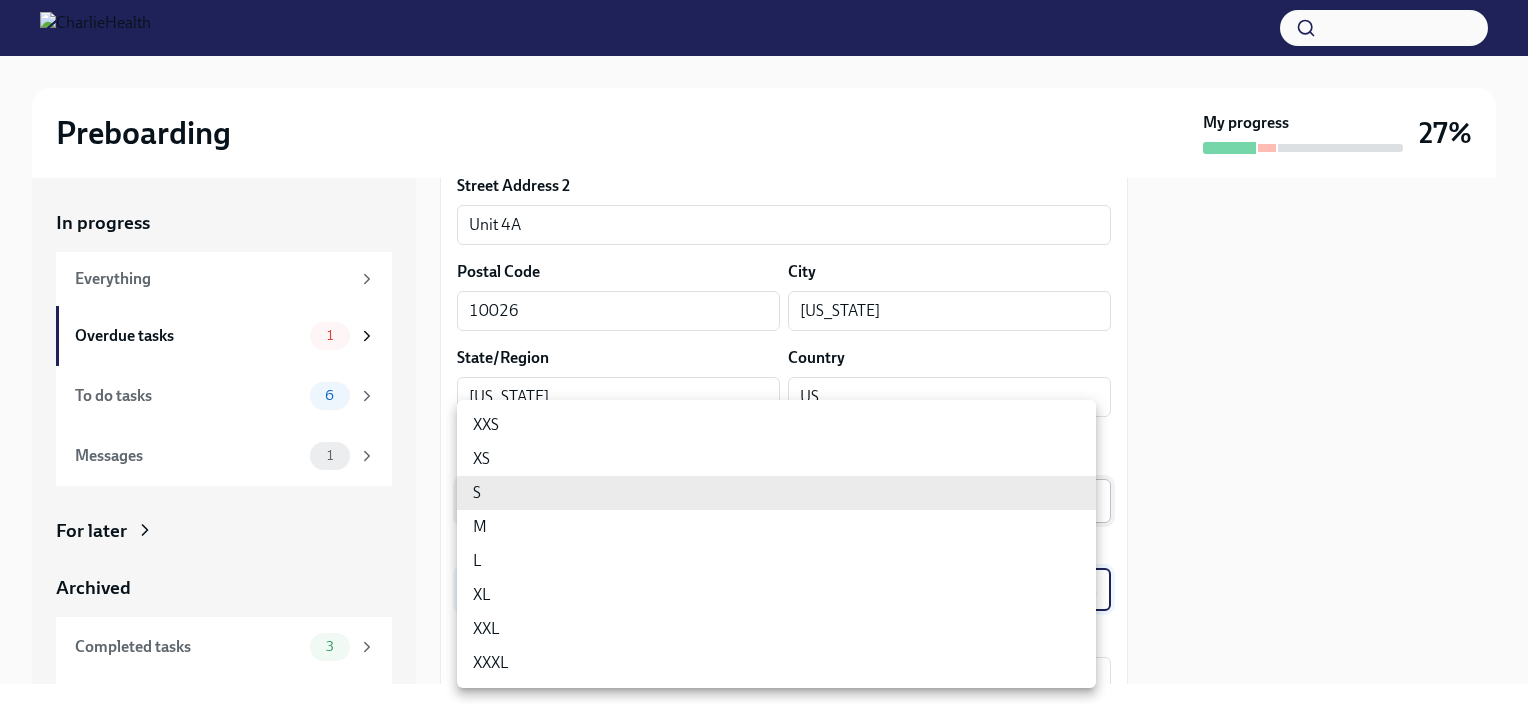 type 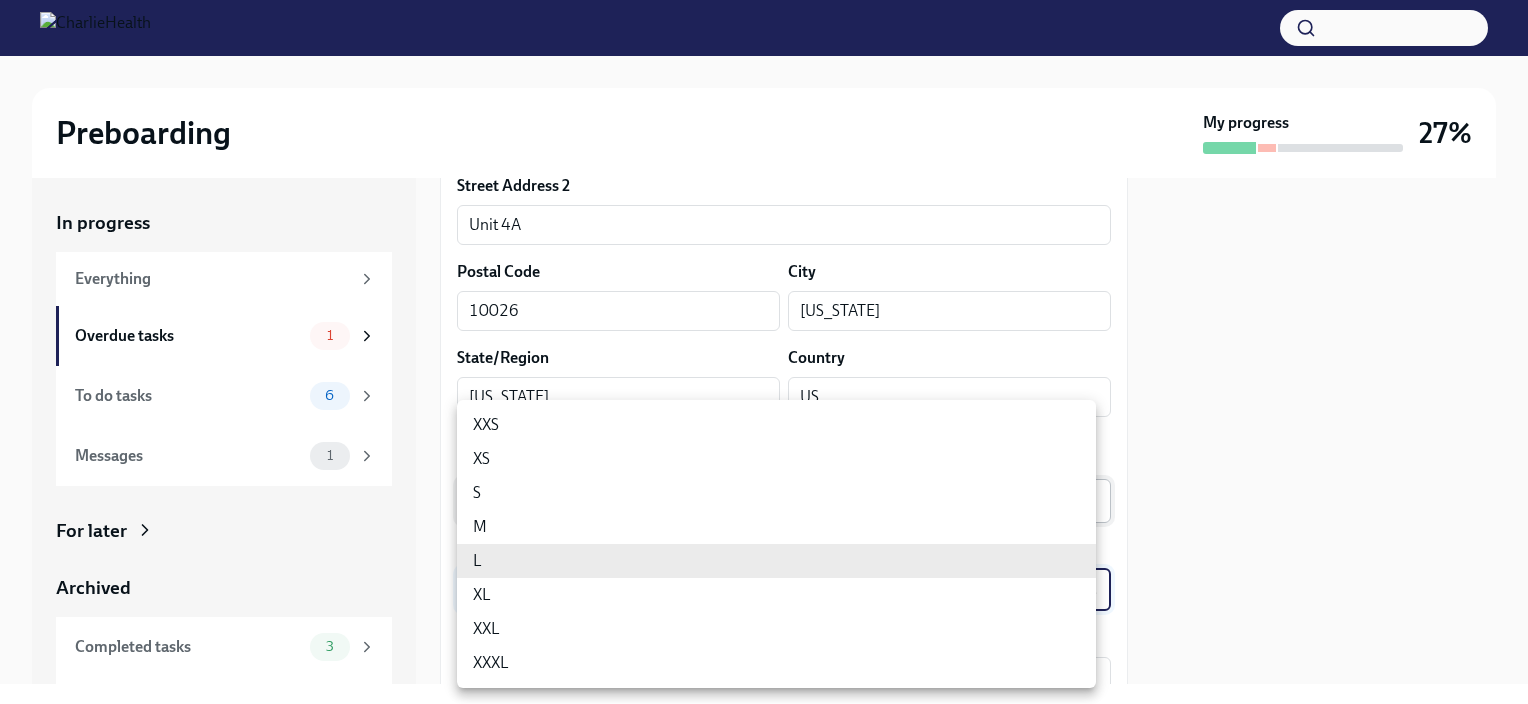 type 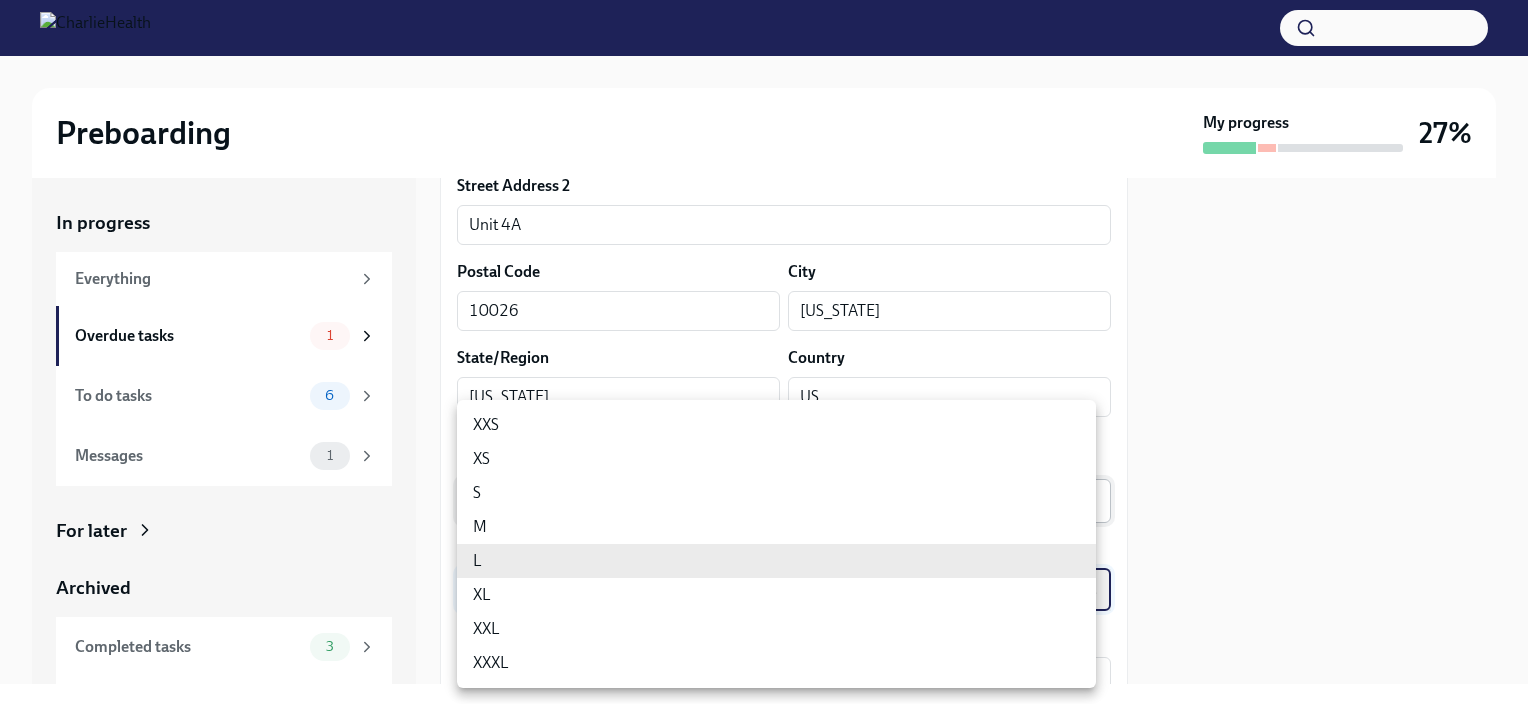 type on "LvpEGRrq8" 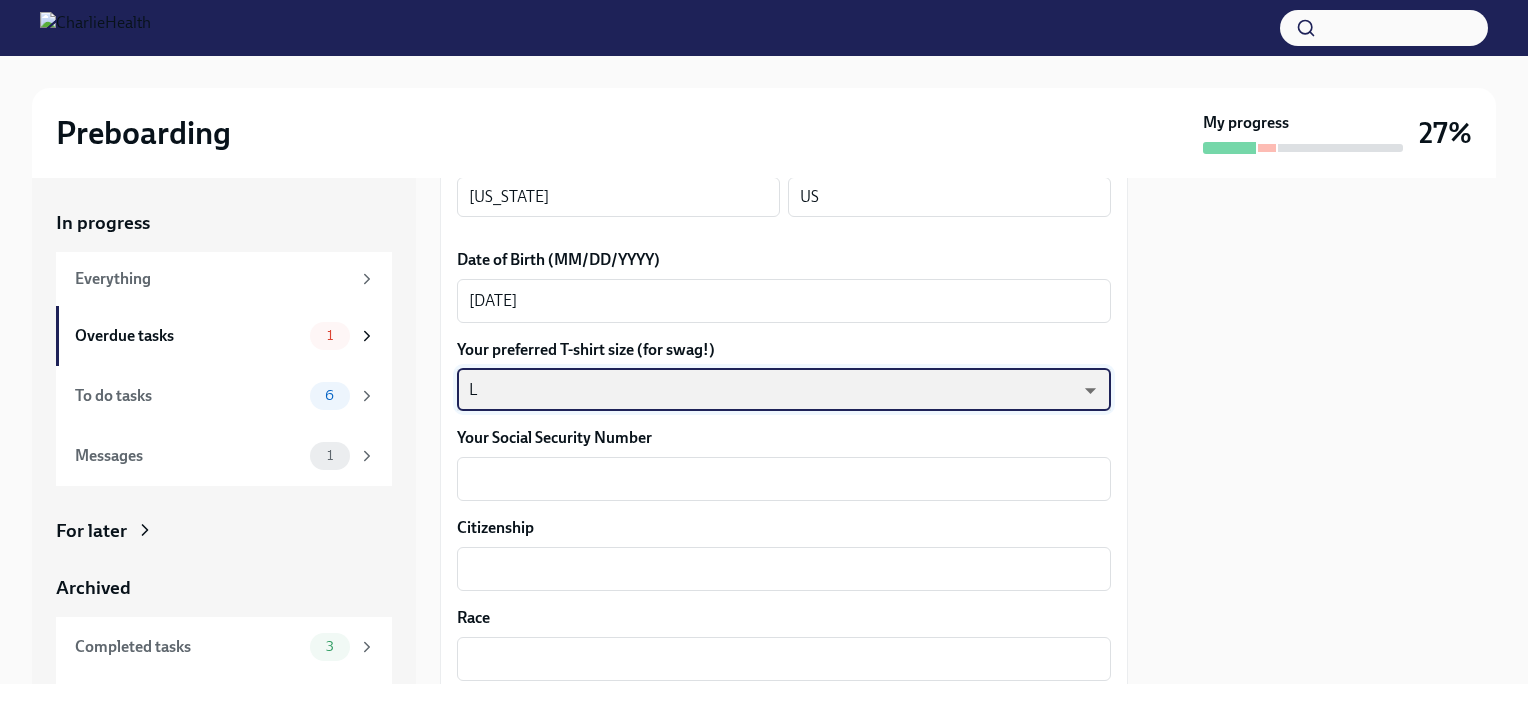 scroll, scrollTop: 1100, scrollLeft: 0, axis: vertical 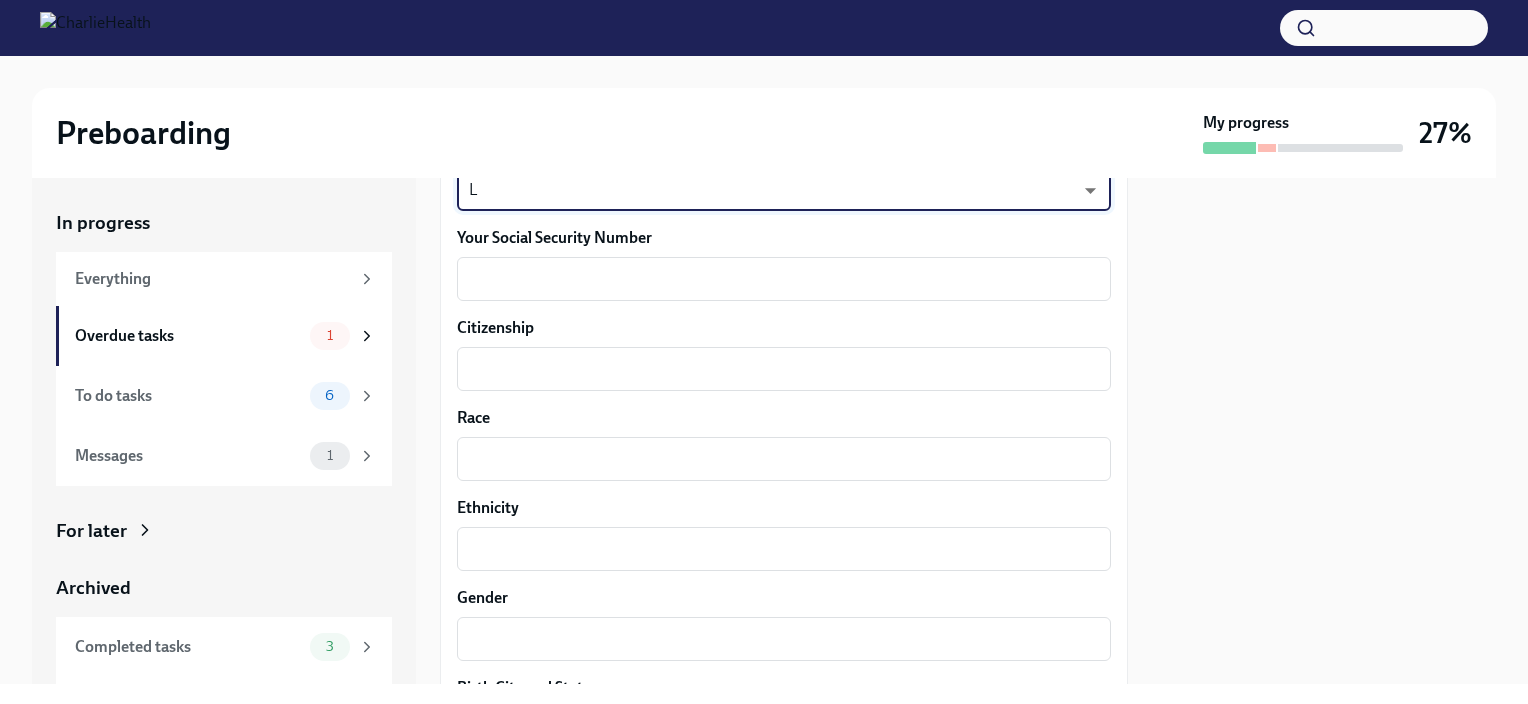 click on "Citizenship x ​" at bounding box center [784, 354] 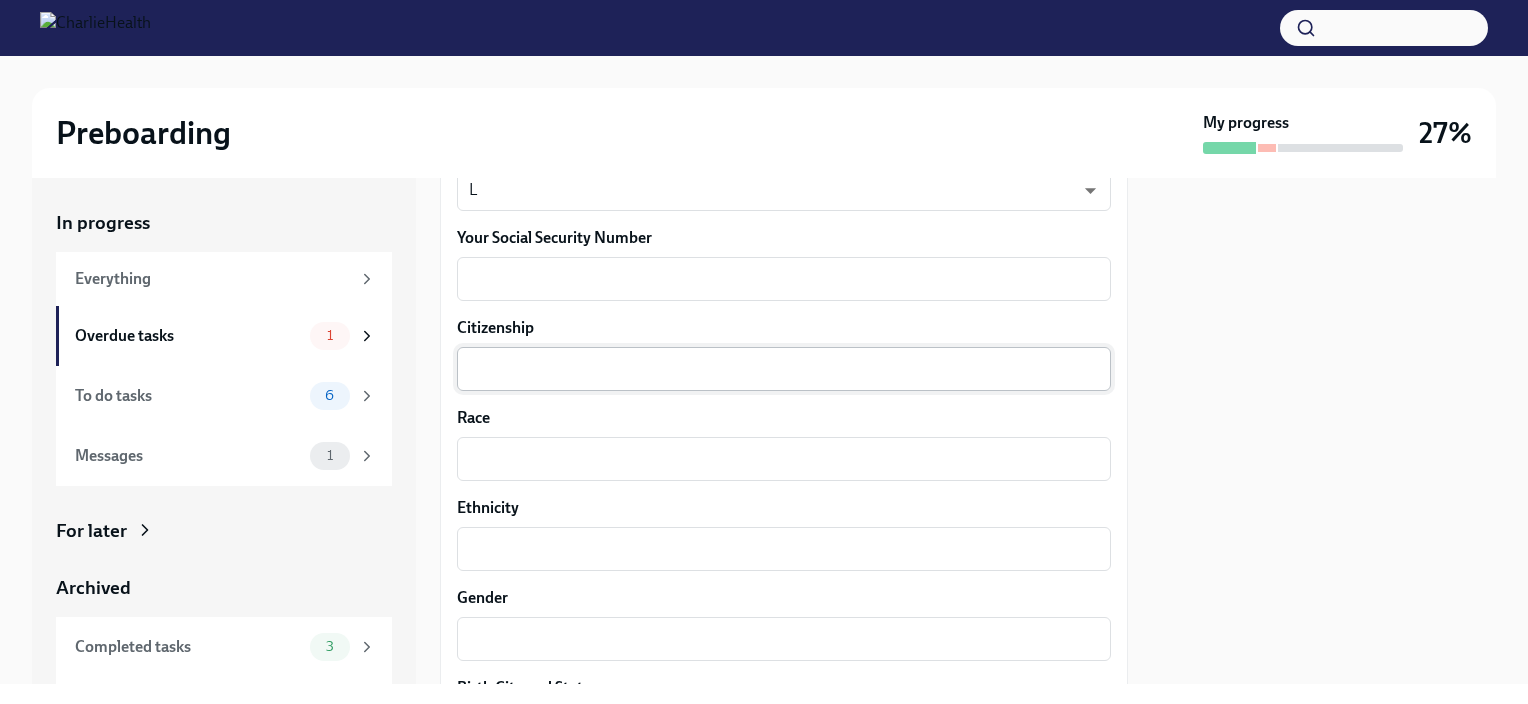 click on "Citizenship" at bounding box center (784, 369) 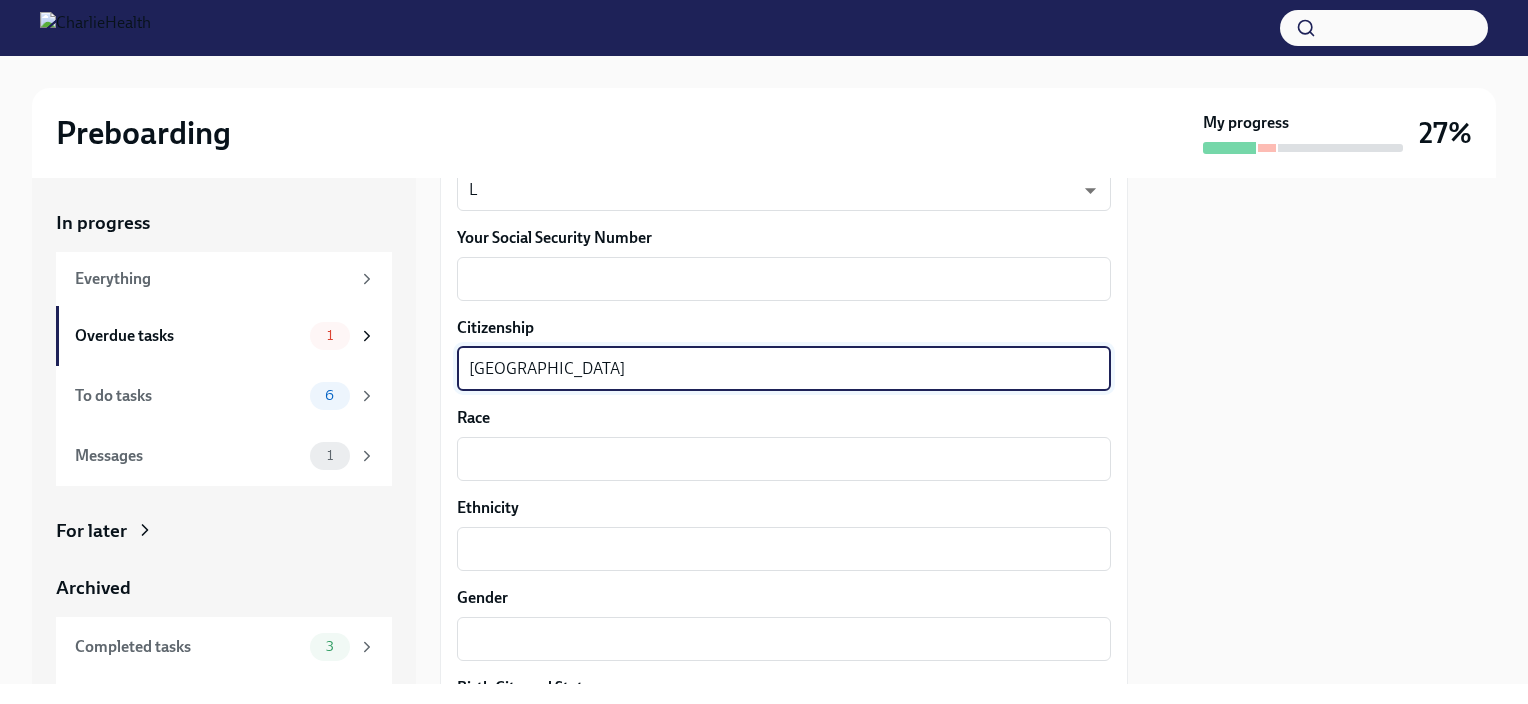 type on "[GEOGRAPHIC_DATA]" 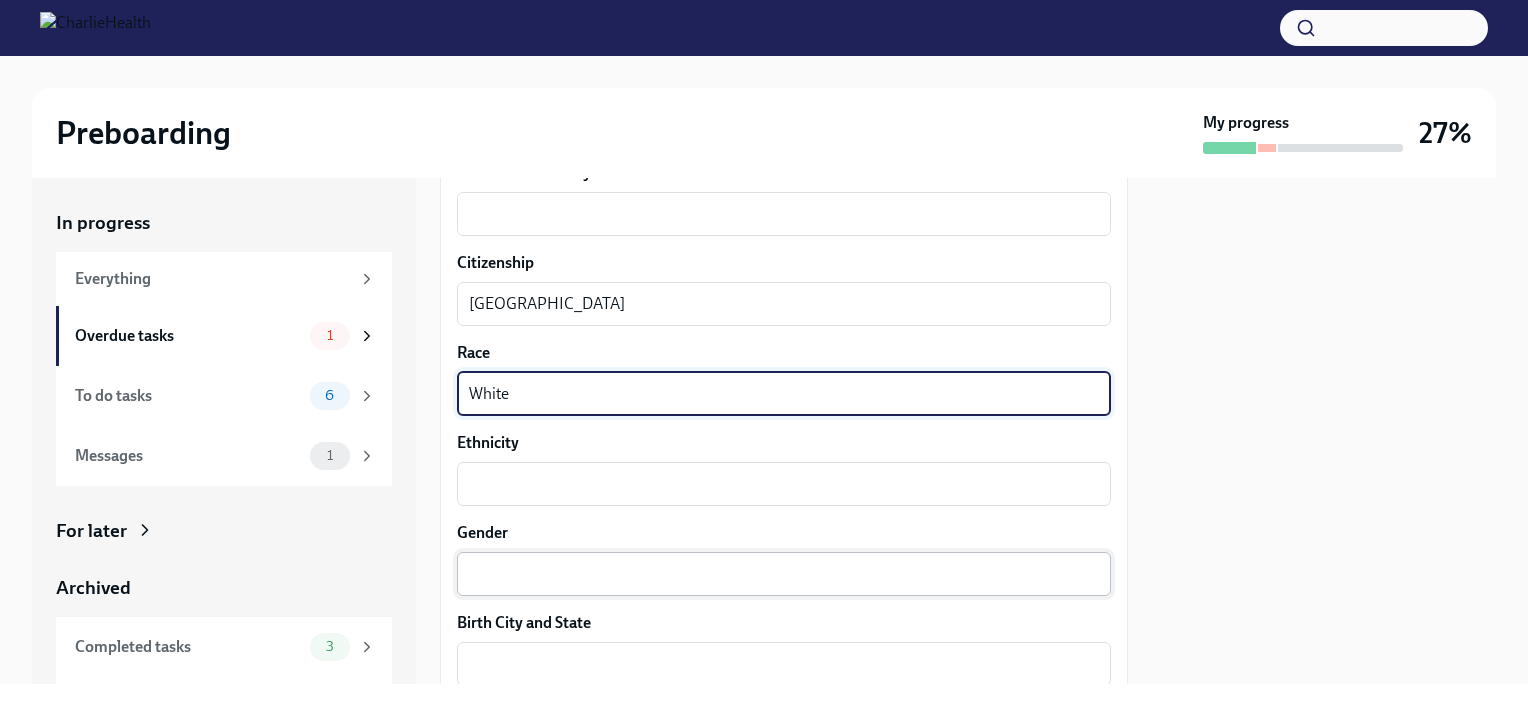 scroll, scrollTop: 1200, scrollLeft: 0, axis: vertical 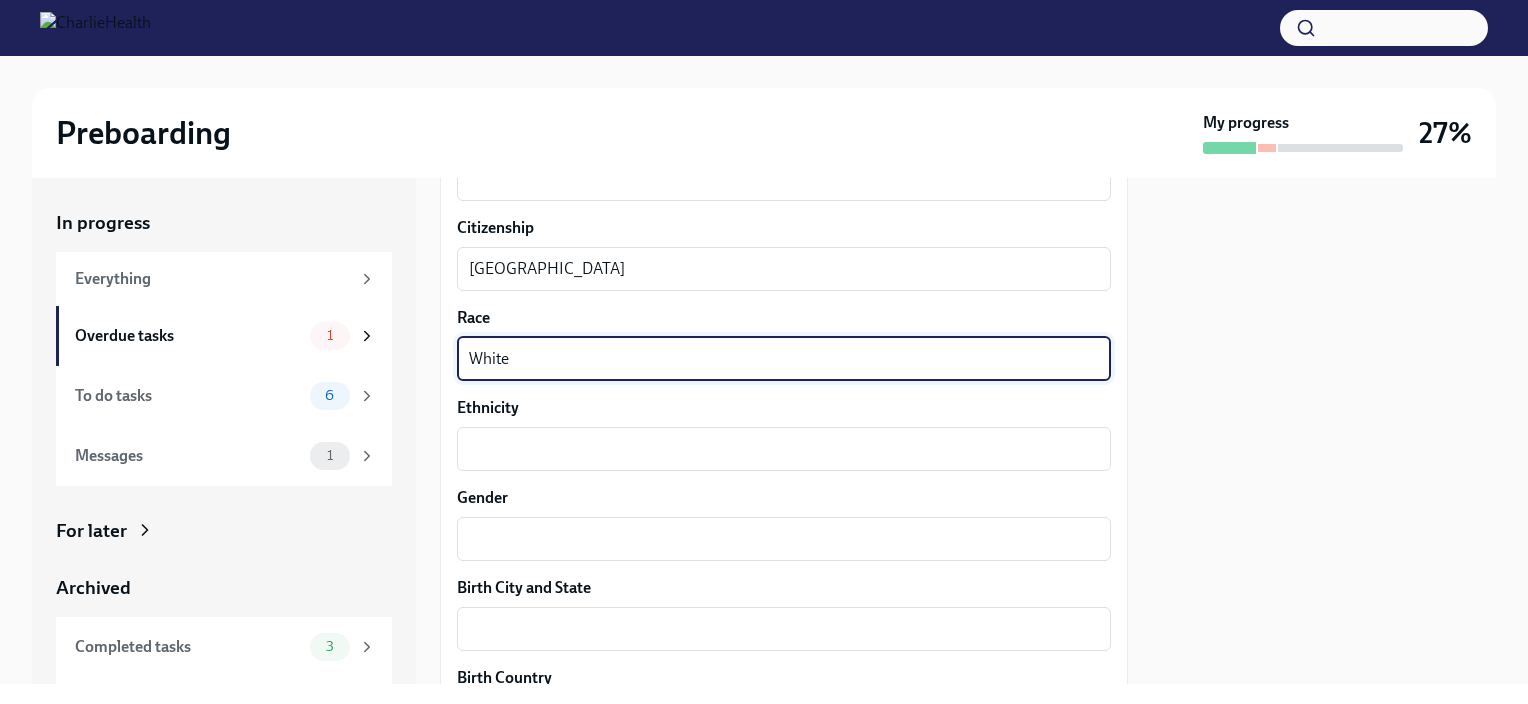 type on "White" 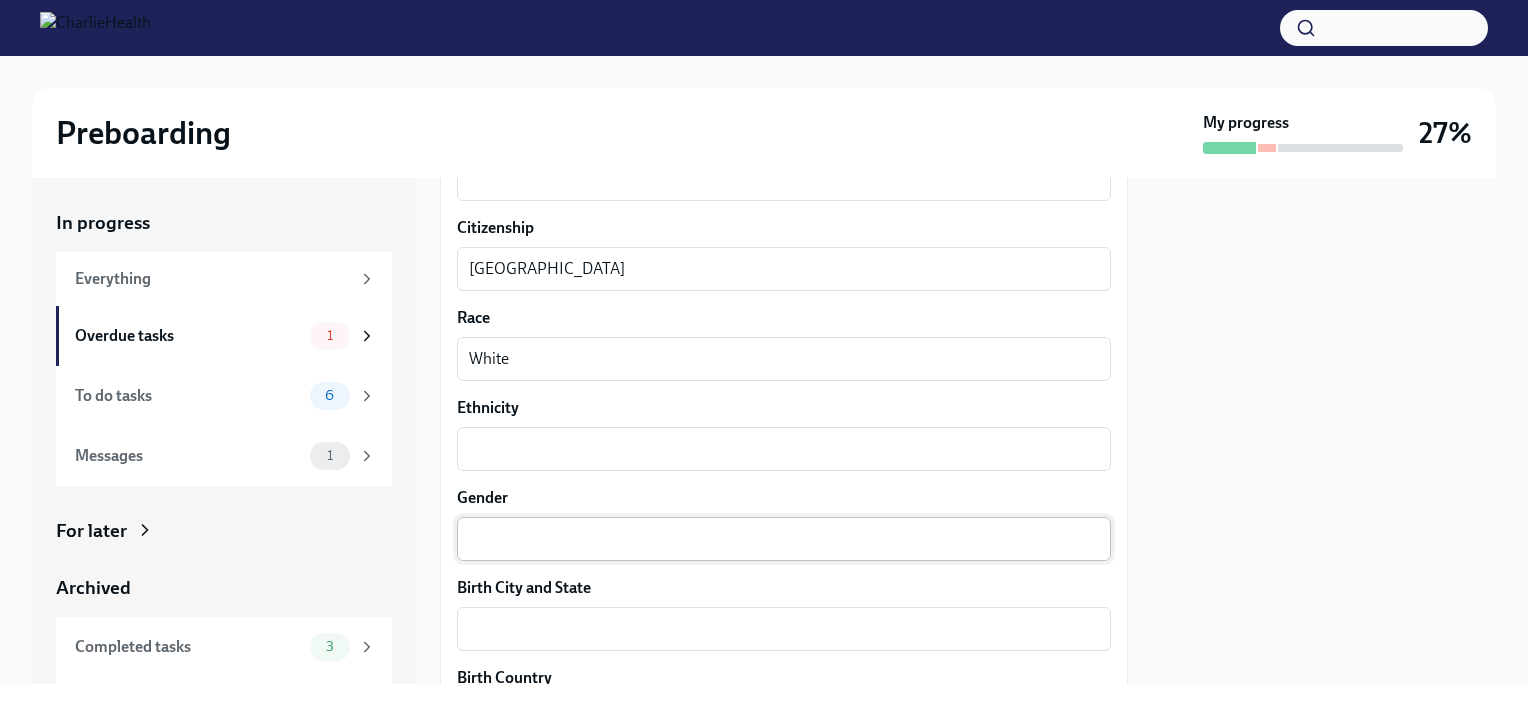 click on "x ​" at bounding box center (784, 539) 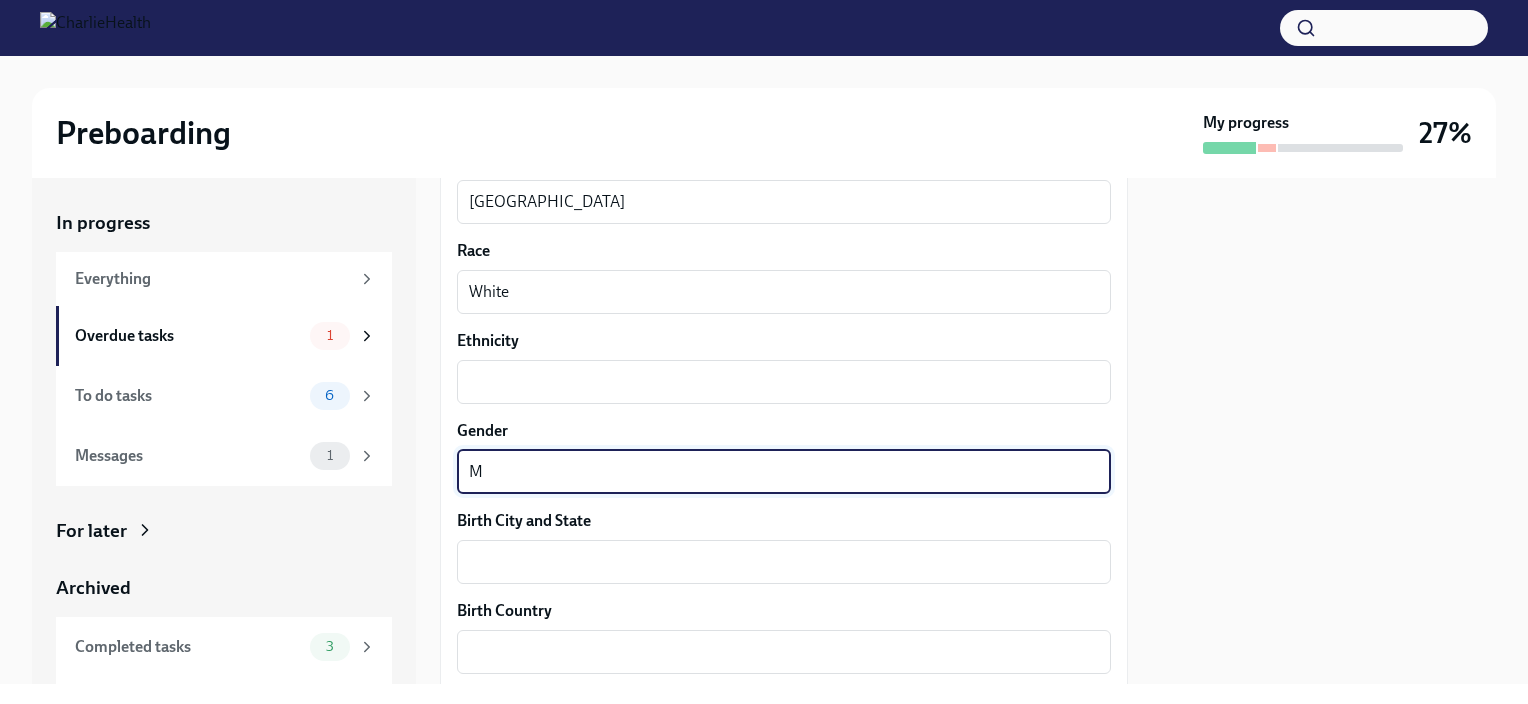 scroll, scrollTop: 1400, scrollLeft: 0, axis: vertical 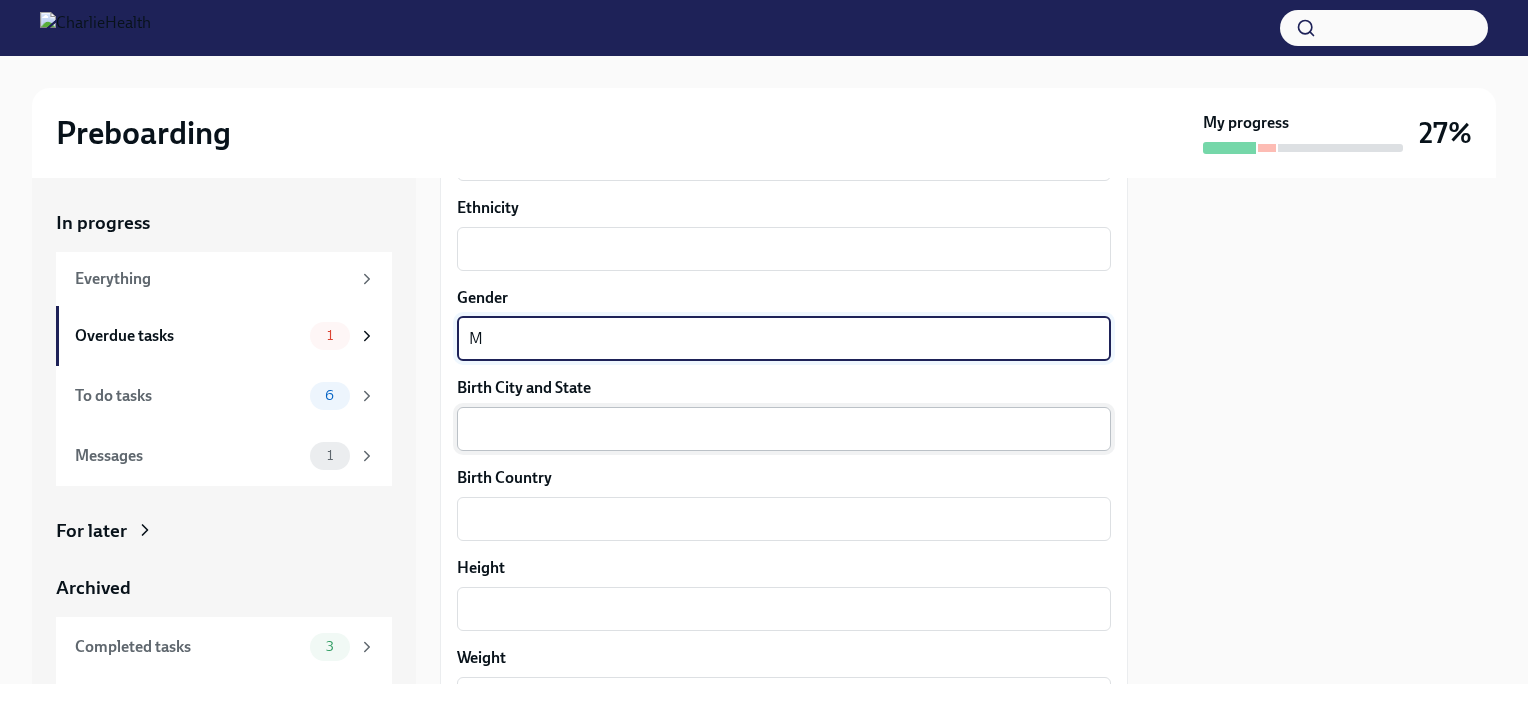 type on "M" 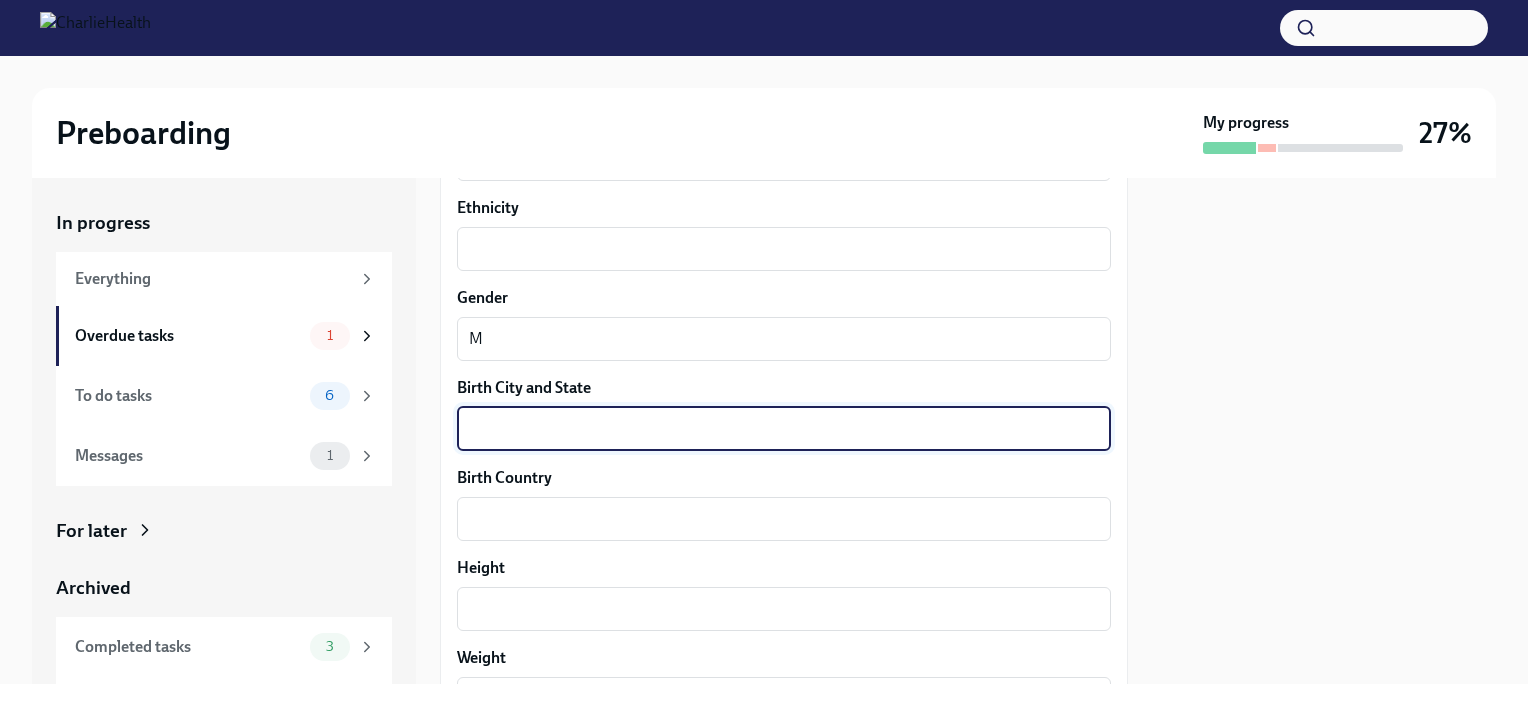 click on "Birth City and State" at bounding box center [784, 429] 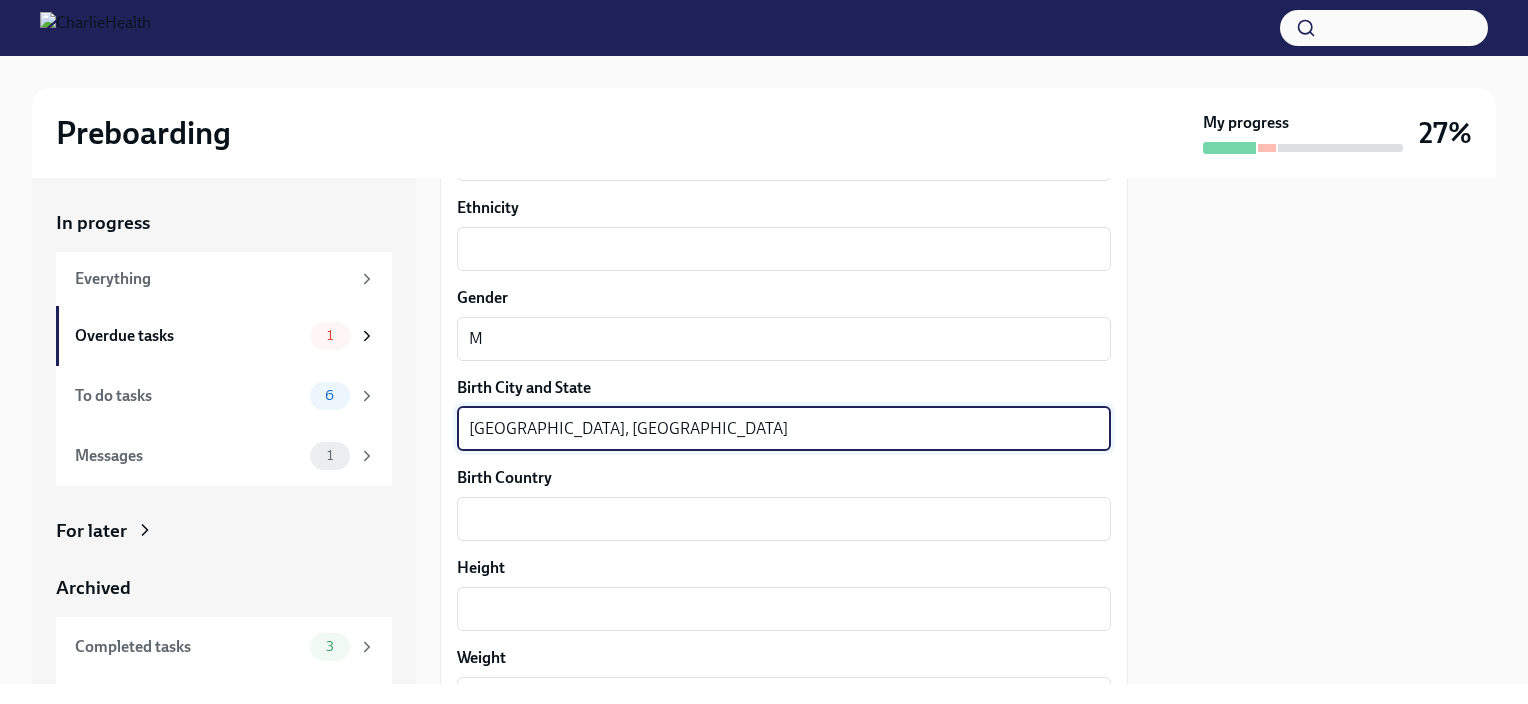 type on "[GEOGRAPHIC_DATA], [GEOGRAPHIC_DATA]" 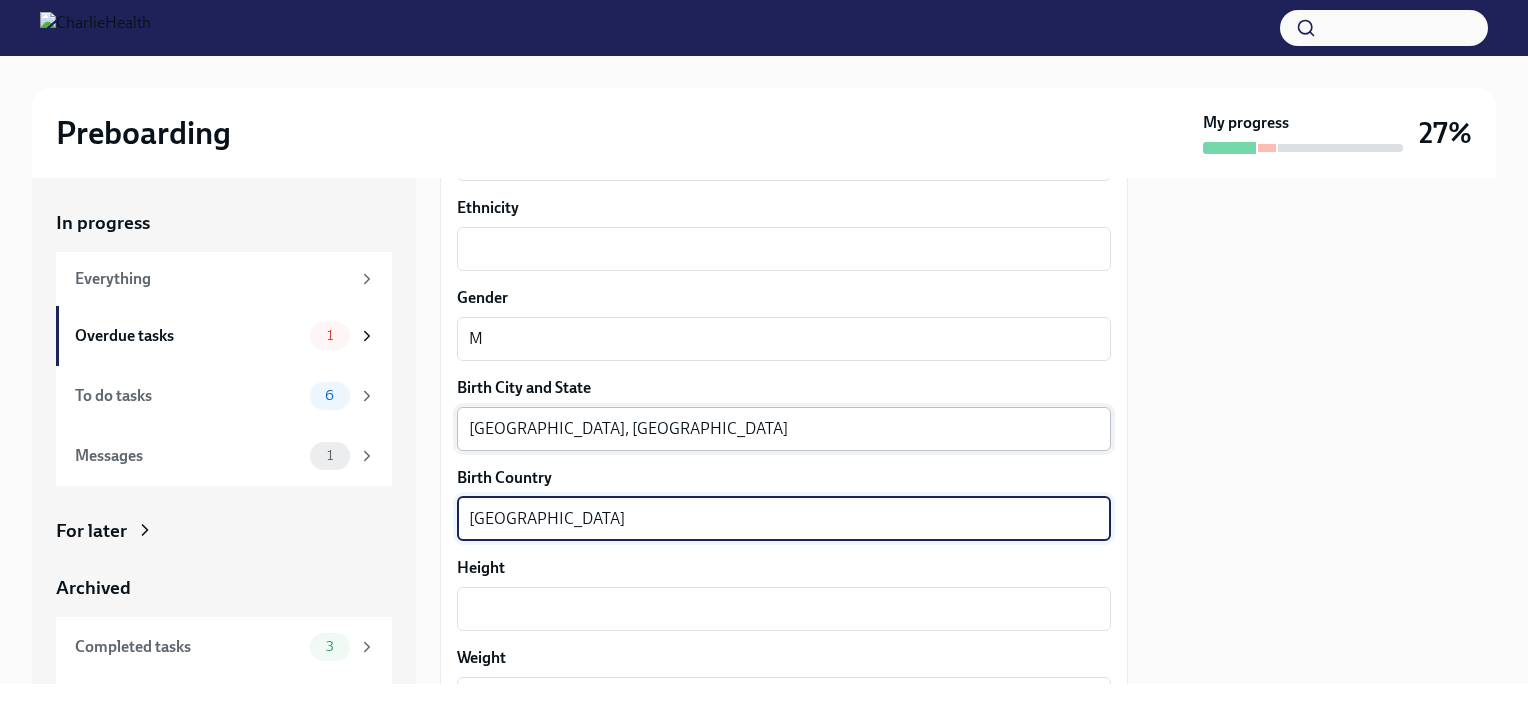 type on "[GEOGRAPHIC_DATA]" 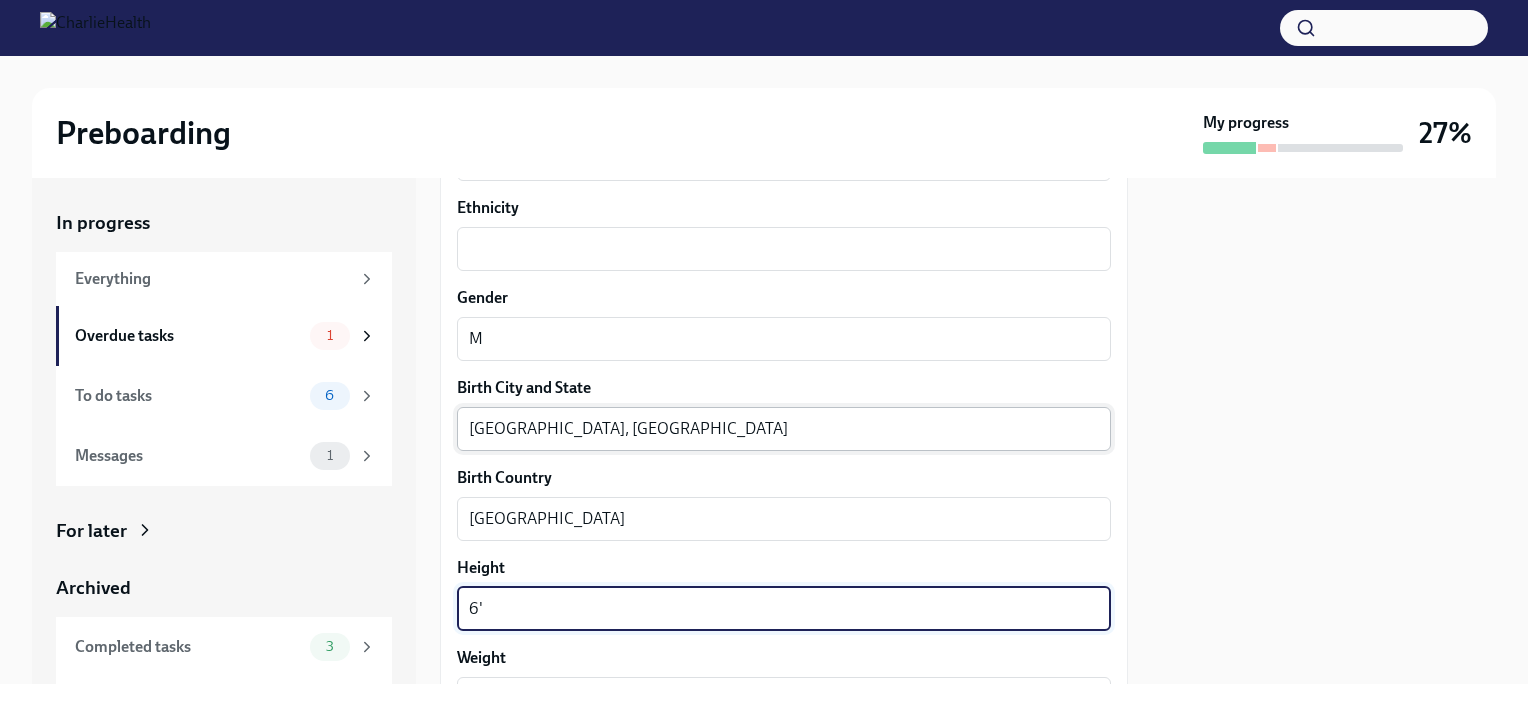 type on "6'" 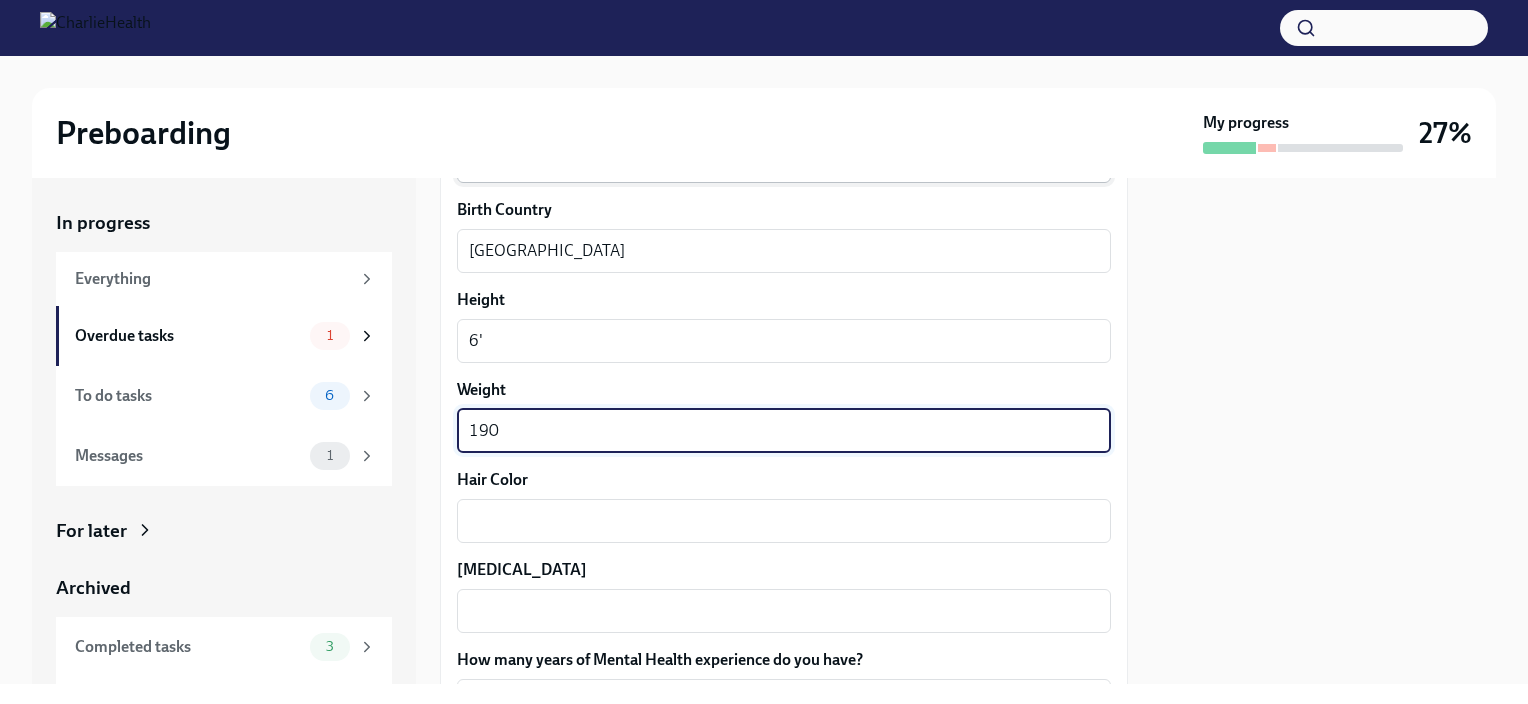type on "190" 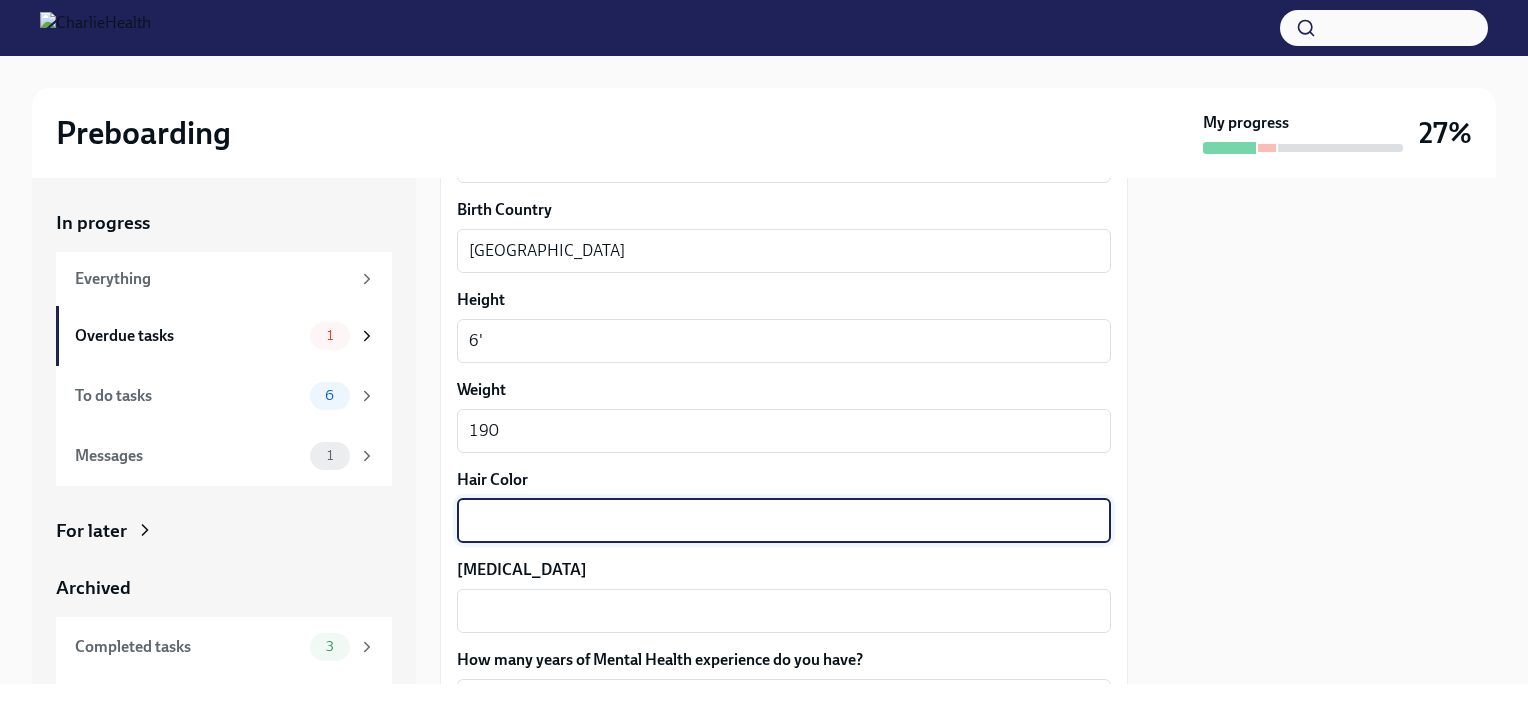 scroll, scrollTop: 1768, scrollLeft: 0, axis: vertical 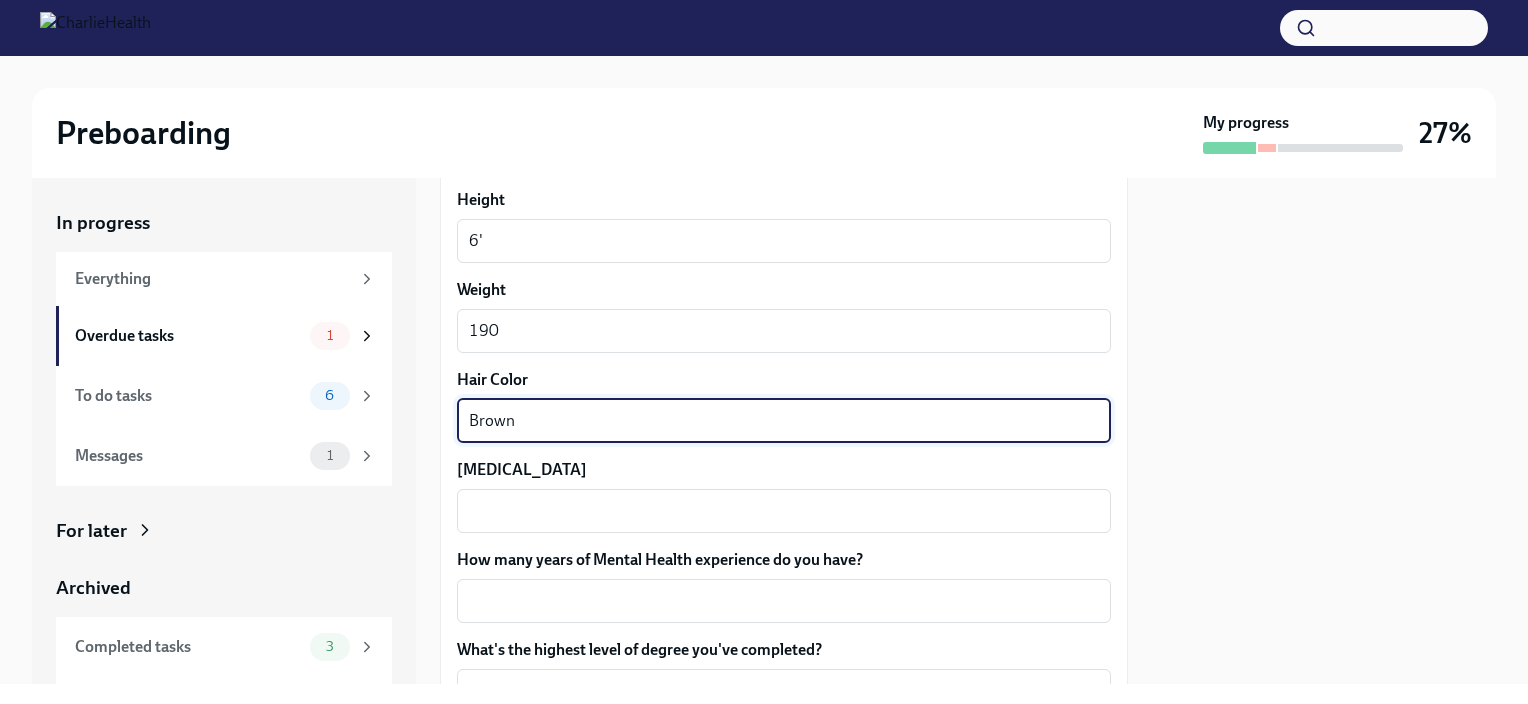 type on "Brown" 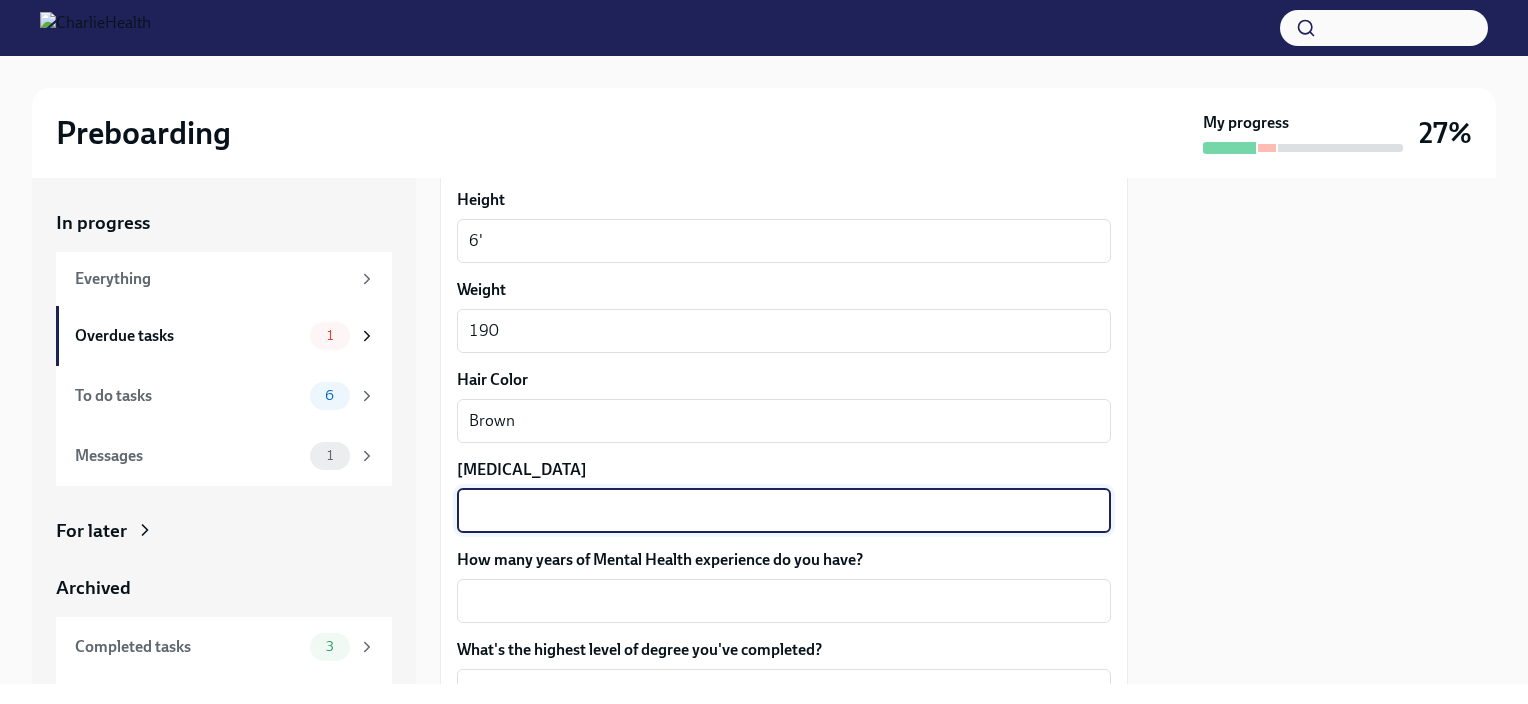 type on "B" 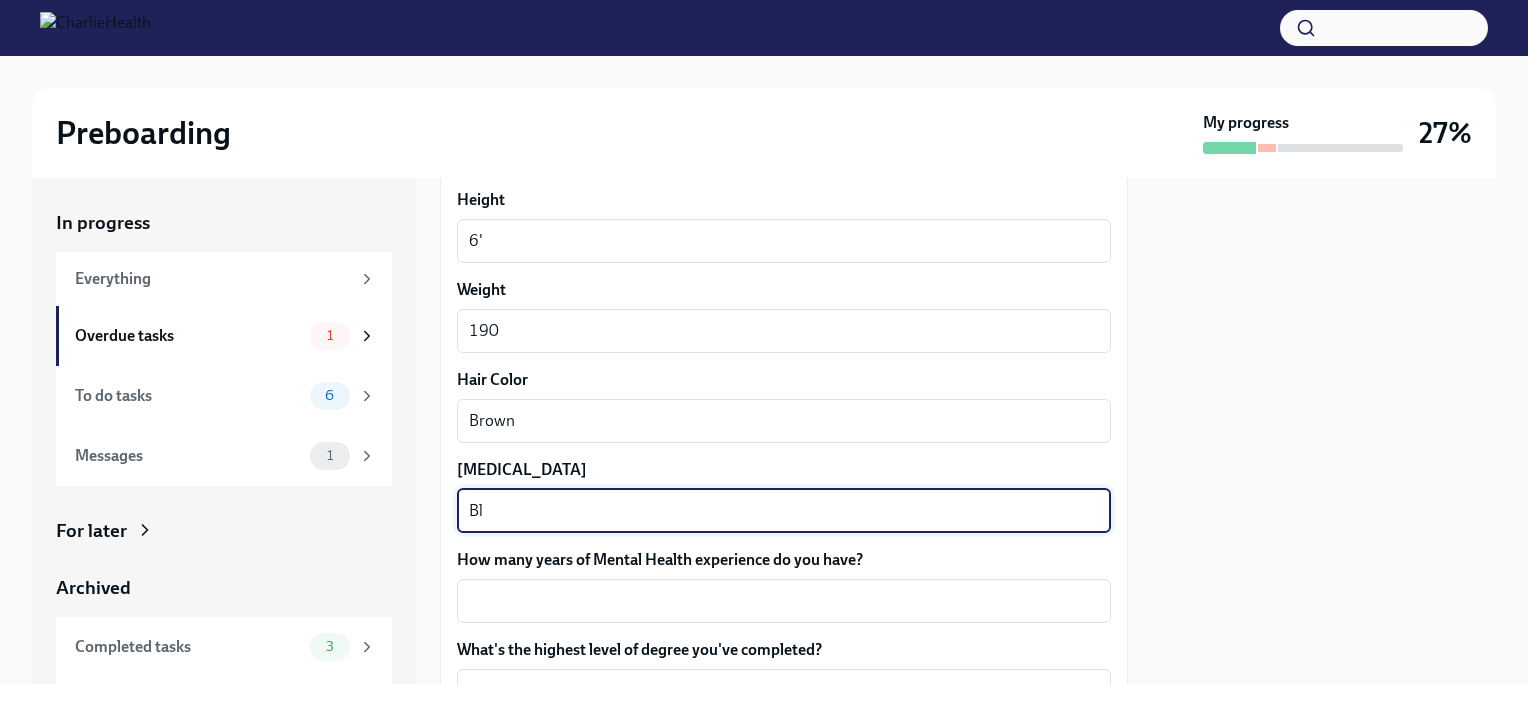 type on "B" 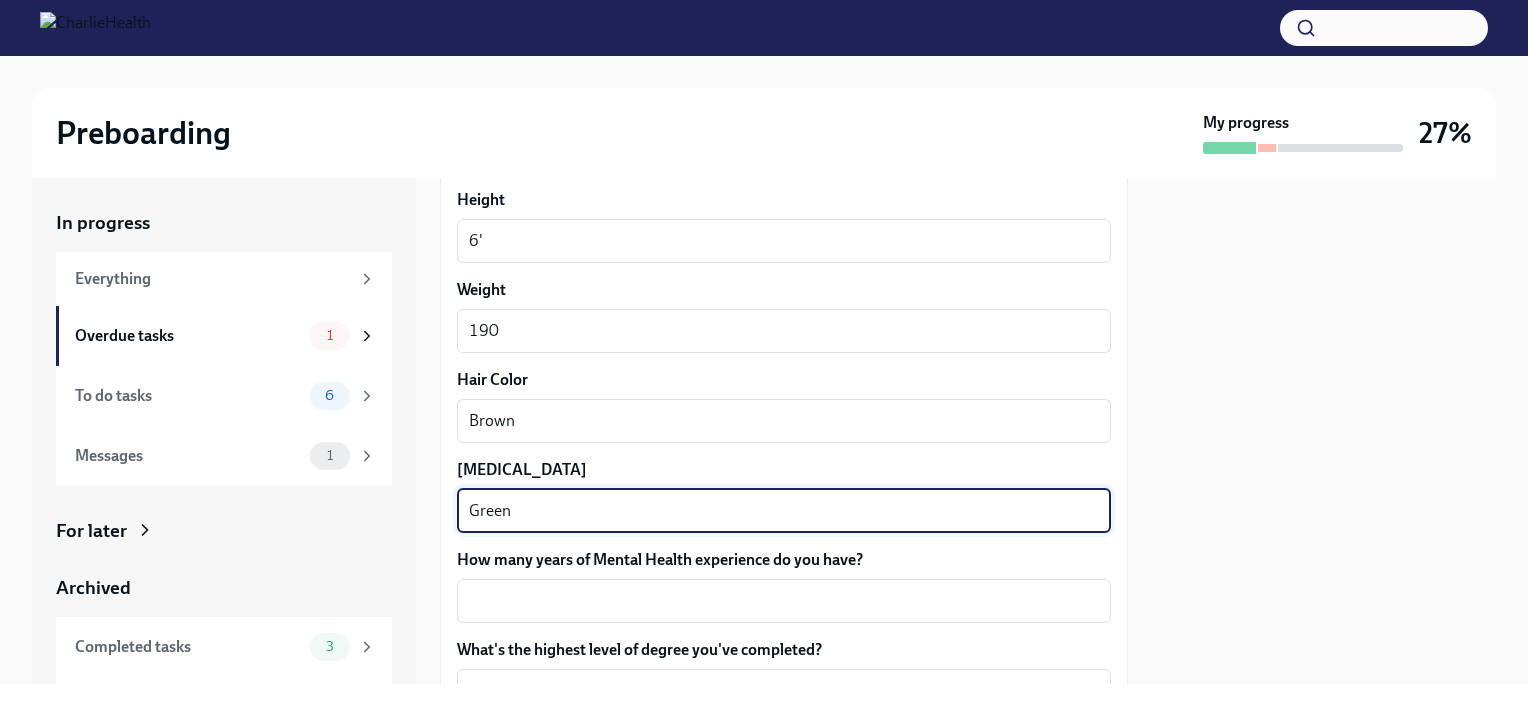 type on "Green" 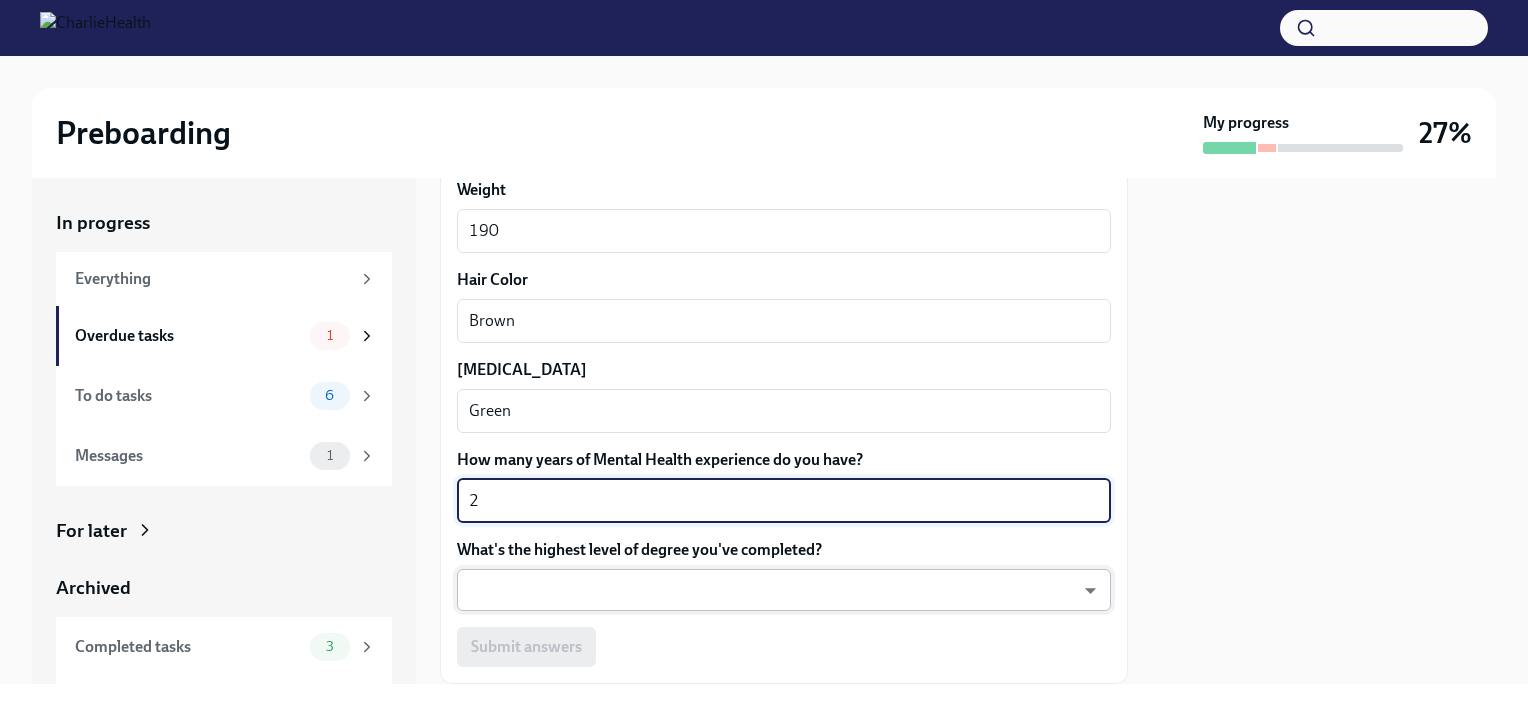 scroll, scrollTop: 1968, scrollLeft: 0, axis: vertical 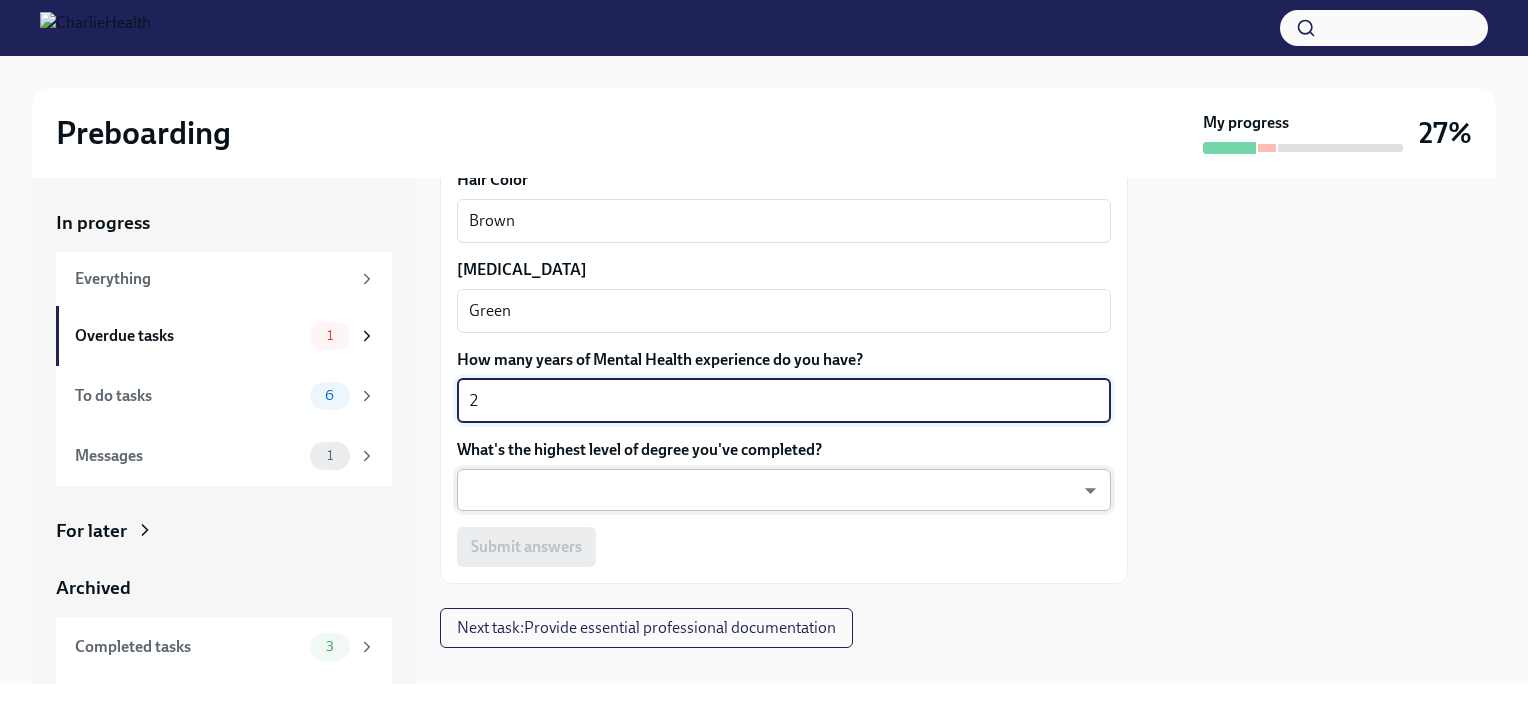 type on "2" 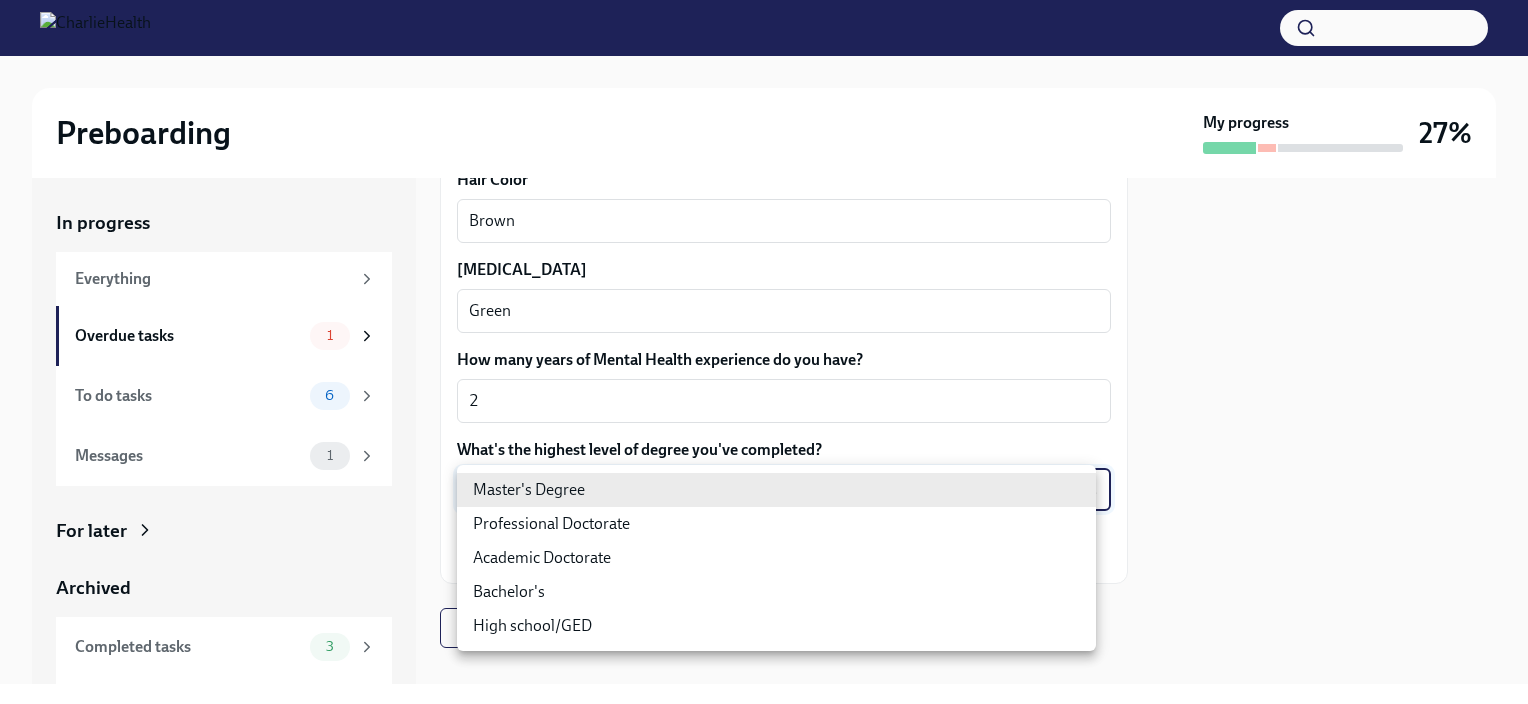 click on "Preboarding My progress 27% In progress Everything Overdue tasks 1 To do tasks 6 Messages 1 For later Archived Completed tasks 3 Messages 0 Fill out the onboarding form Overdue Due  a day ago We need some info from you to start setting you up in payroll and other systems.  Please fill out this form ASAP  Please note each field needs to be completed in order for you to submit.
Note : Please fill out this form as accurately as possible. Several states require specific demographic information that we have to input on your behalf. We understand that some of these questions feel personal to answer, and we appreciate your understanding that this is required for compliance clearance. About you Your preferred first name [PERSON_NAME] ​ Your legal last name [PERSON_NAME] x ​ Please provide any previous names/ aliases-put None if N/A x ​ Street Address 1 [STREET_ADDRESS][US_STATE][US_STATE] ​ [DATE] x ​ L" at bounding box center (764, 352) 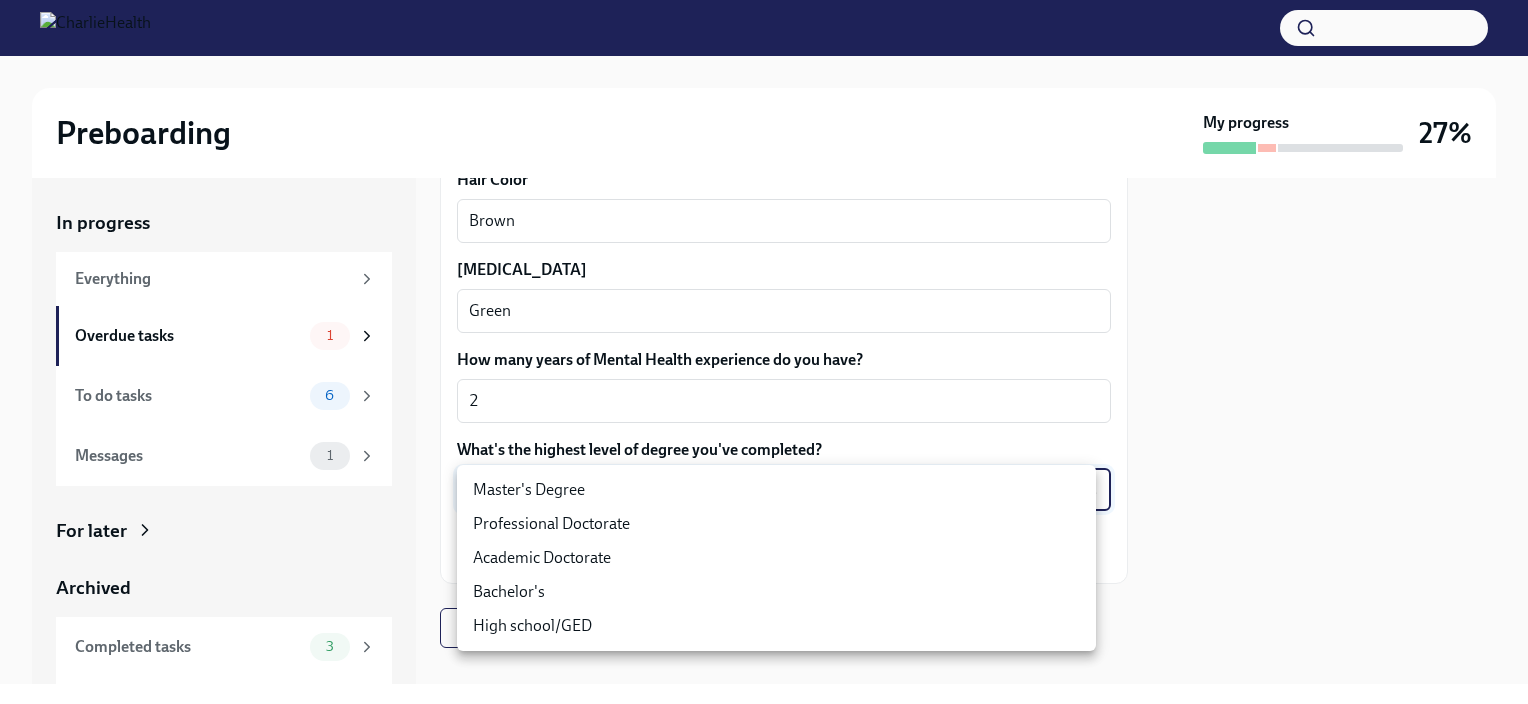 click on "Master's Degree" at bounding box center (776, 490) 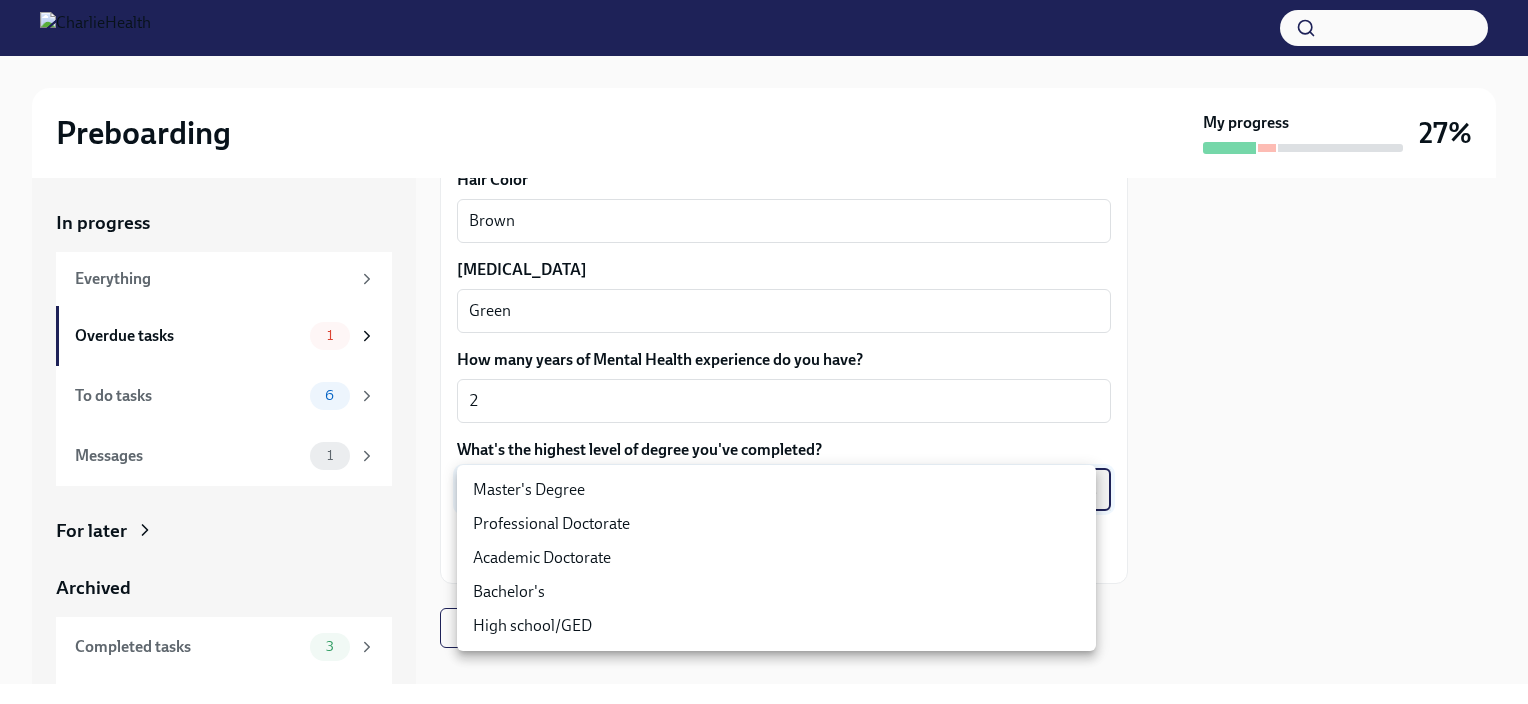 type on "2vBr-ghkD" 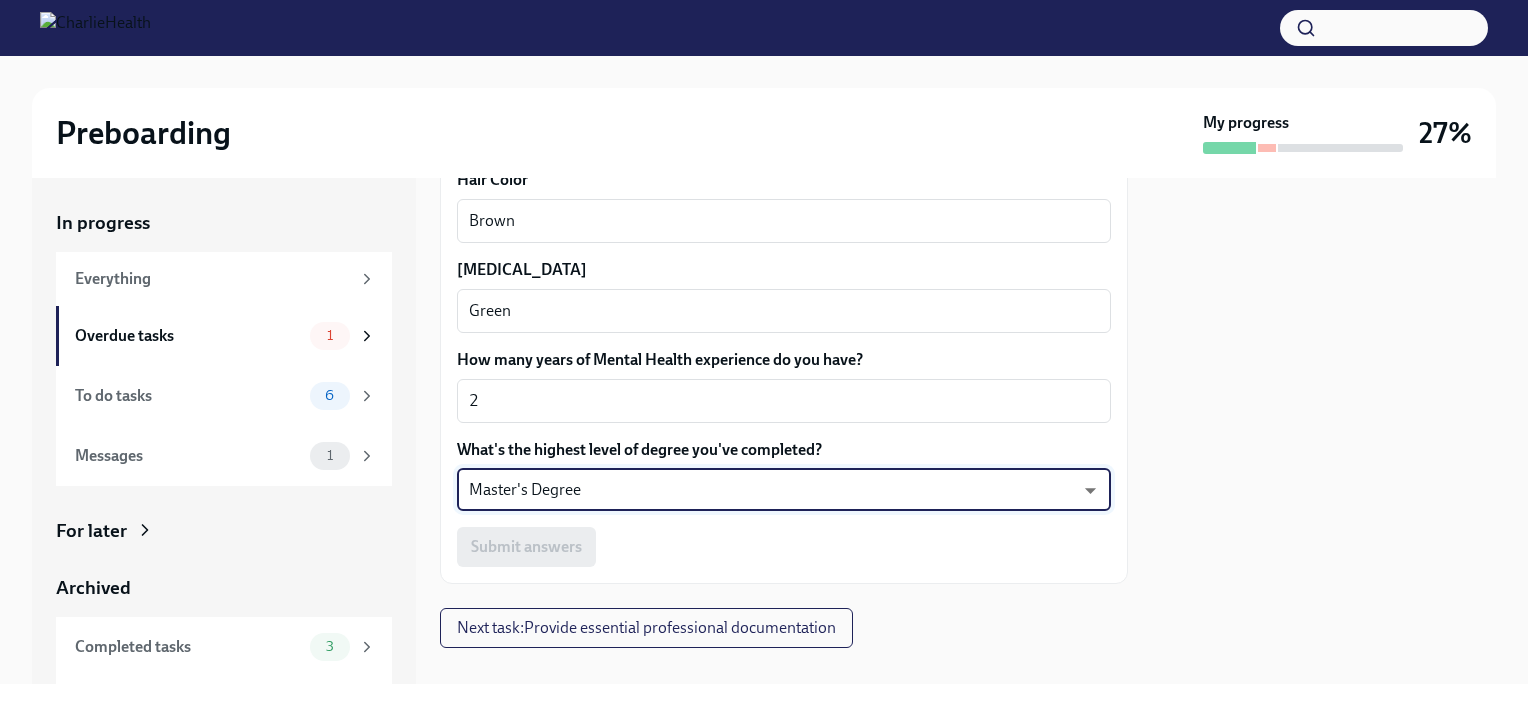 drag, startPoint x: 1240, startPoint y: 495, endPoint x: 1223, endPoint y: 493, distance: 17.117243 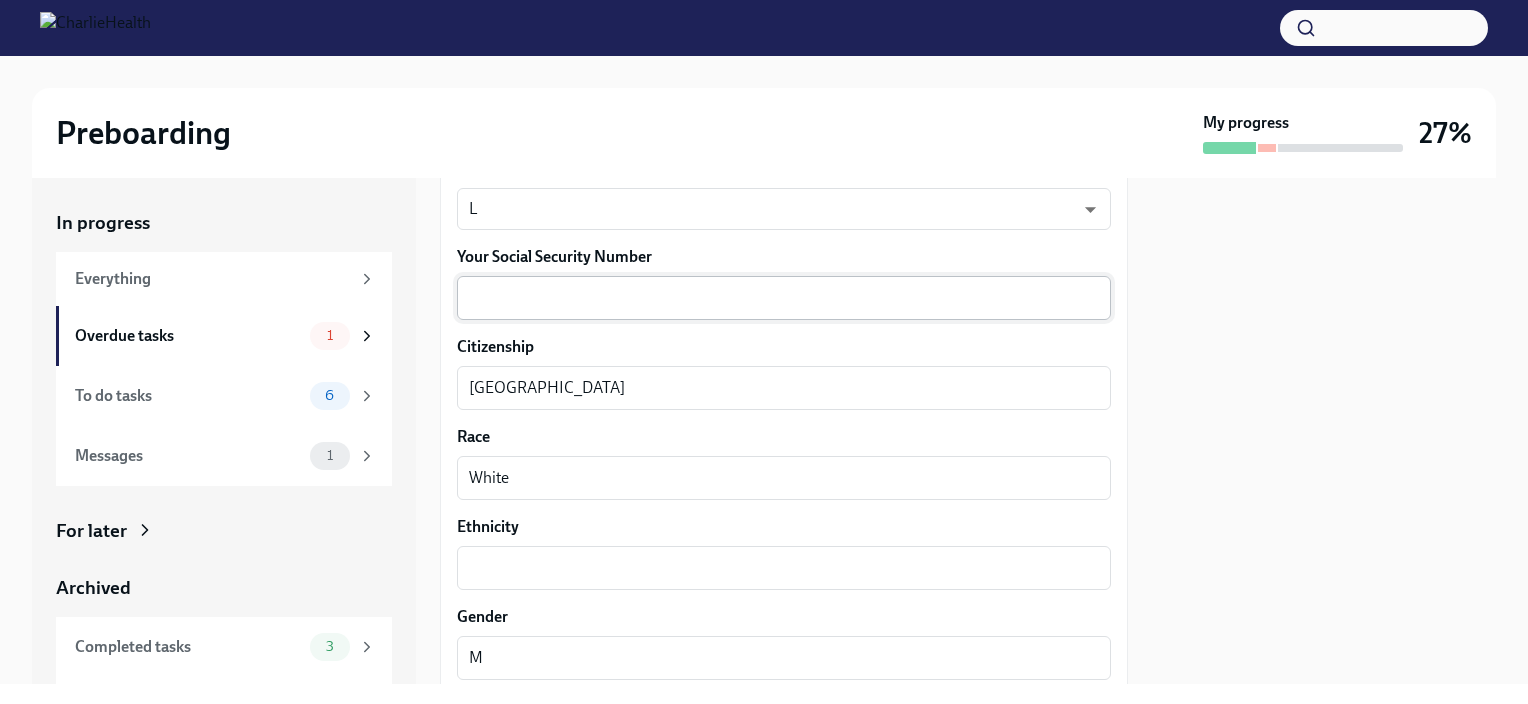 scroll, scrollTop: 1295, scrollLeft: 0, axis: vertical 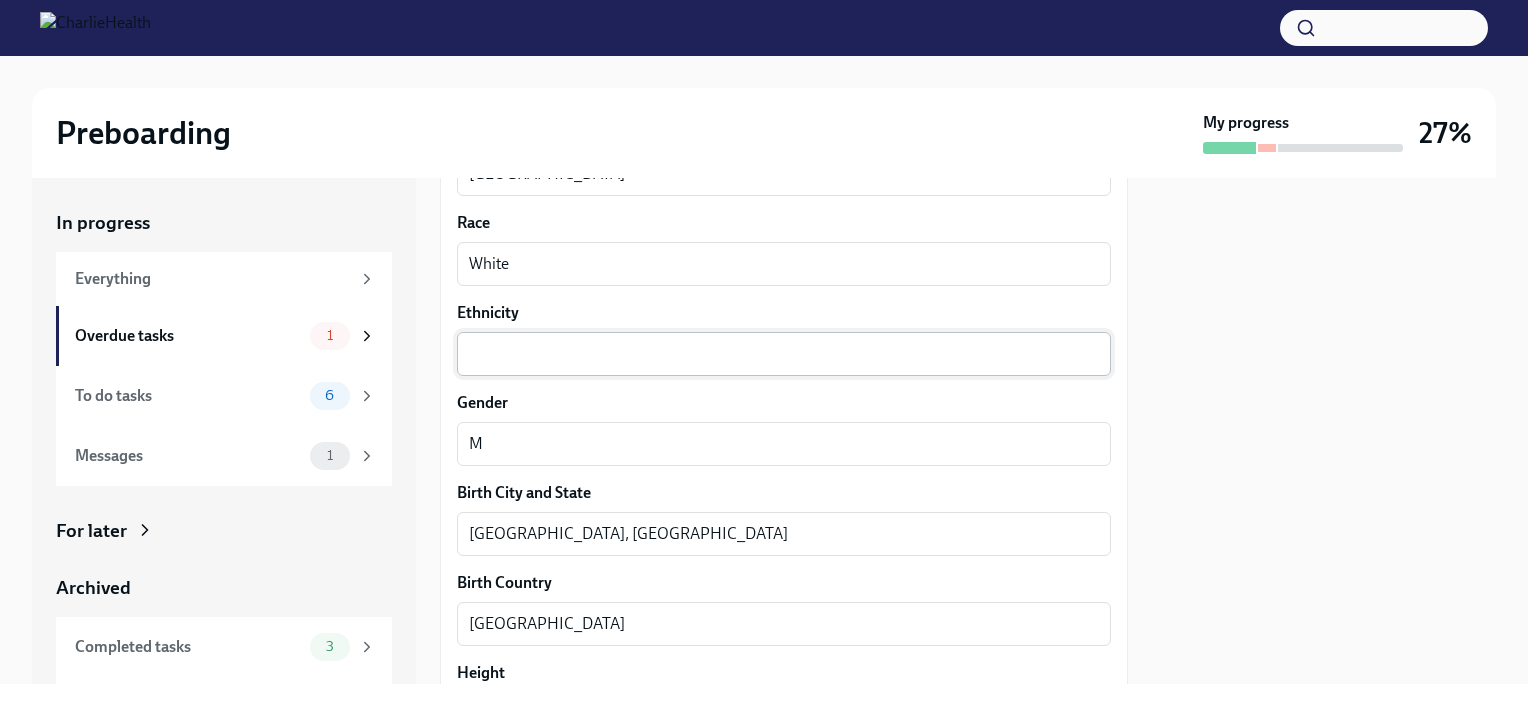 click on "Ethnicity" at bounding box center [784, 354] 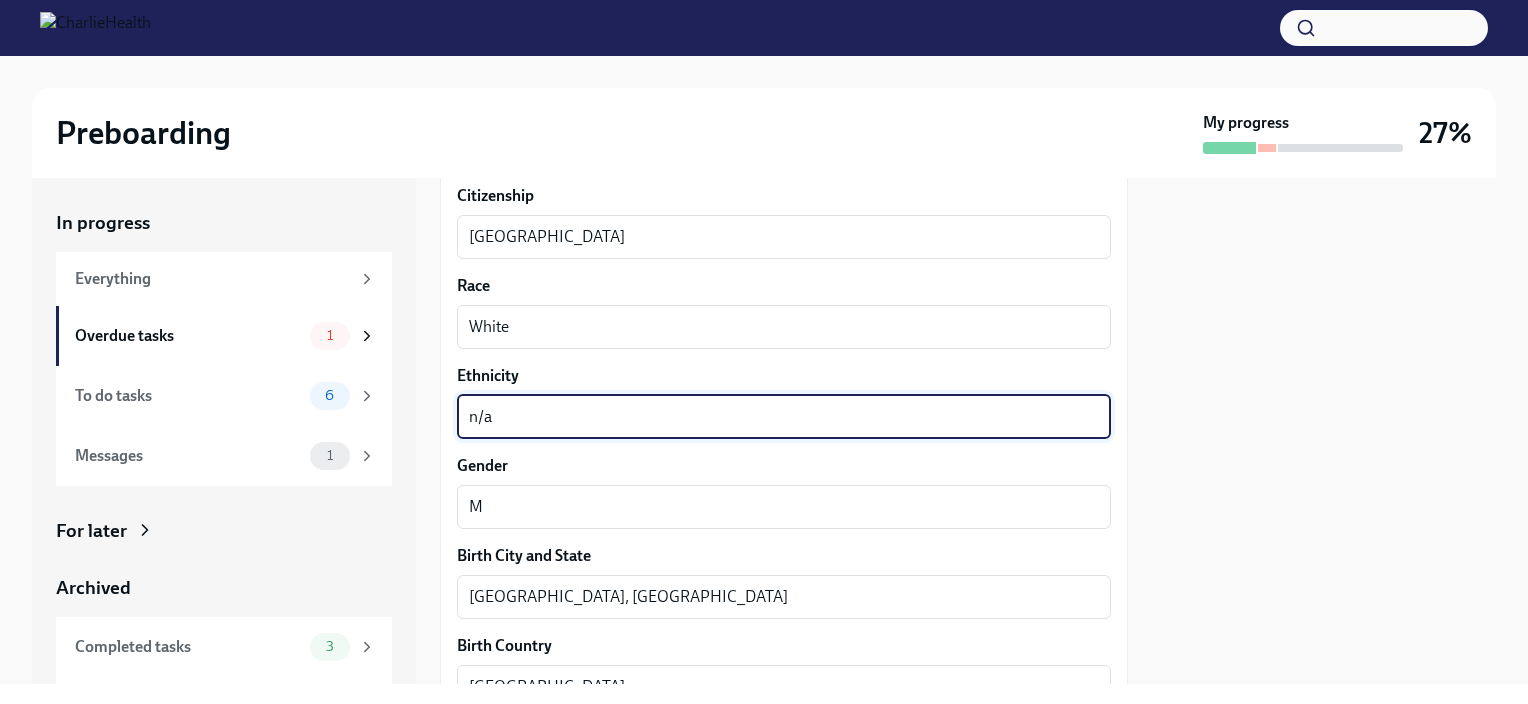 scroll, scrollTop: 995, scrollLeft: 0, axis: vertical 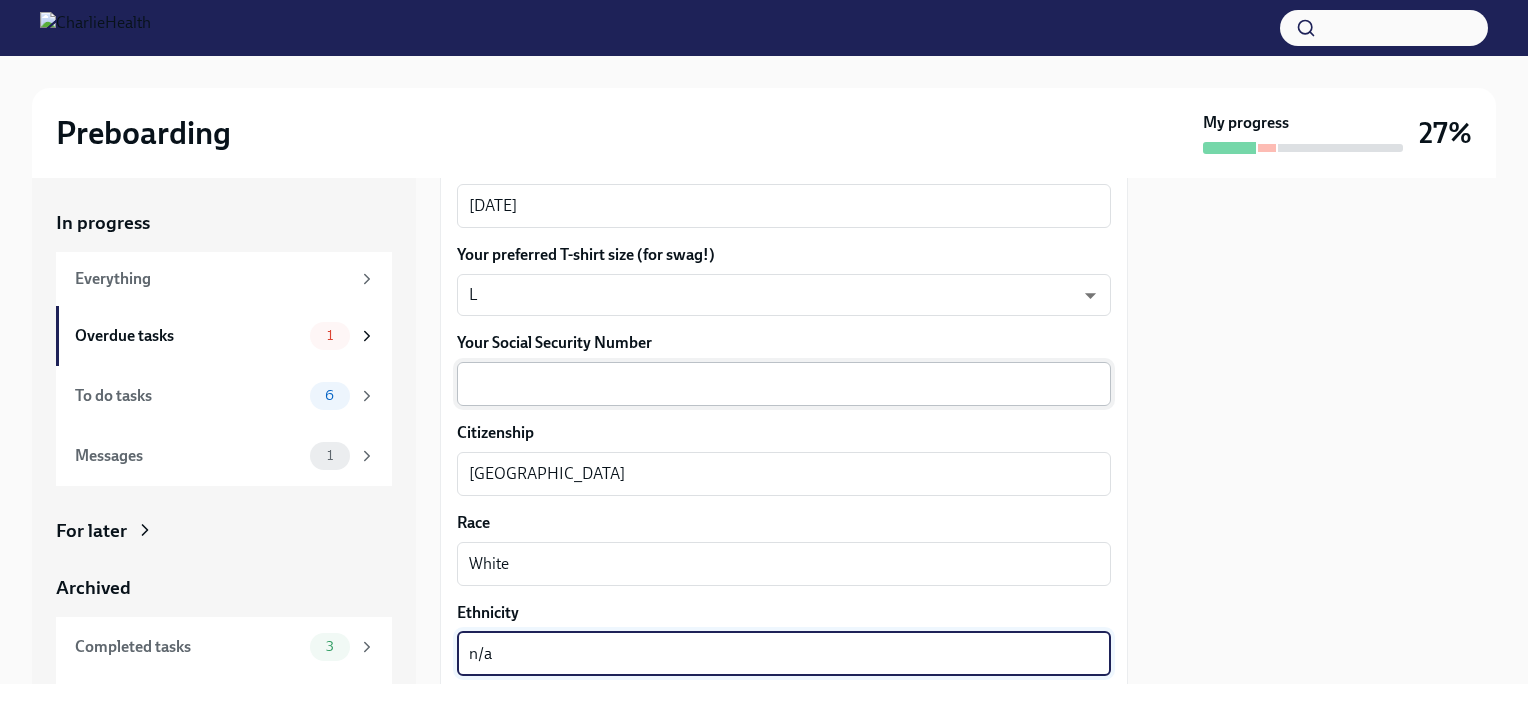 type on "n/a" 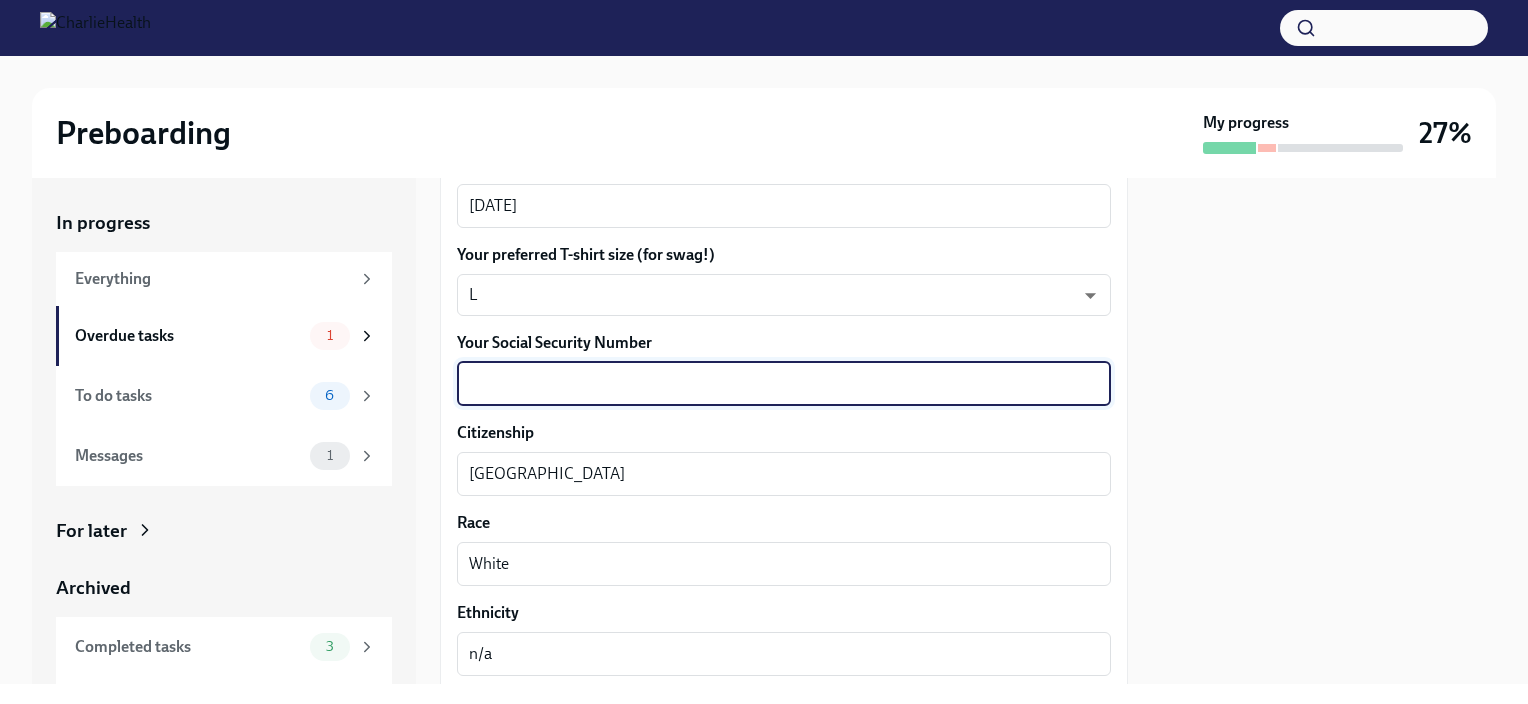 click on "Your Social Security Number" at bounding box center (784, 384) 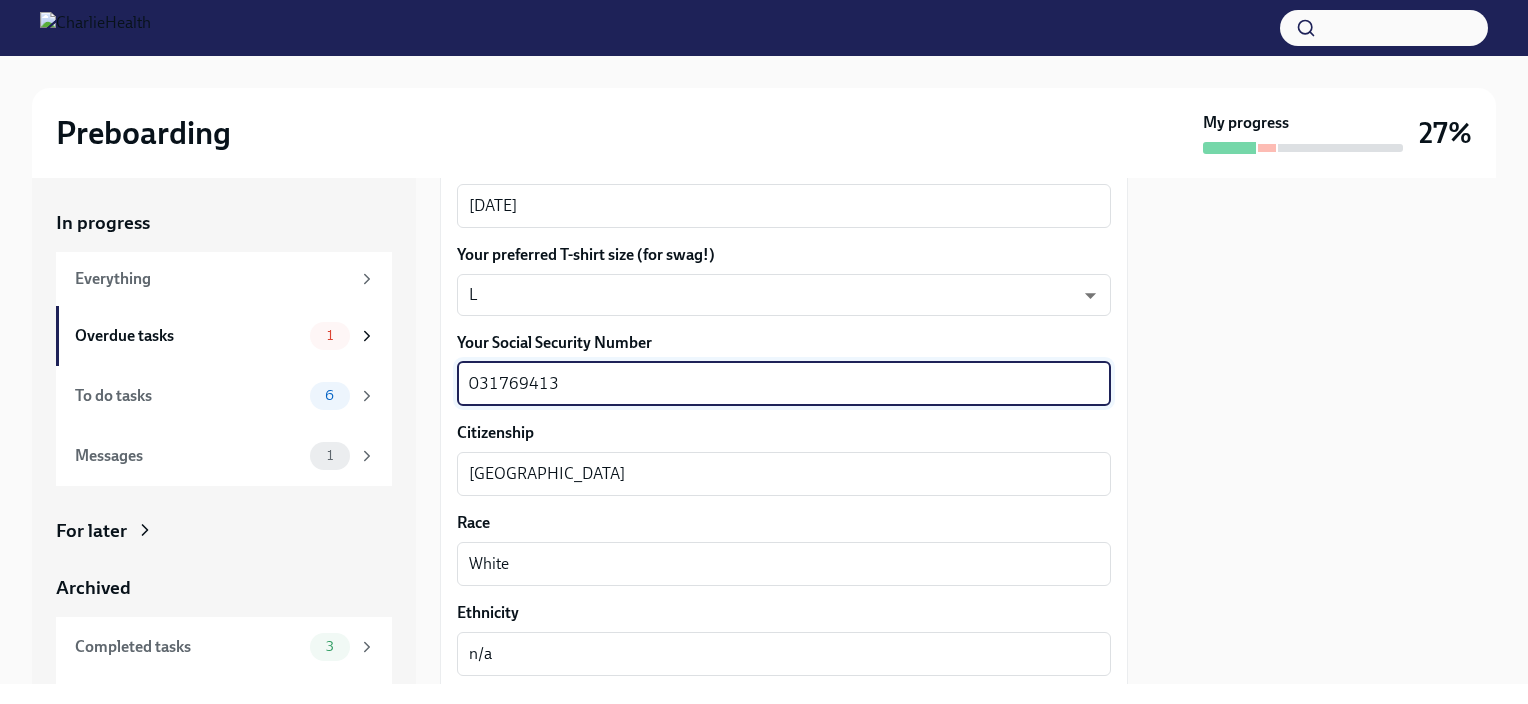 type on "031769413" 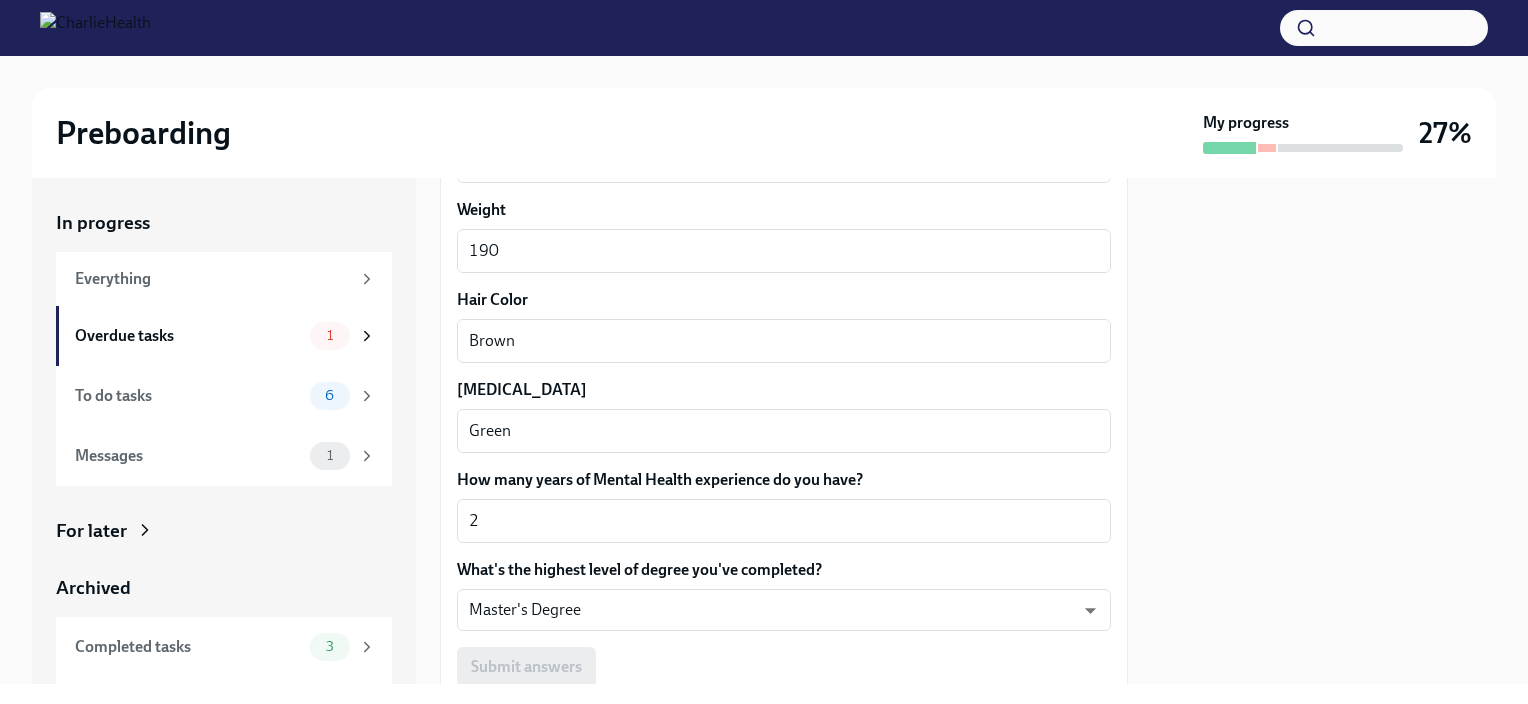 scroll, scrollTop: 1994, scrollLeft: 0, axis: vertical 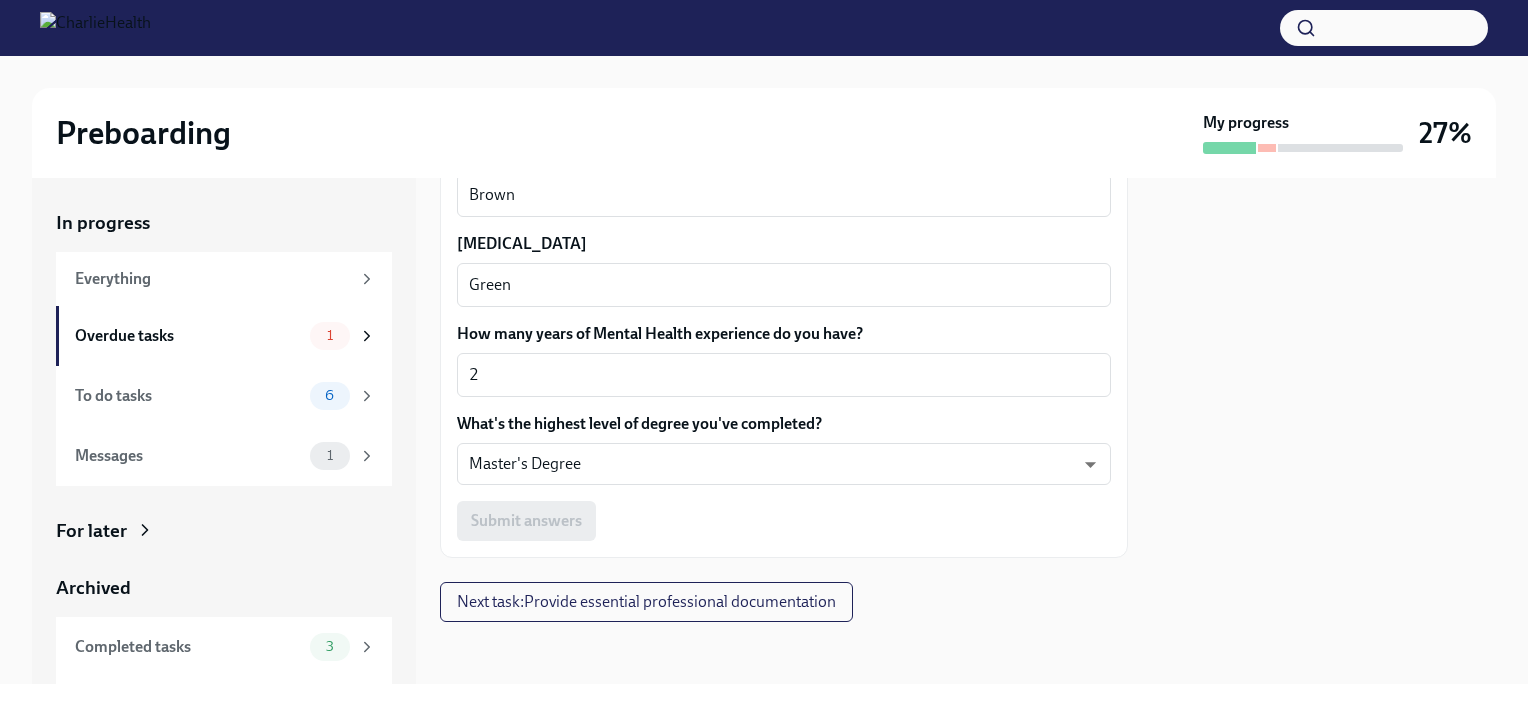 click on "Submit answers" at bounding box center (784, 521) 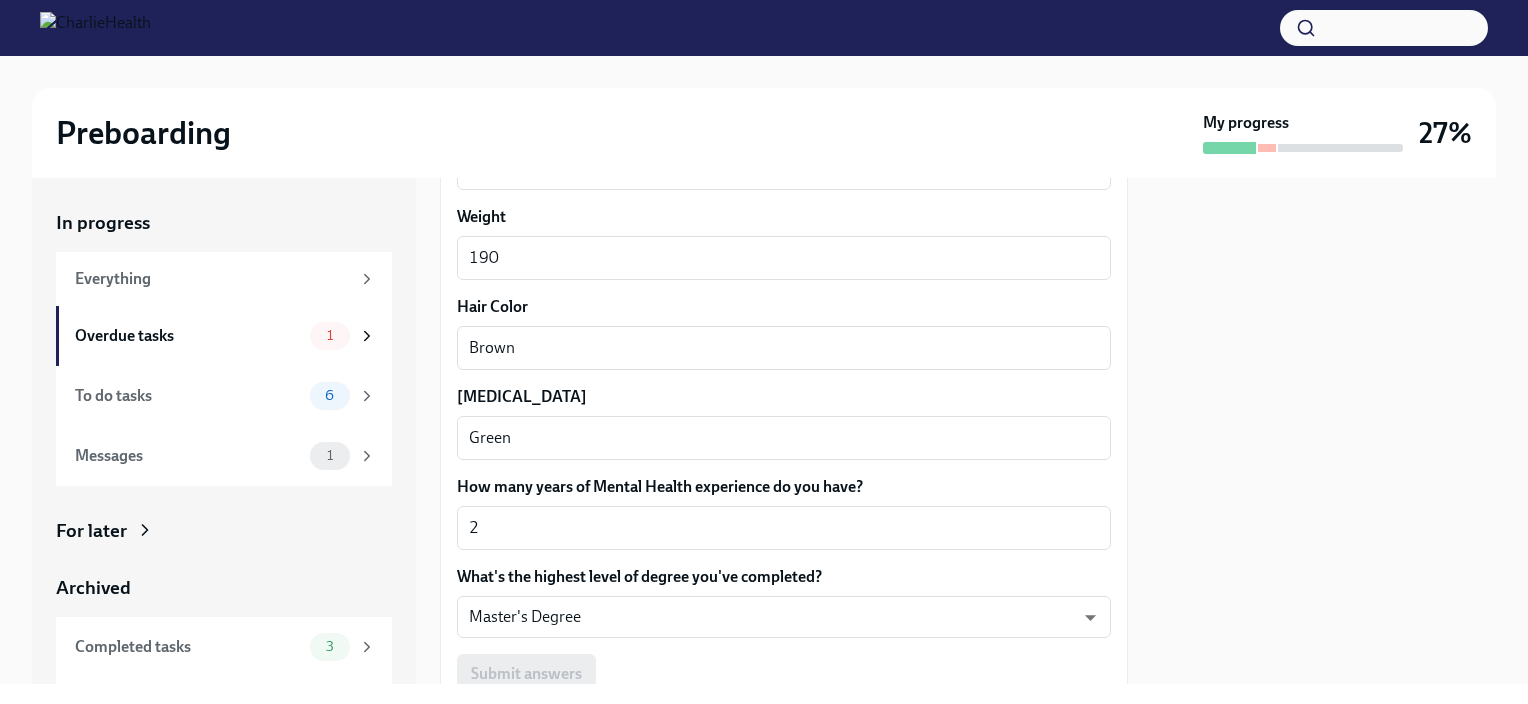 scroll, scrollTop: 1994, scrollLeft: 0, axis: vertical 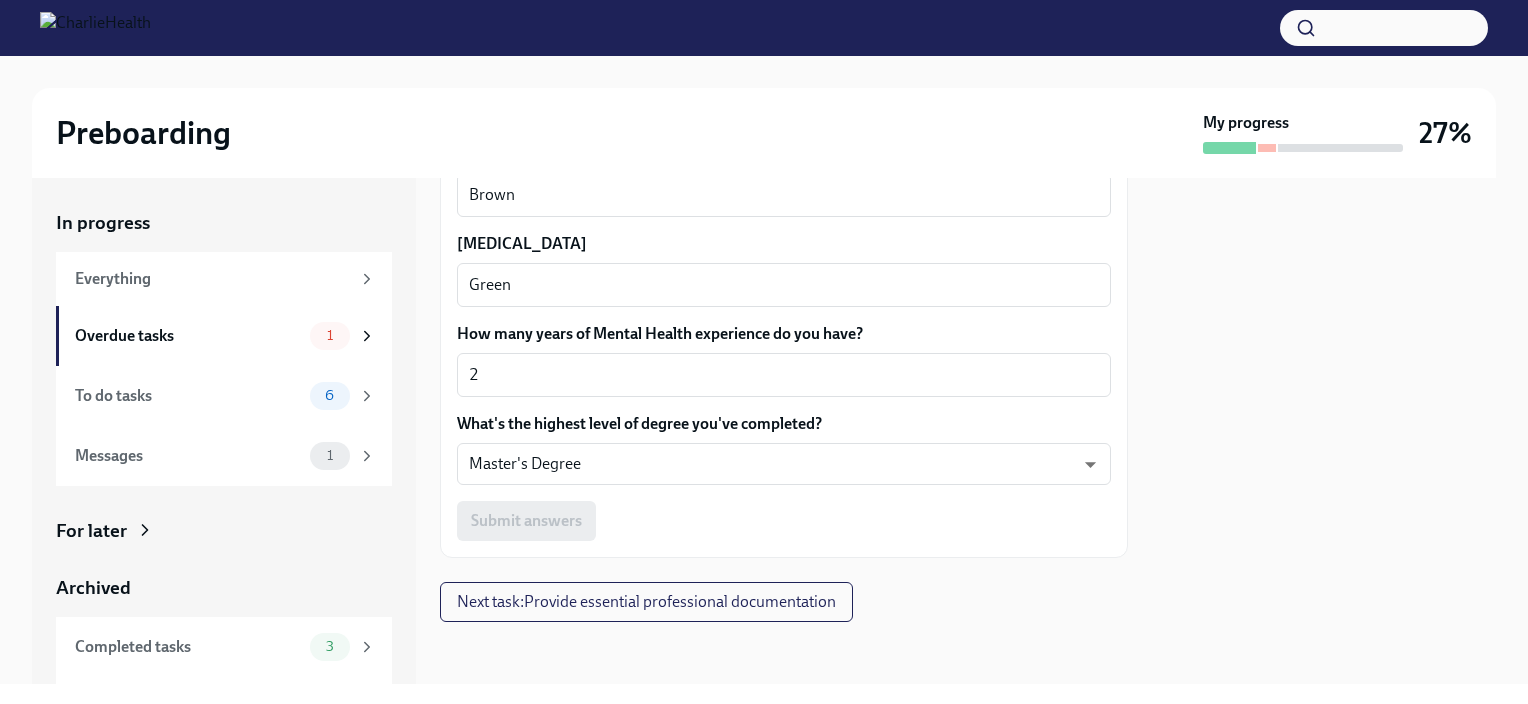click on "Submit answers" at bounding box center [784, 521] 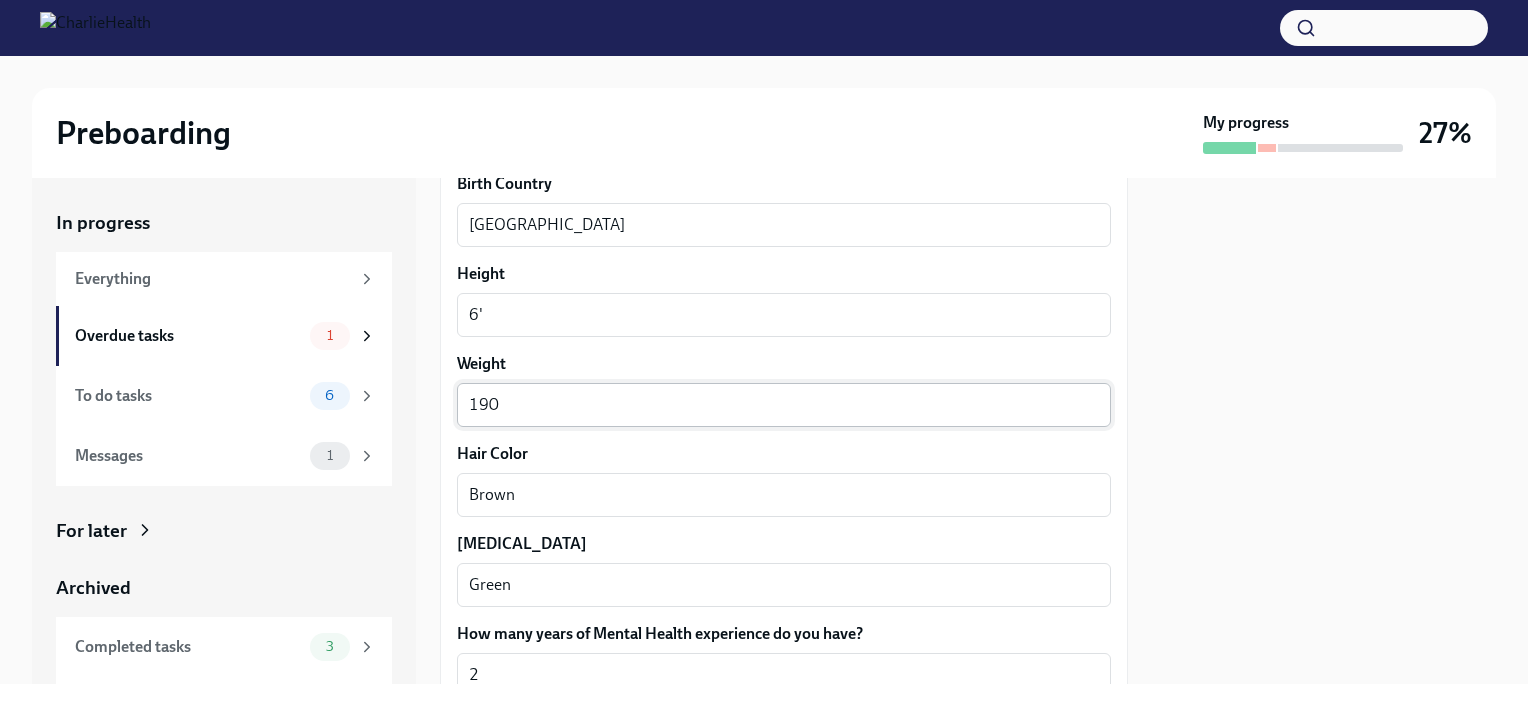scroll, scrollTop: 1394, scrollLeft: 0, axis: vertical 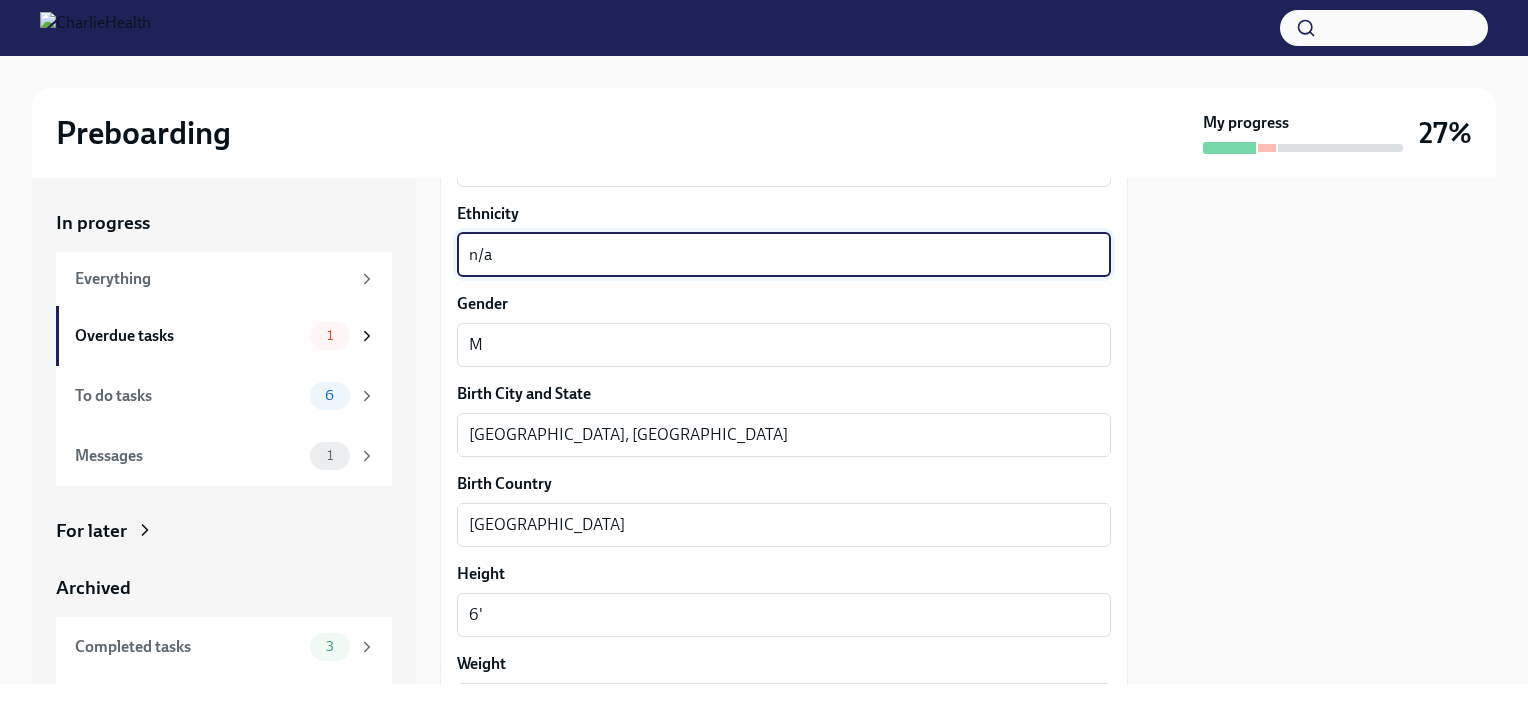 click on "n/a" at bounding box center (784, 255) 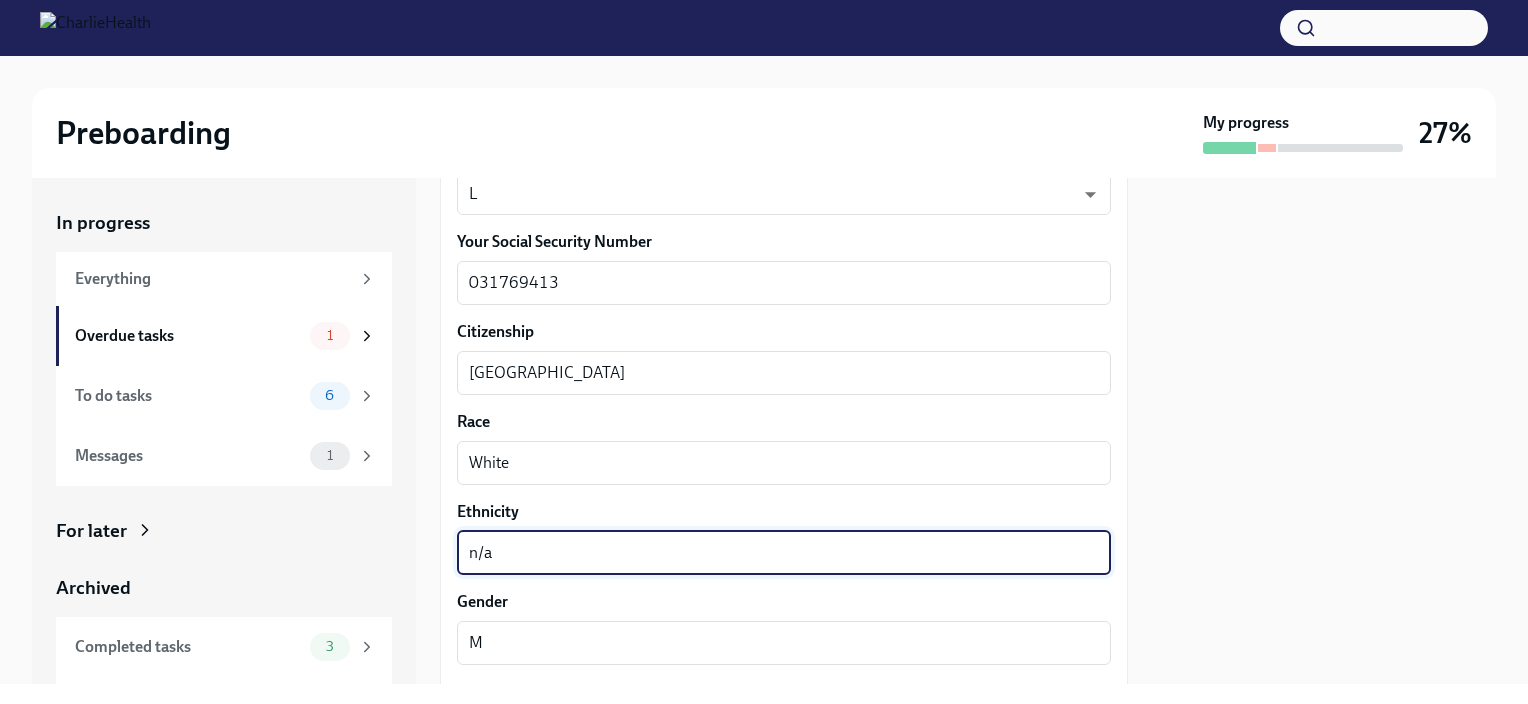 scroll, scrollTop: 1094, scrollLeft: 0, axis: vertical 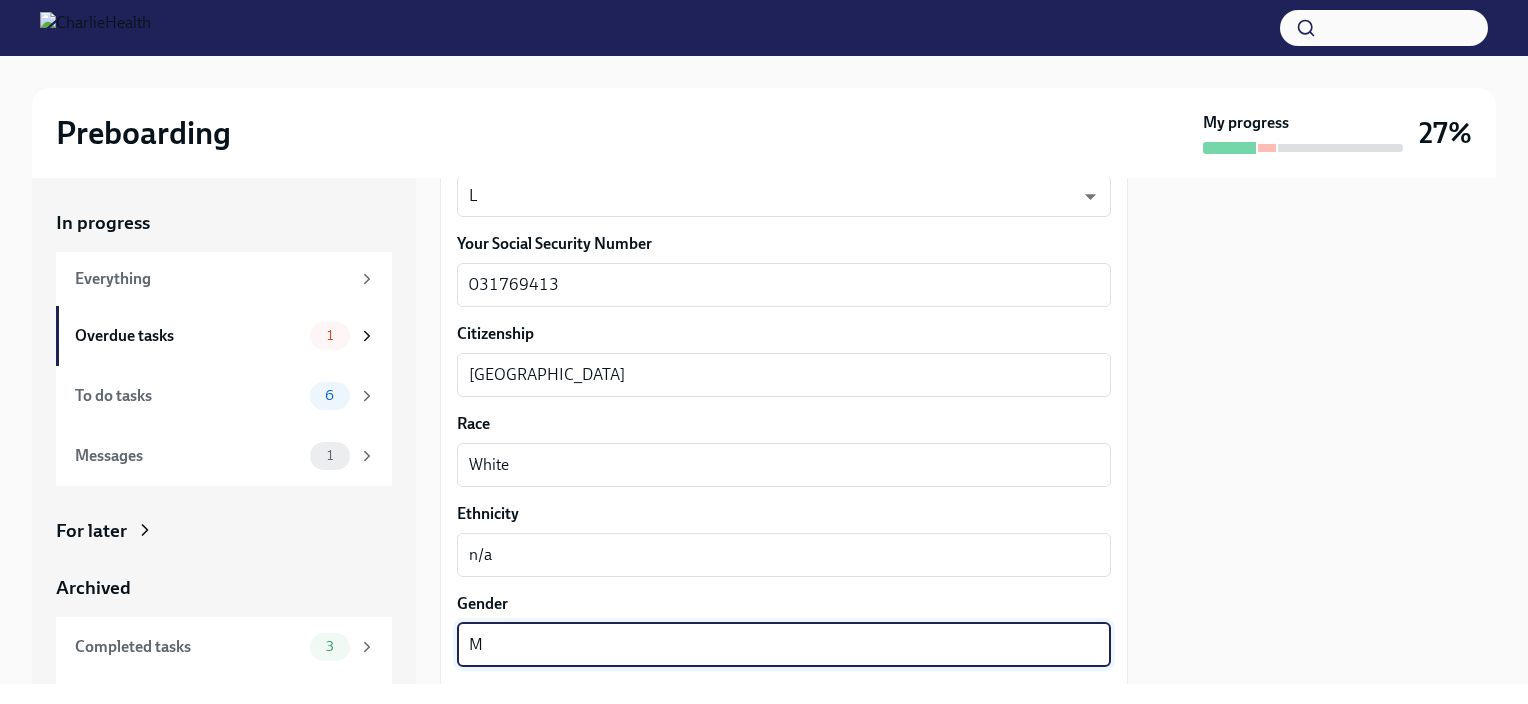 click on "M" at bounding box center (784, 645) 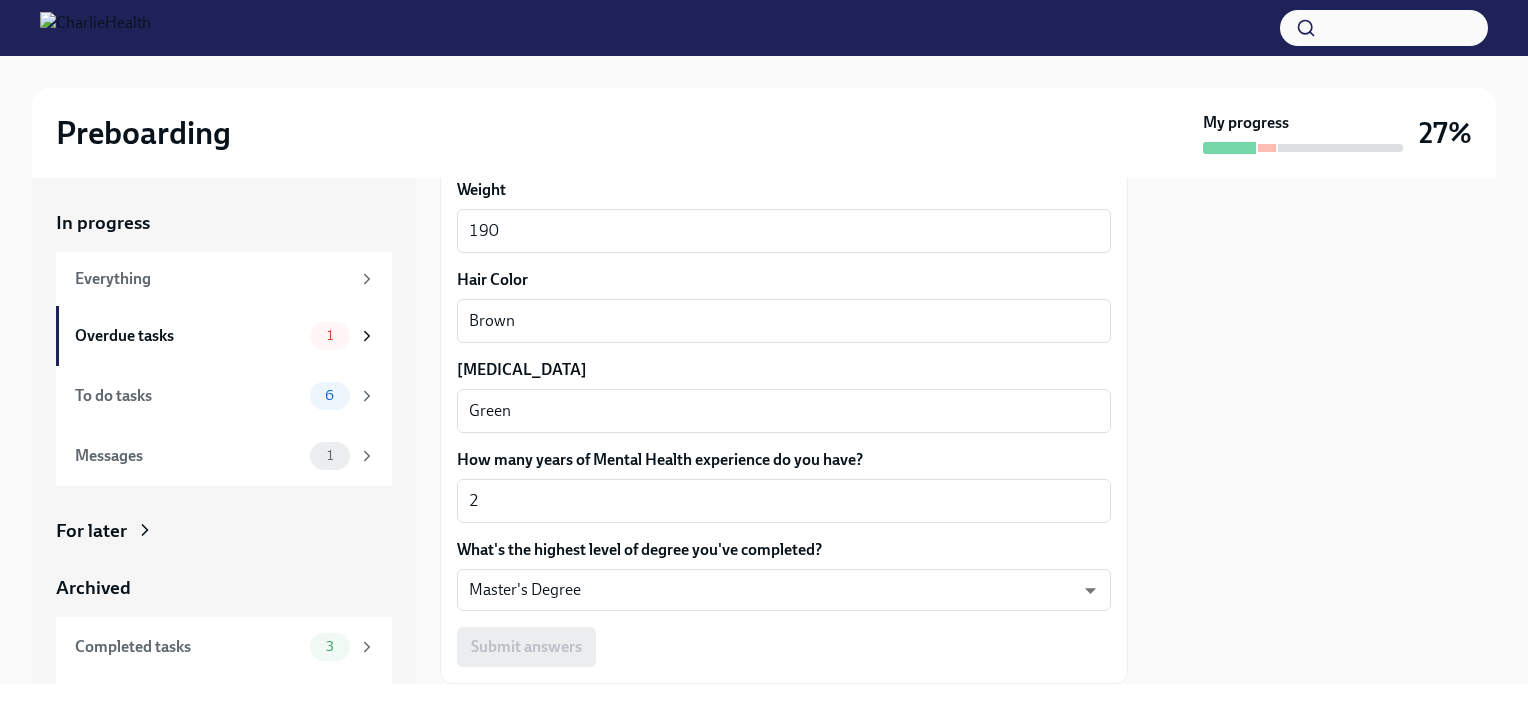 scroll, scrollTop: 1994, scrollLeft: 0, axis: vertical 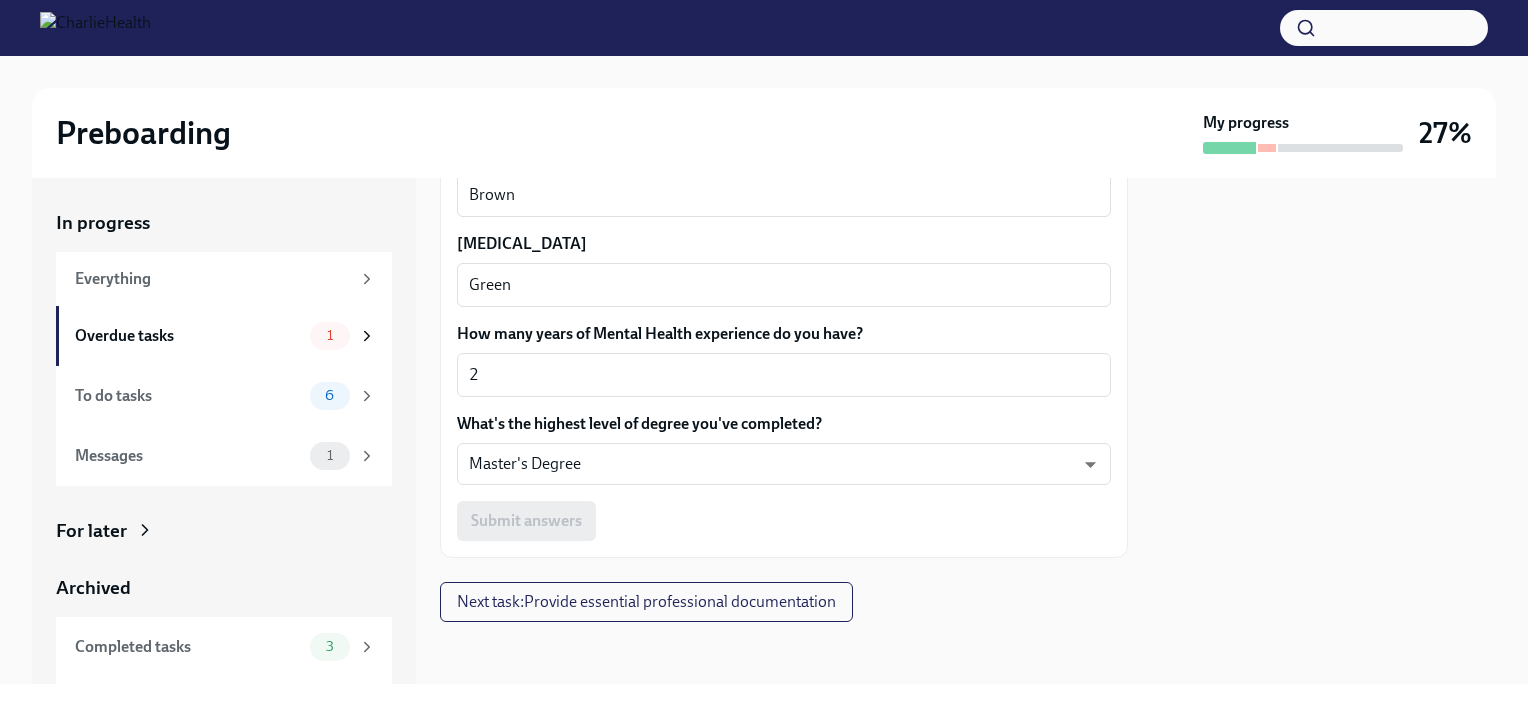 type on "[DEMOGRAPHIC_DATA]" 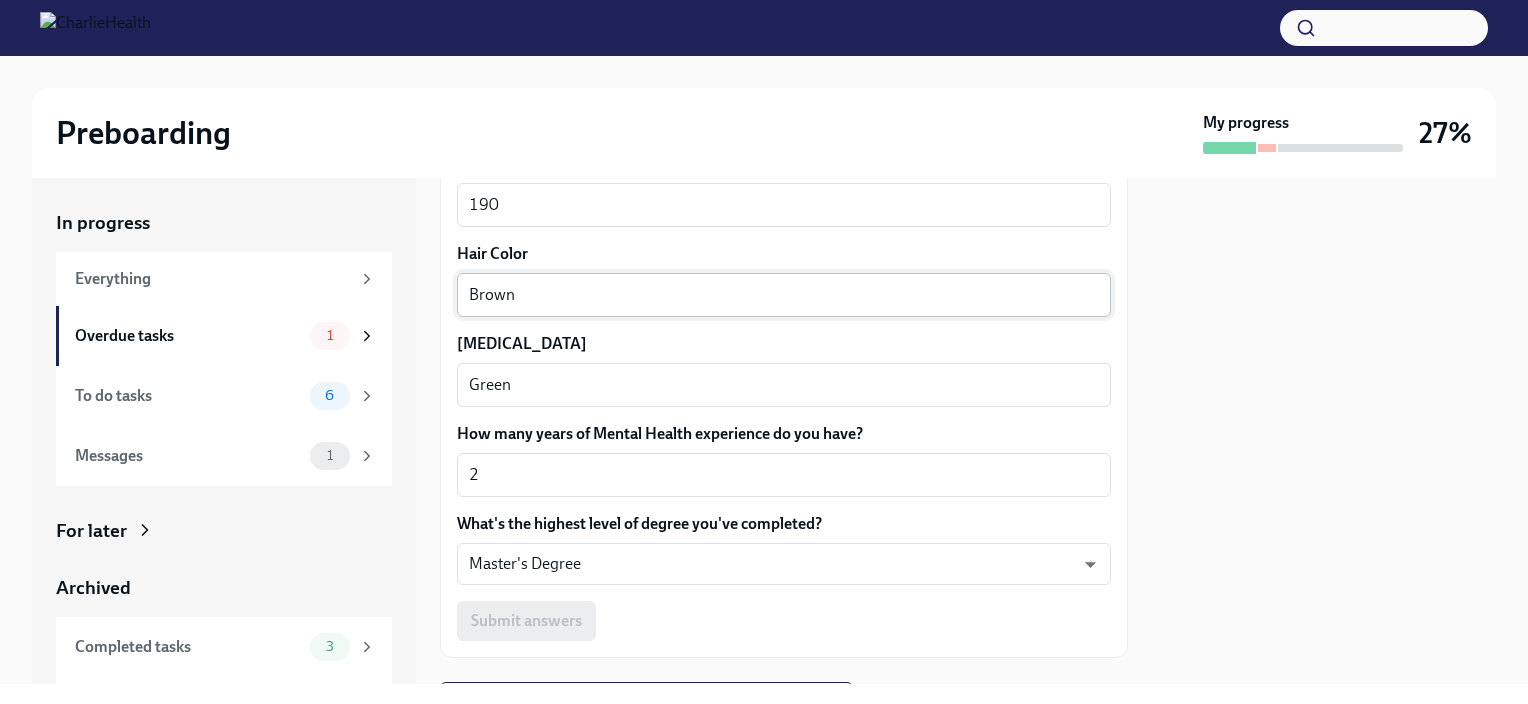 scroll, scrollTop: 1594, scrollLeft: 0, axis: vertical 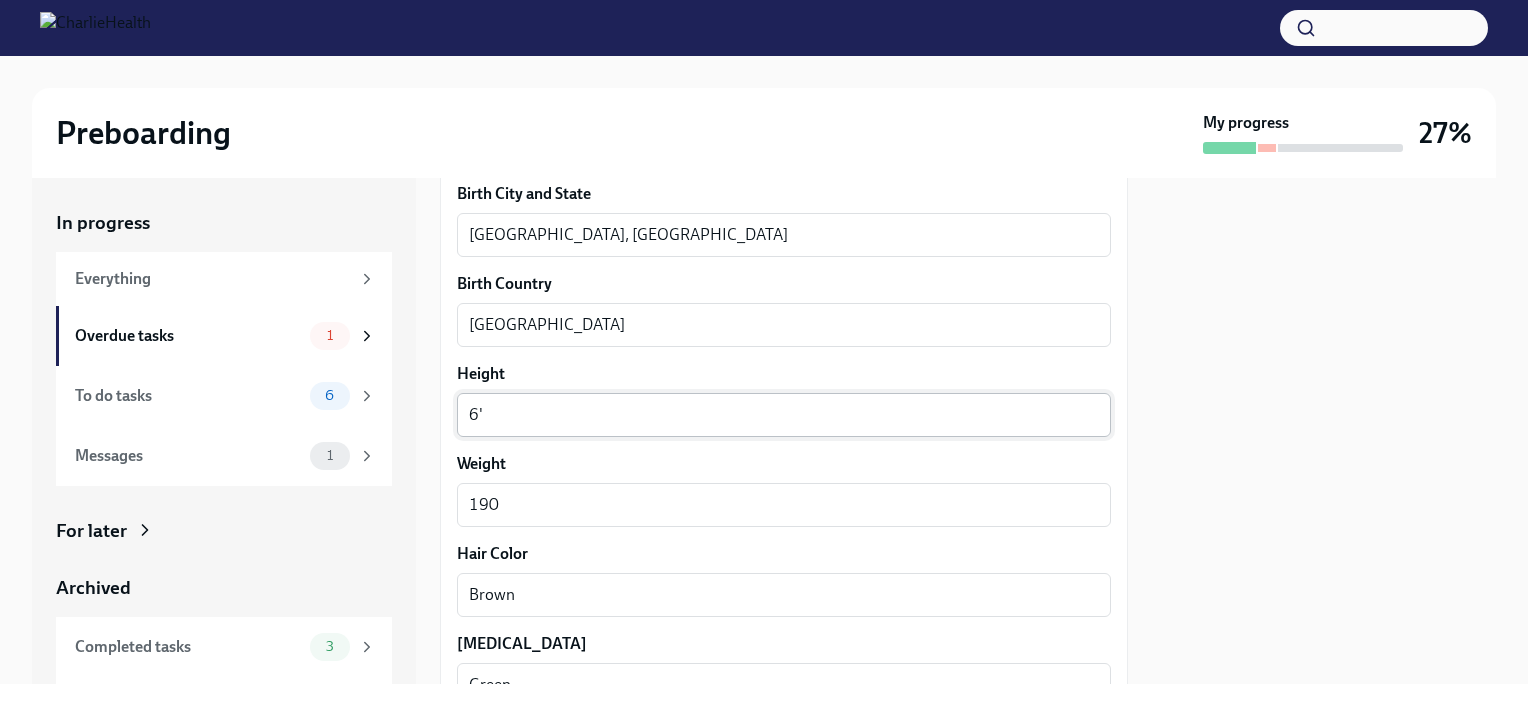 click on "6' x ​" at bounding box center (784, 415) 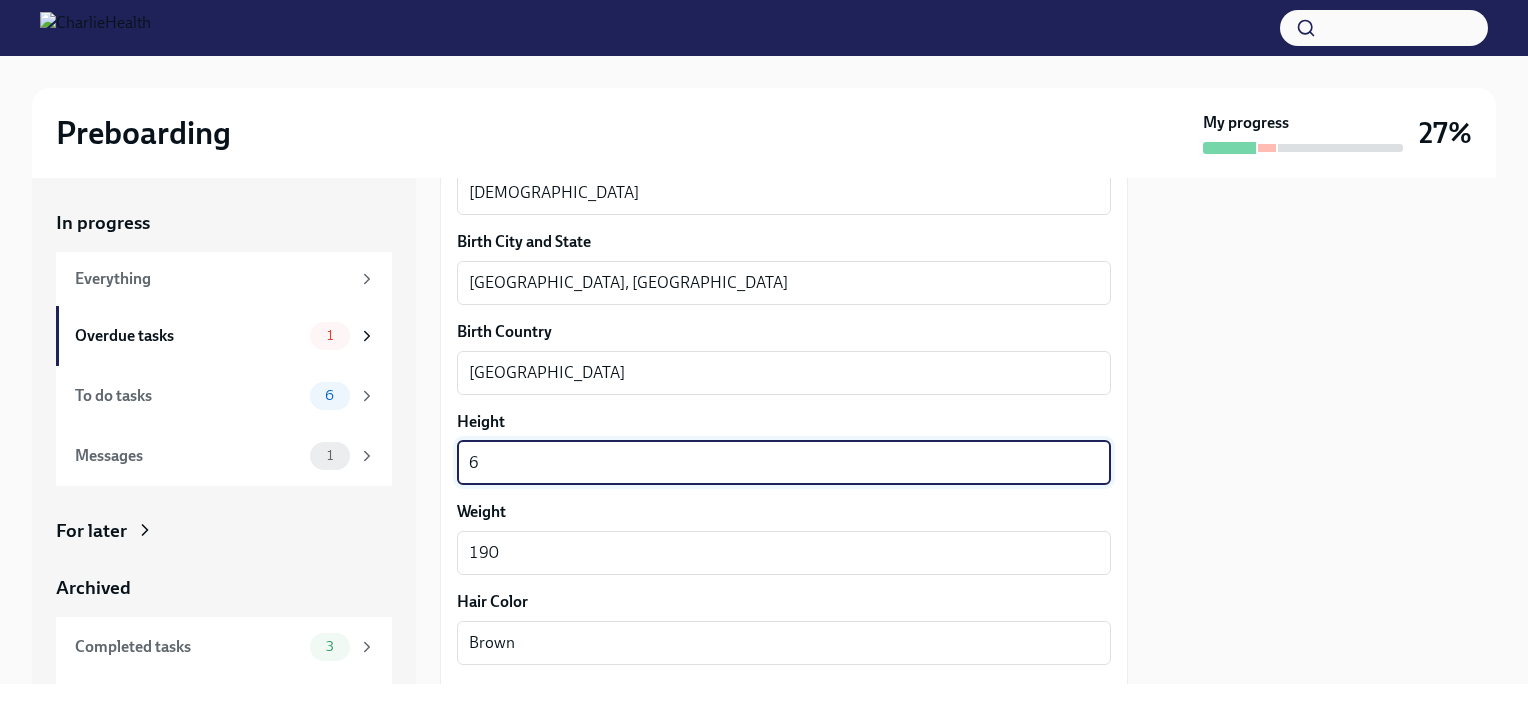scroll, scrollTop: 1394, scrollLeft: 0, axis: vertical 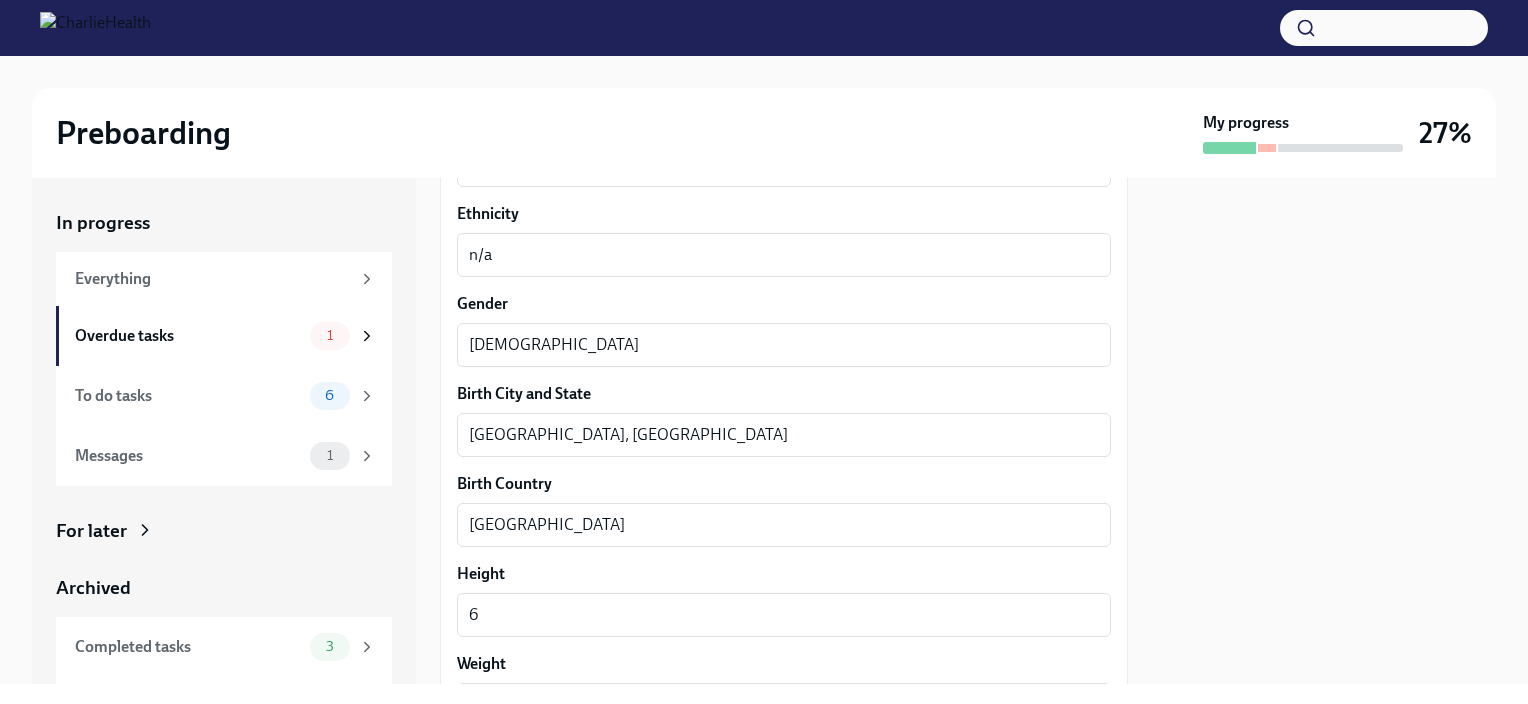 click on "Birth Country" at bounding box center [784, 484] 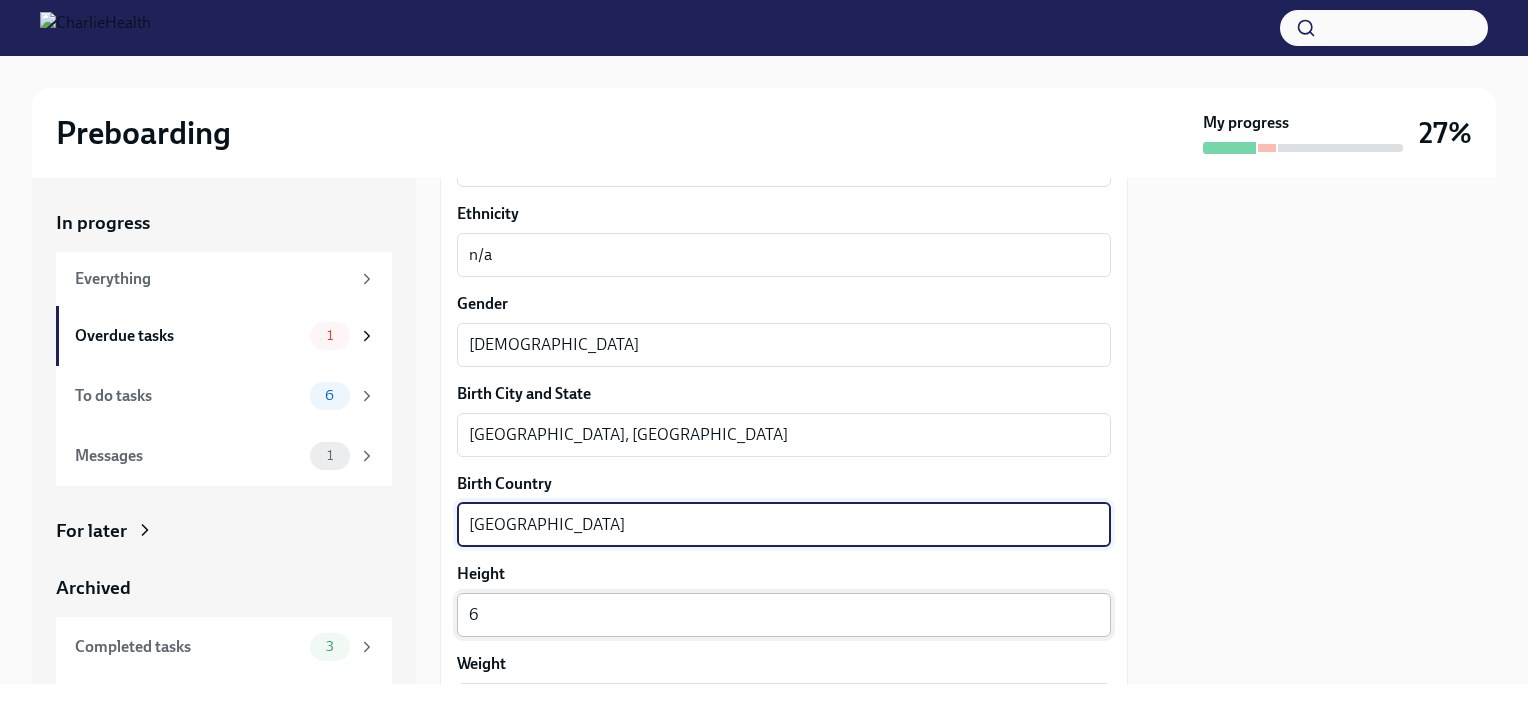 click on "6" at bounding box center [784, 615] 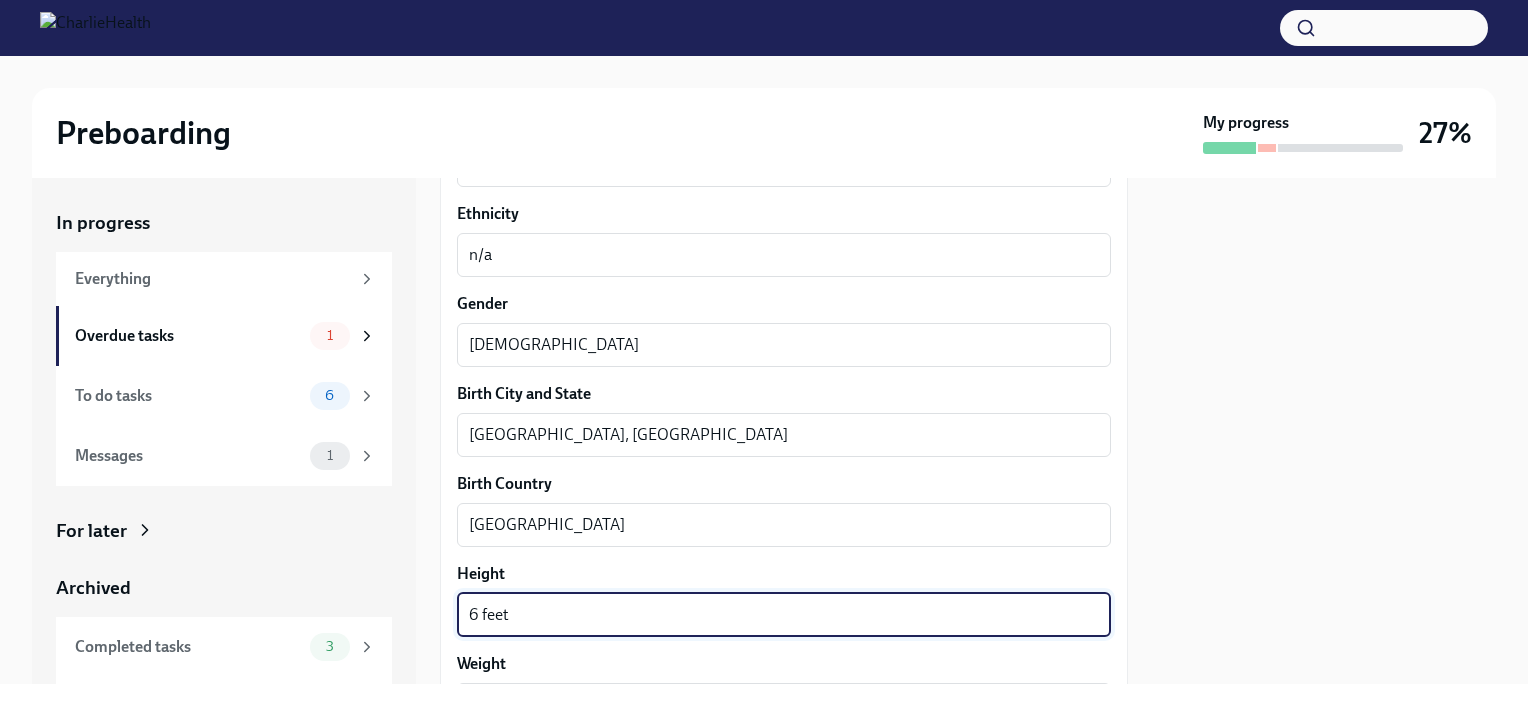 type on "6 feet" 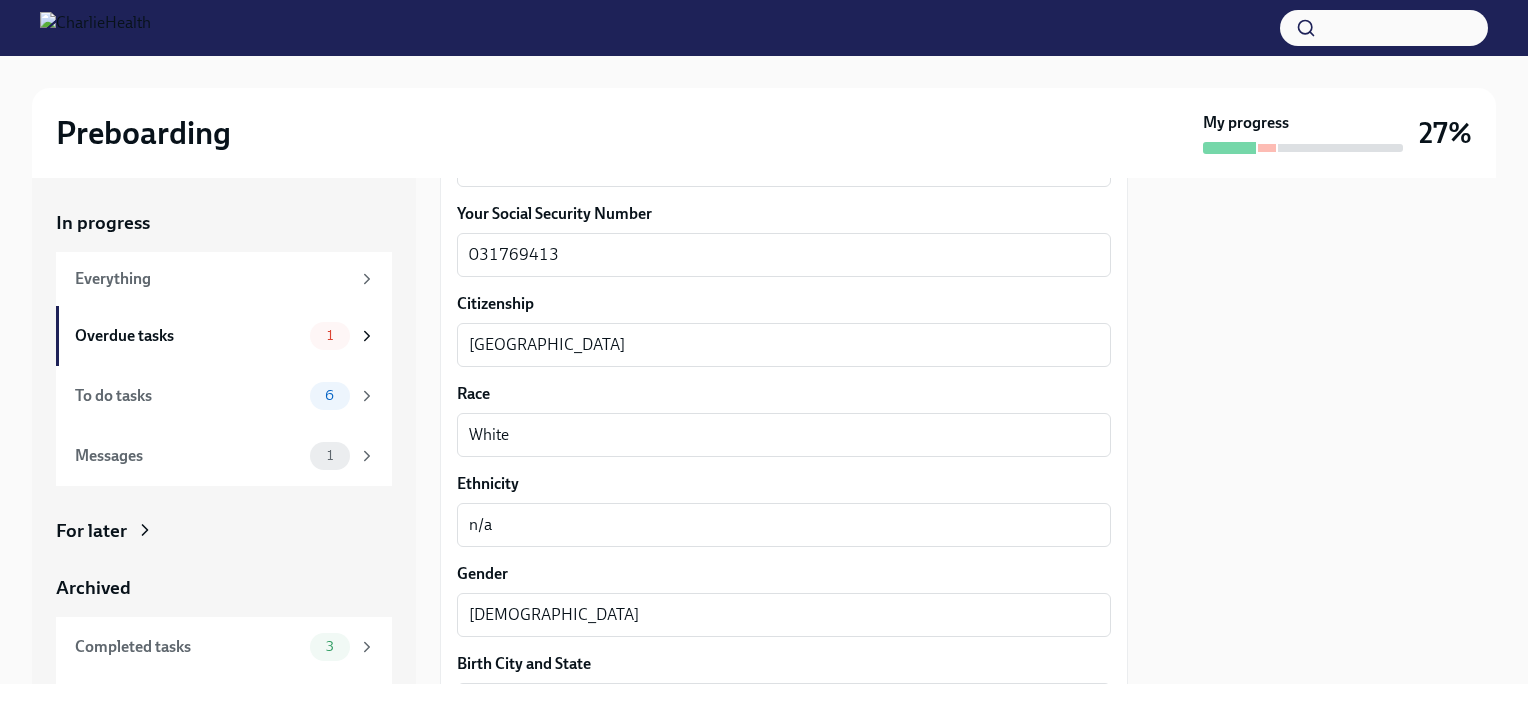 scroll, scrollTop: 1094, scrollLeft: 0, axis: vertical 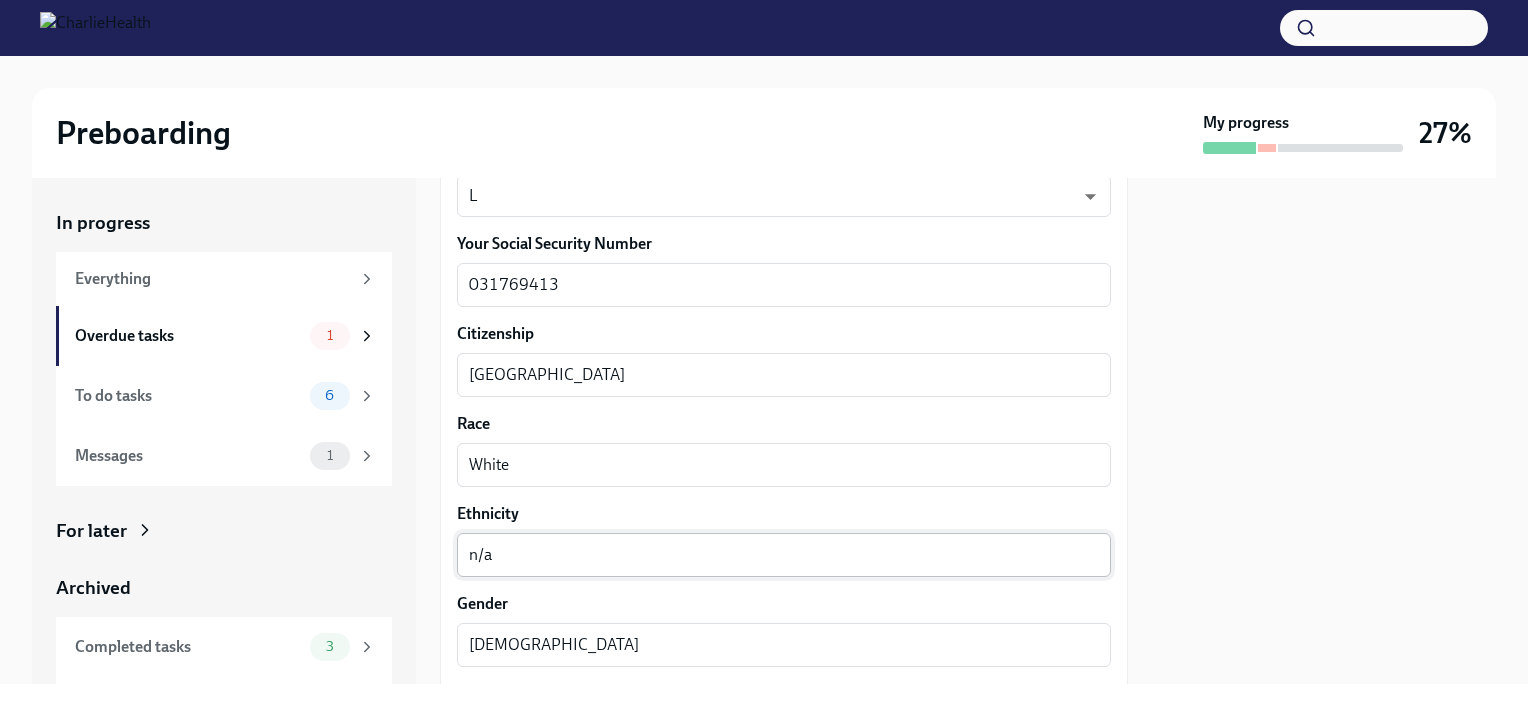 click on "n/a" at bounding box center [784, 555] 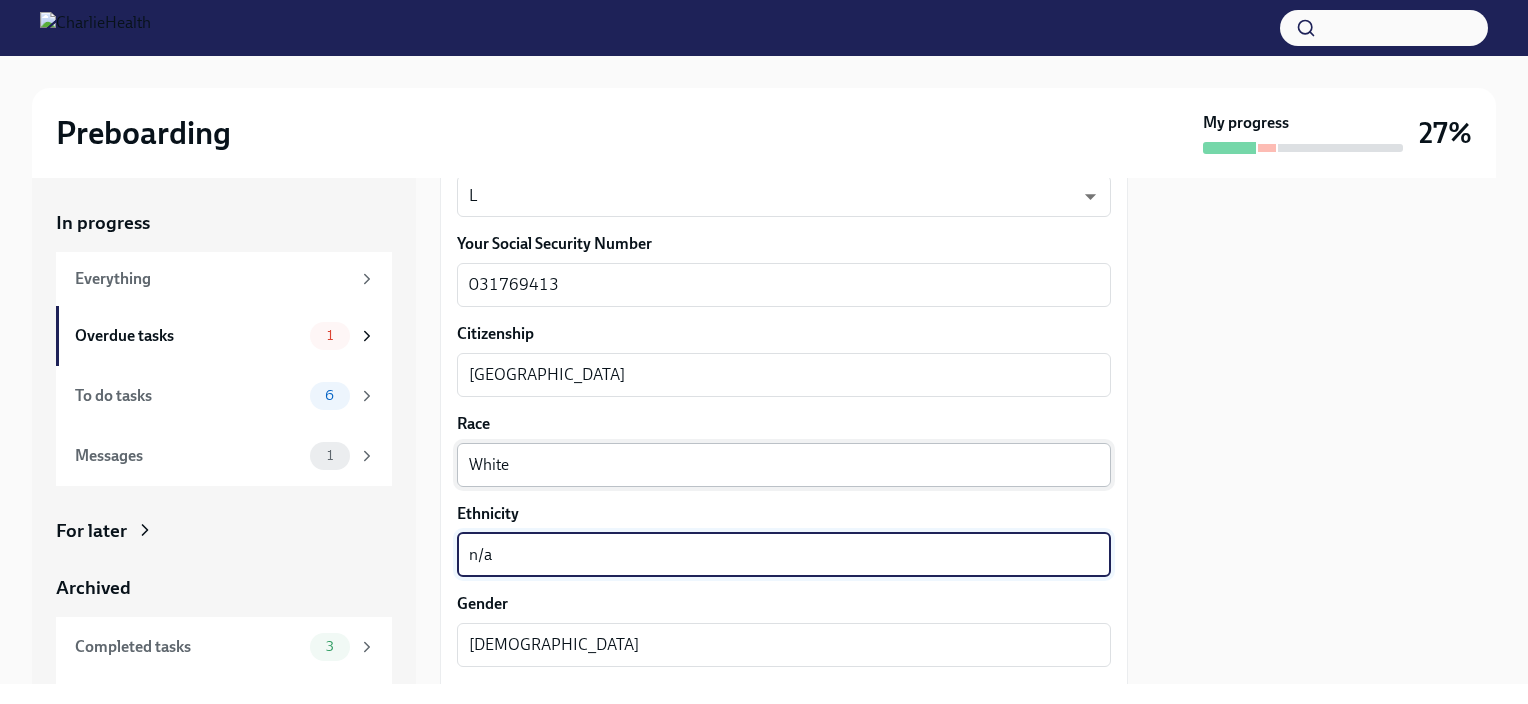 click on "White" at bounding box center (784, 465) 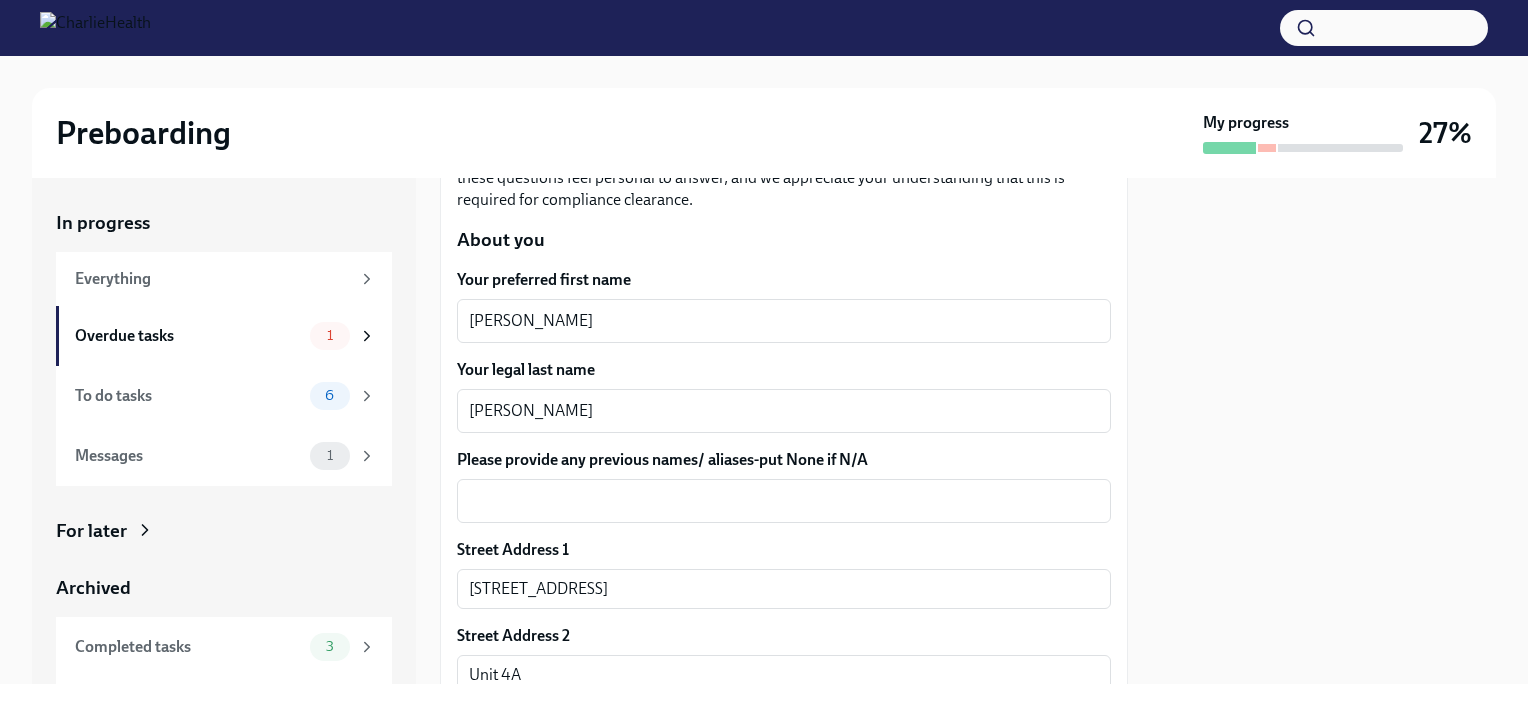 scroll, scrollTop: 294, scrollLeft: 0, axis: vertical 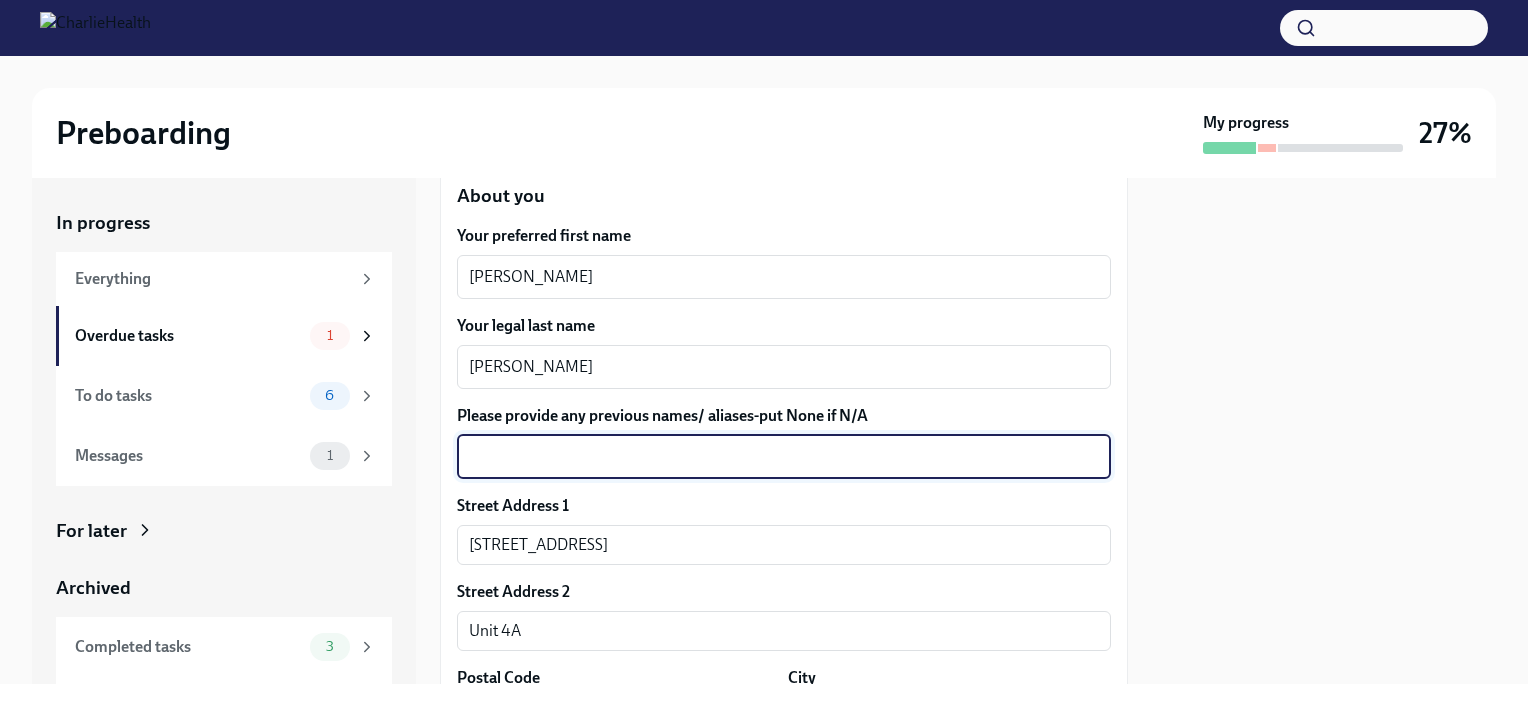 click on "Please provide any previous names/ aliases-put None if N/A" at bounding box center (784, 457) 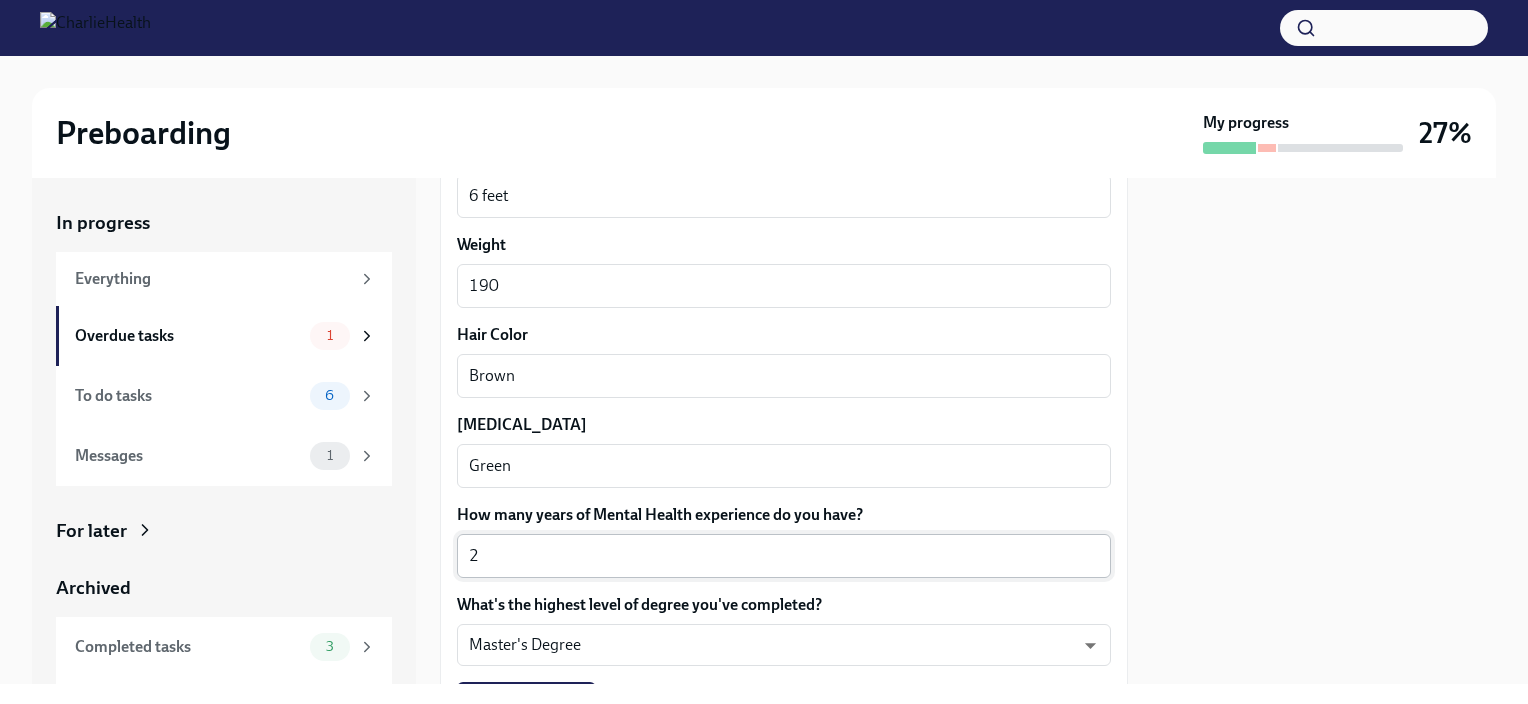 scroll, scrollTop: 1994, scrollLeft: 0, axis: vertical 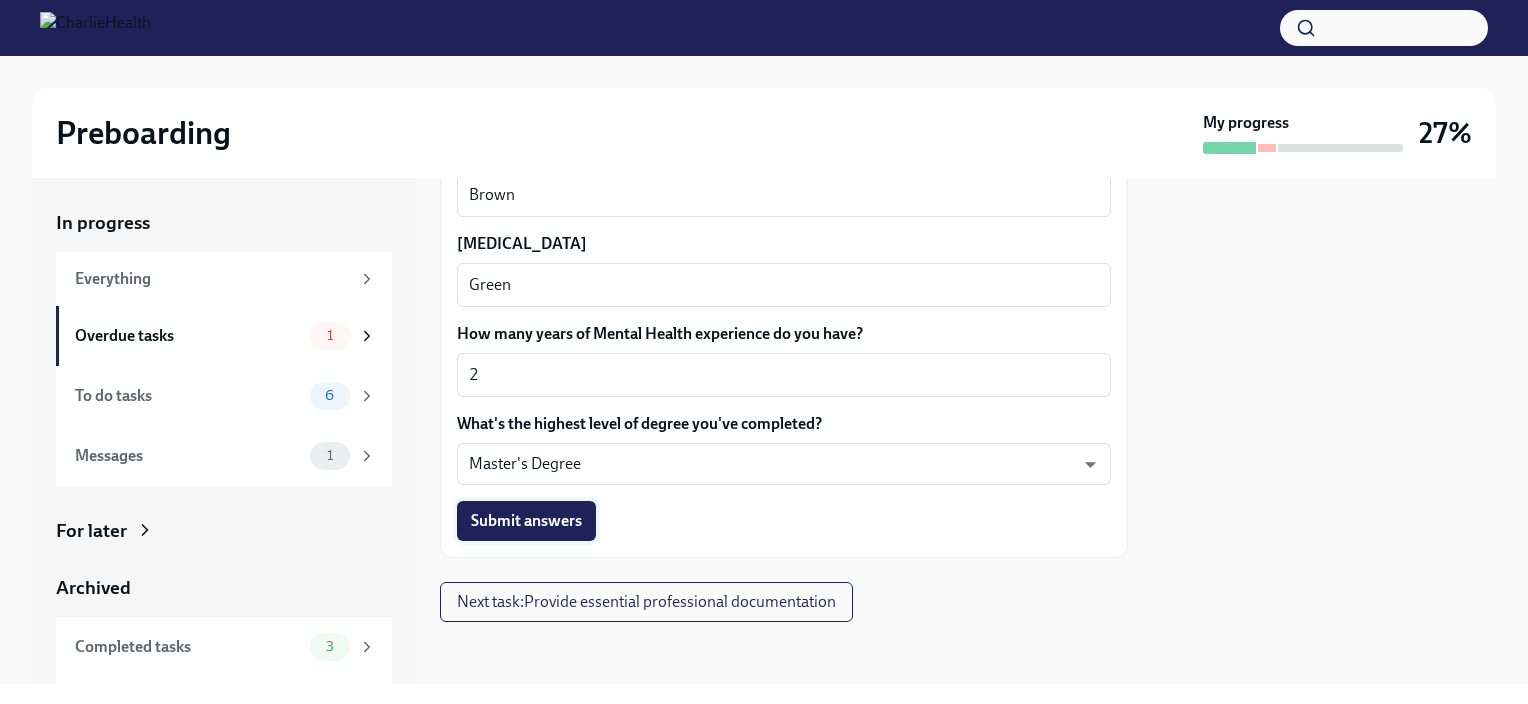 type on "N/A" 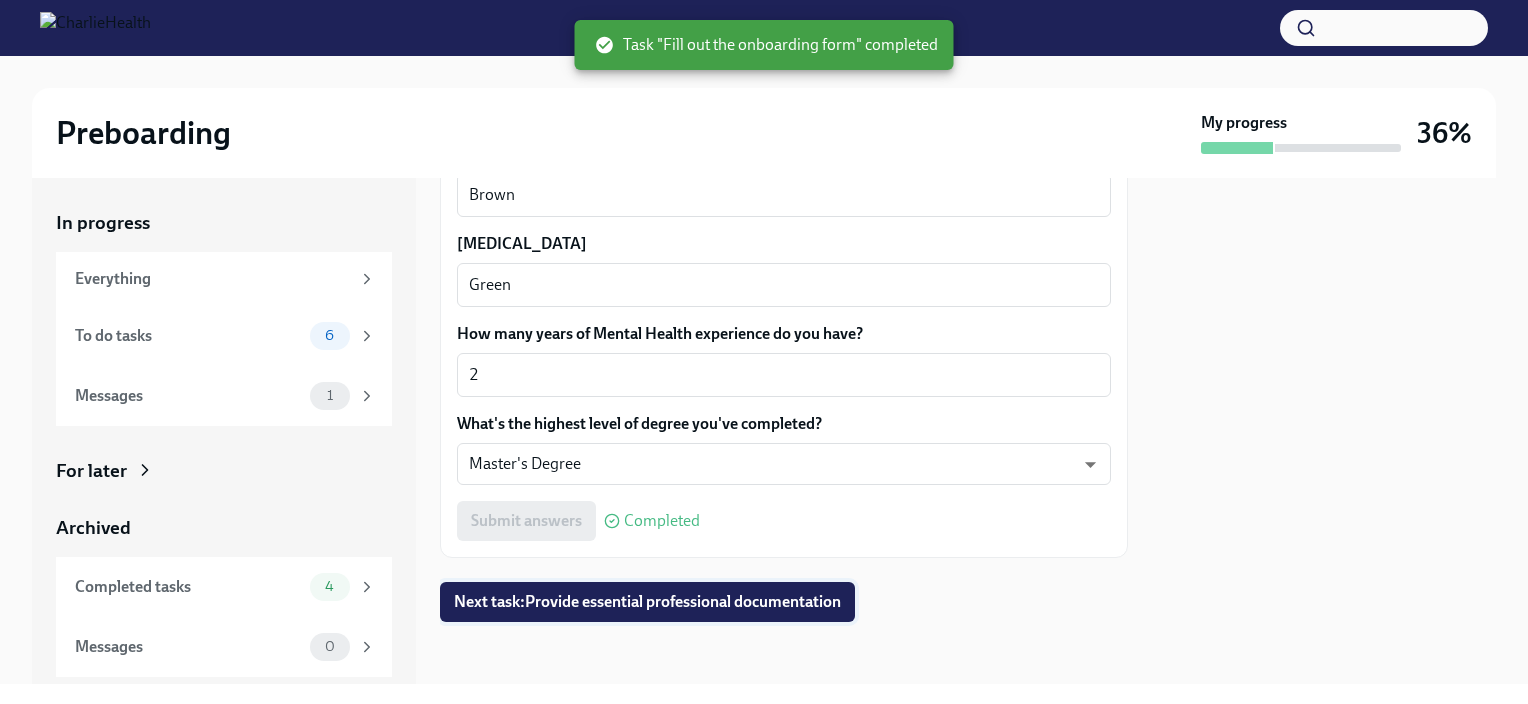 click on "Next task :  Provide essential professional documentation" at bounding box center [647, 602] 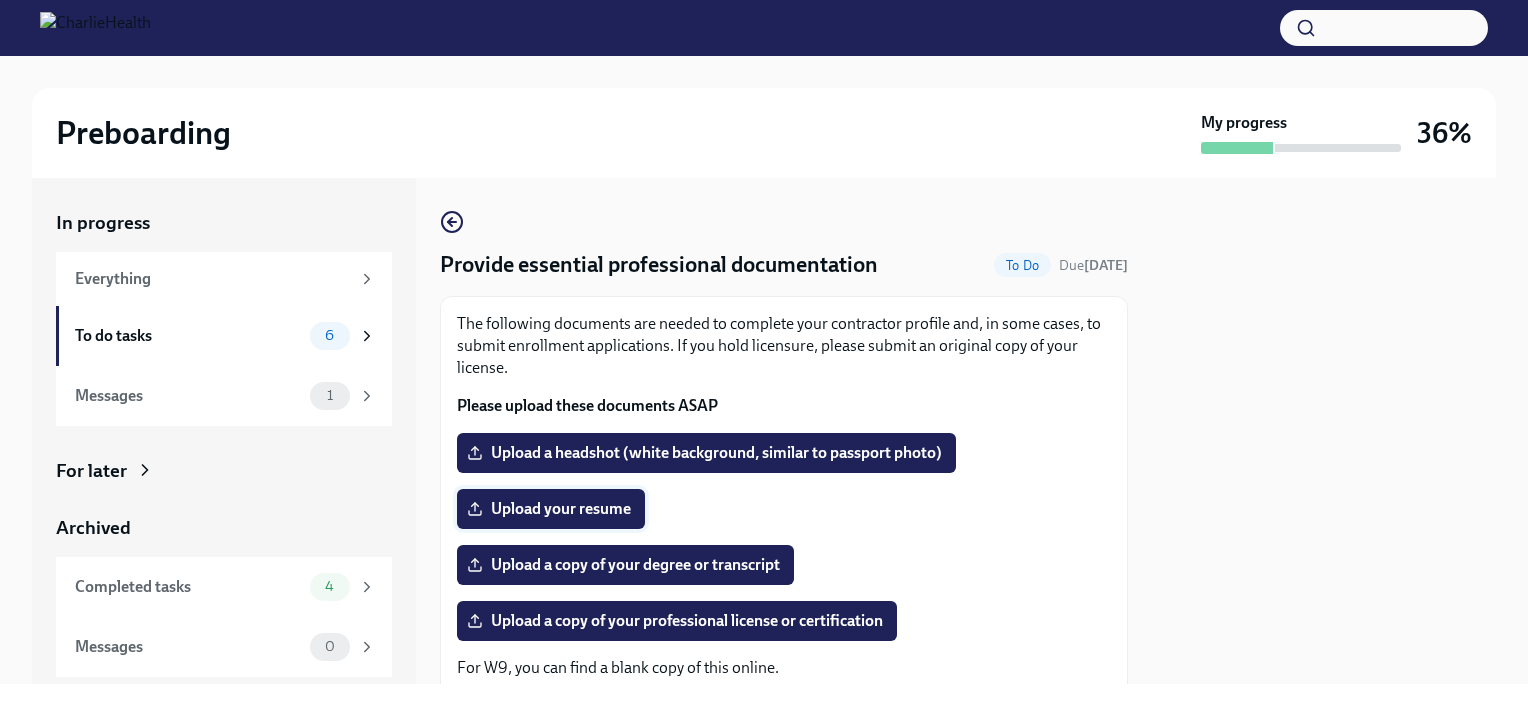 click on "Upload your resume" at bounding box center (551, 509) 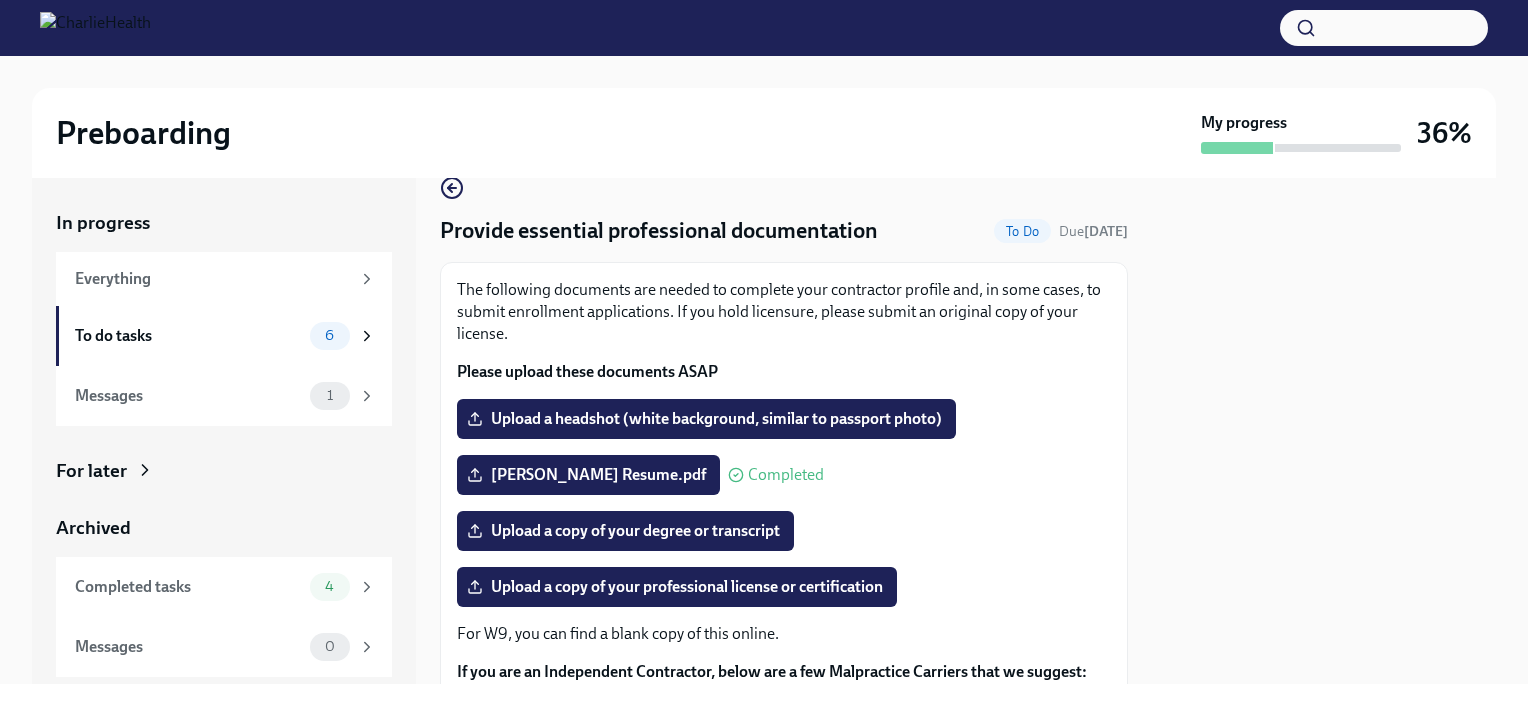 scroll, scrollTop: 0, scrollLeft: 0, axis: both 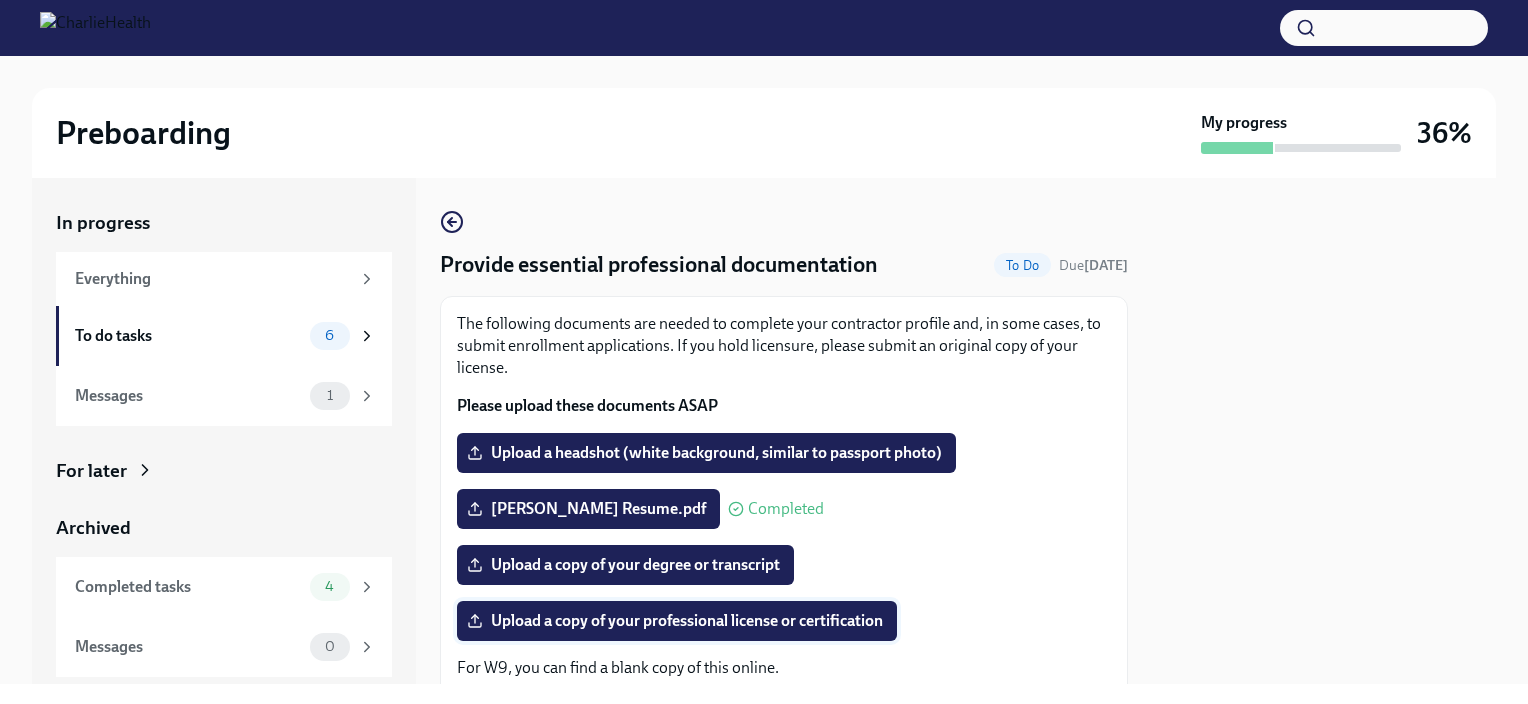 click on "Upload a copy of your professional license or certification" at bounding box center [677, 621] 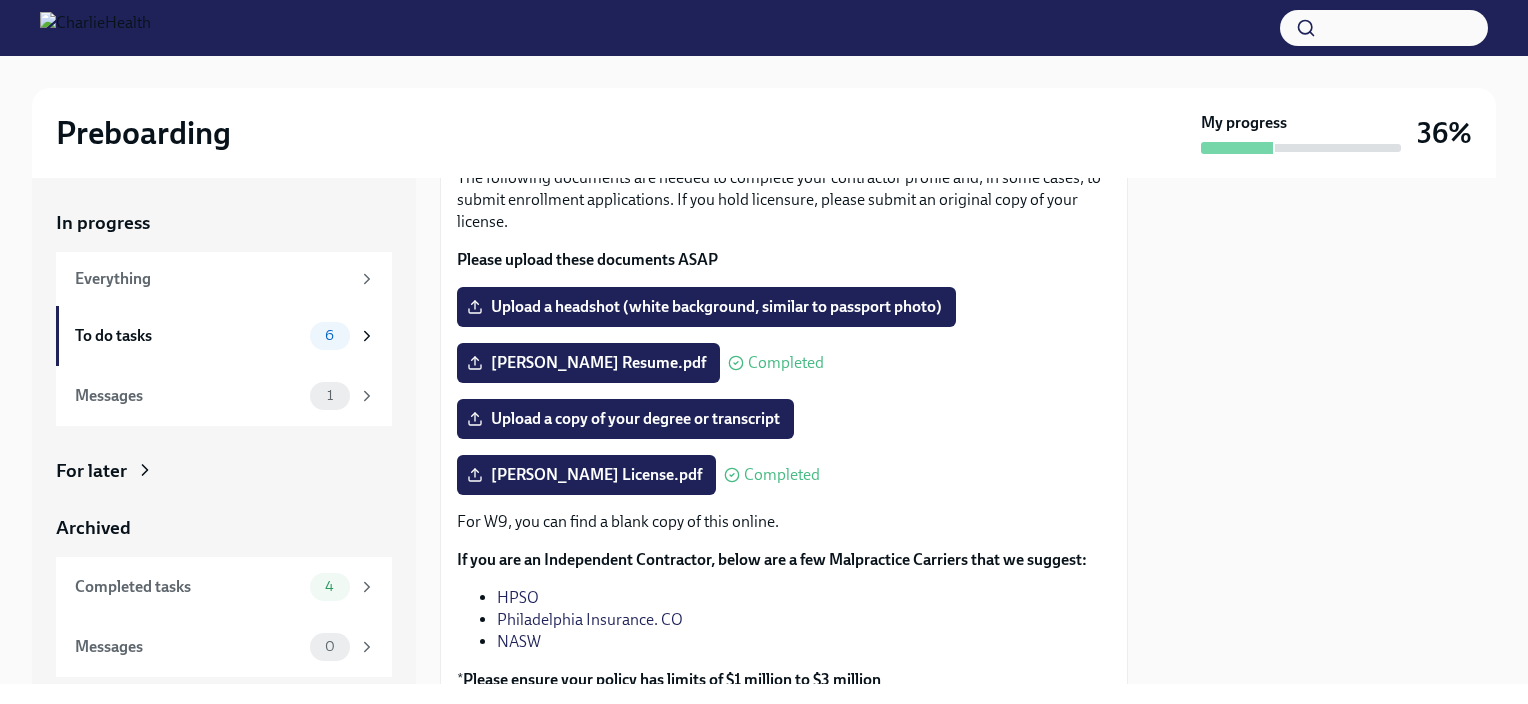 scroll, scrollTop: 100, scrollLeft: 0, axis: vertical 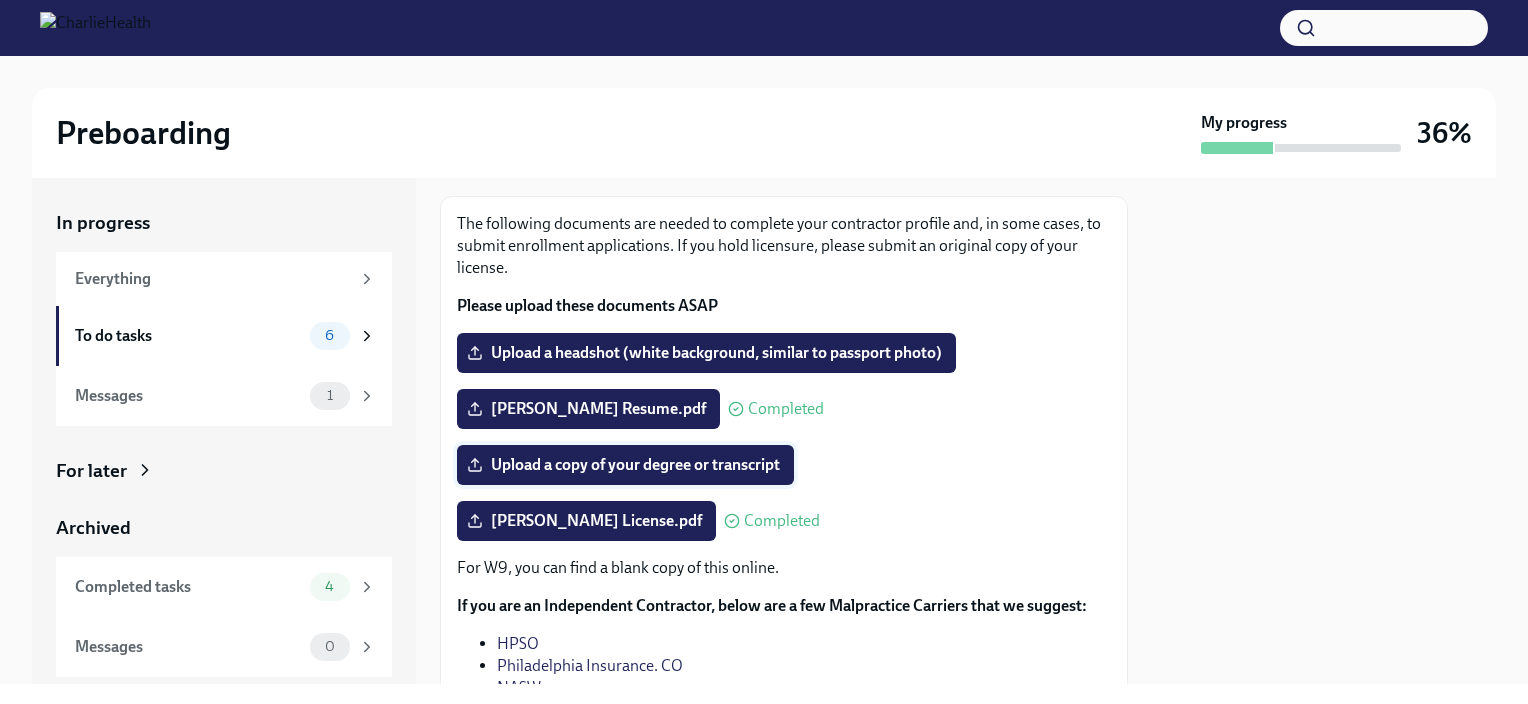 click on "Upload a copy of your degree or transcript" at bounding box center [625, 465] 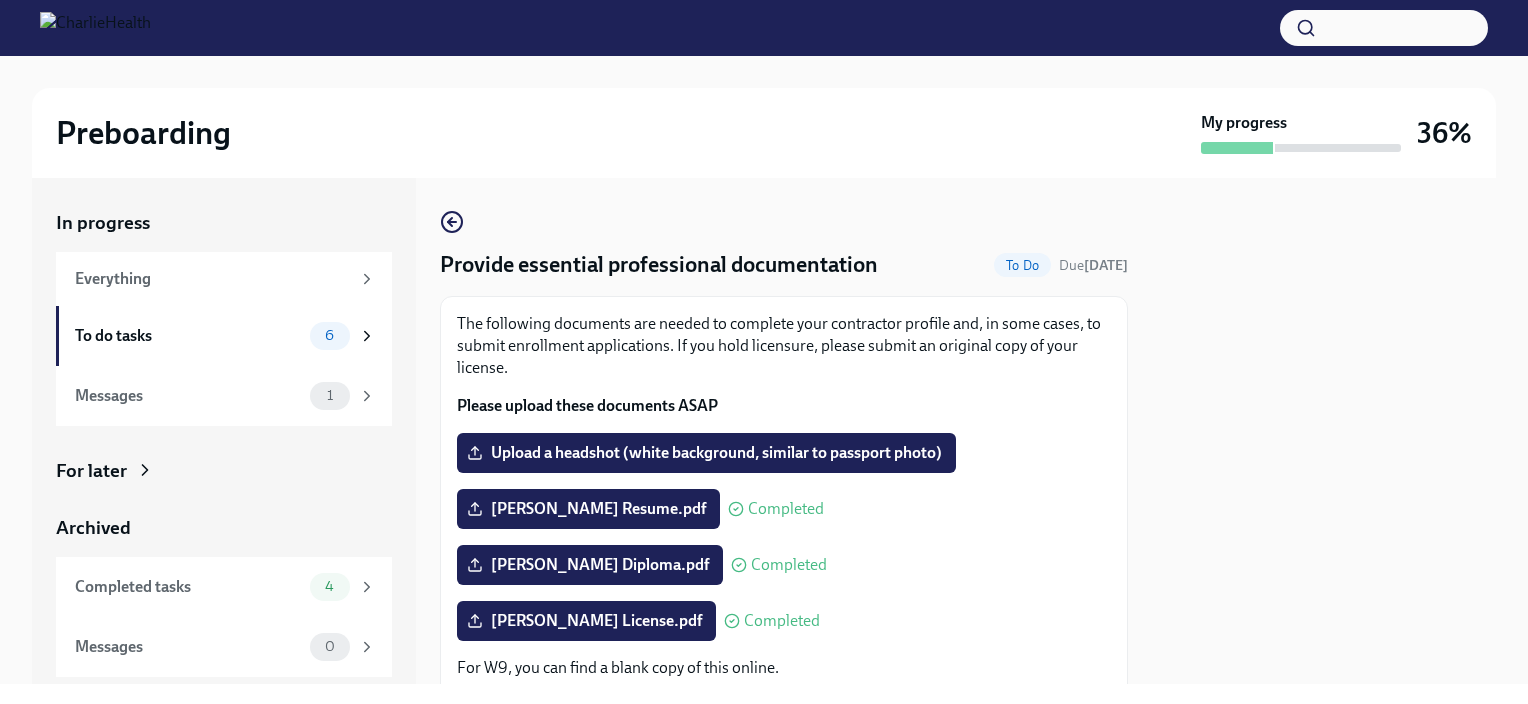 scroll, scrollTop: 296, scrollLeft: 0, axis: vertical 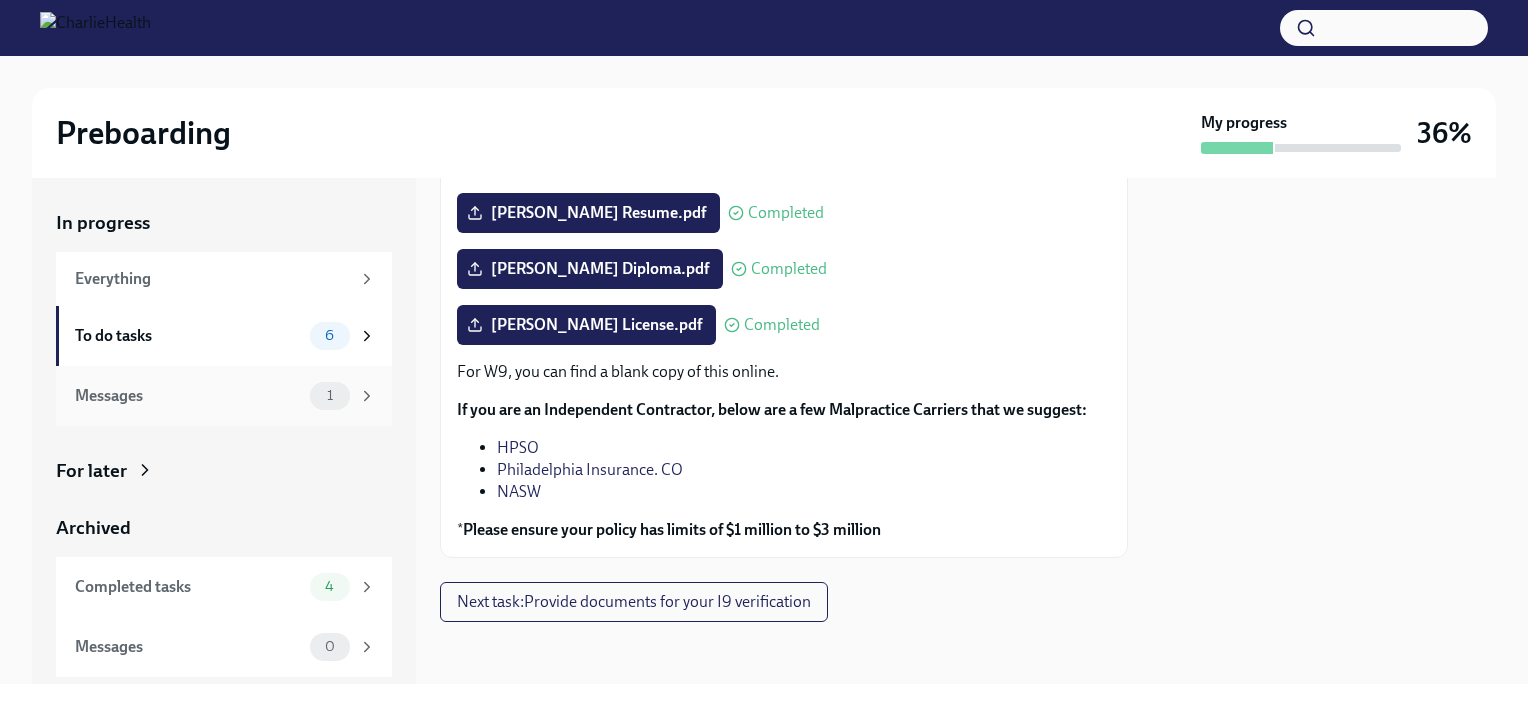 click on "Messages" at bounding box center [188, 396] 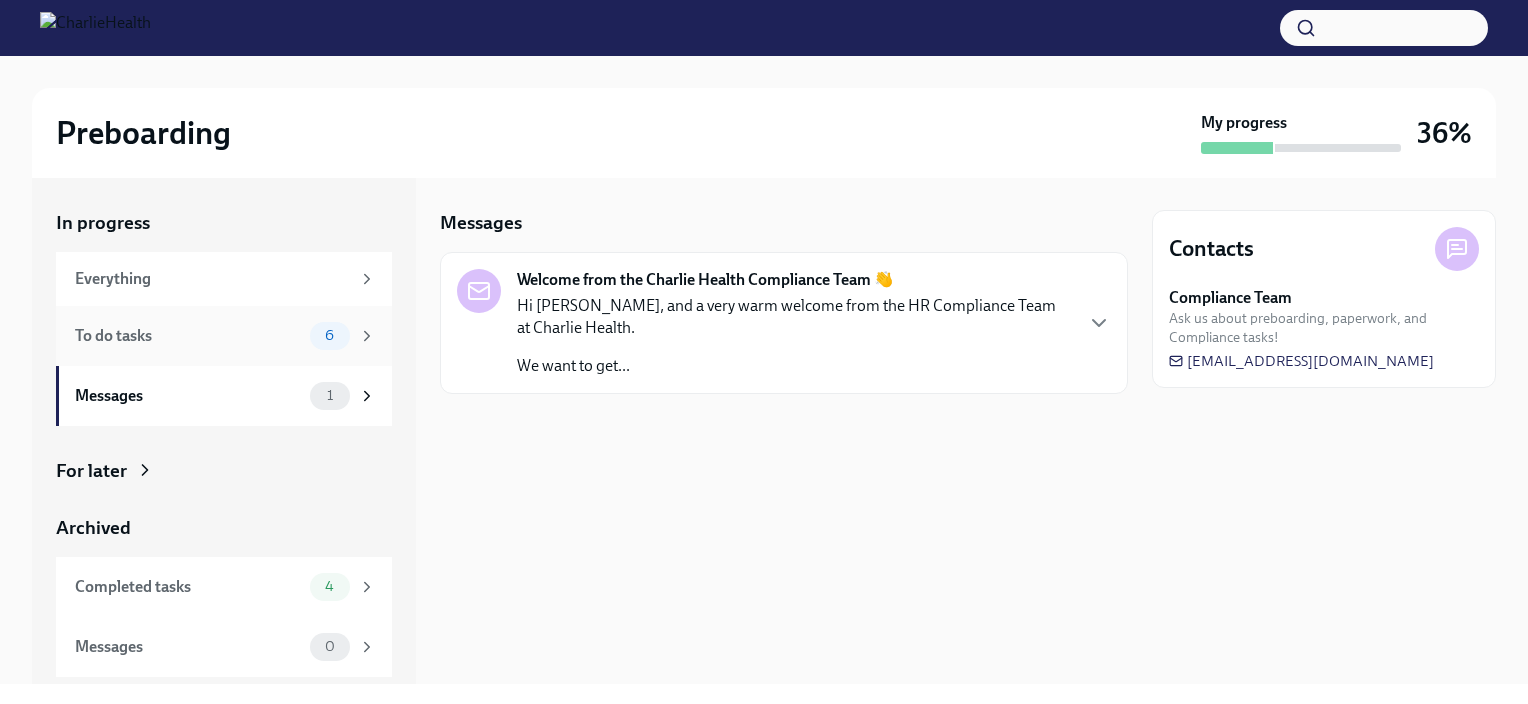 click on "To do tasks 6" at bounding box center [224, 336] 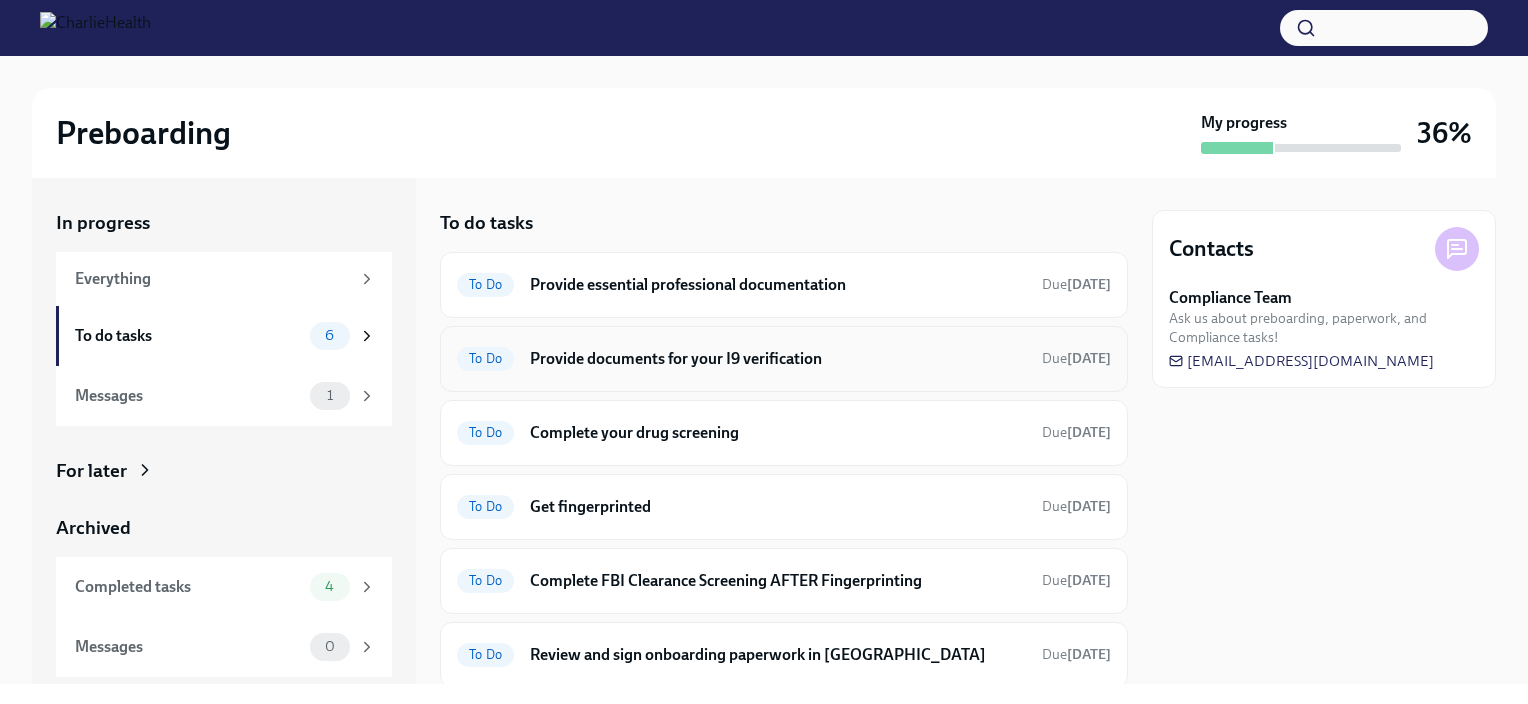 scroll, scrollTop: 64, scrollLeft: 0, axis: vertical 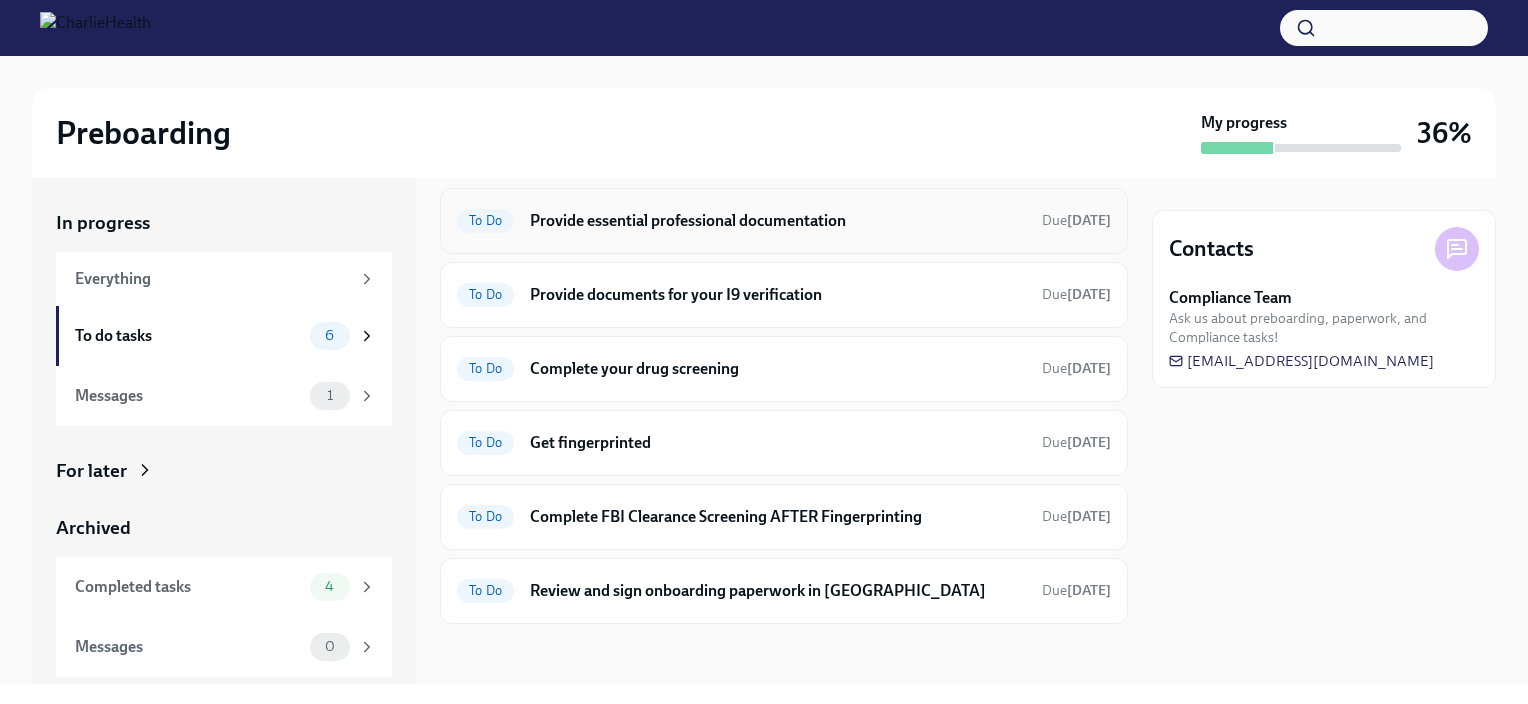 click on "Provide essential professional documentation" at bounding box center (778, 221) 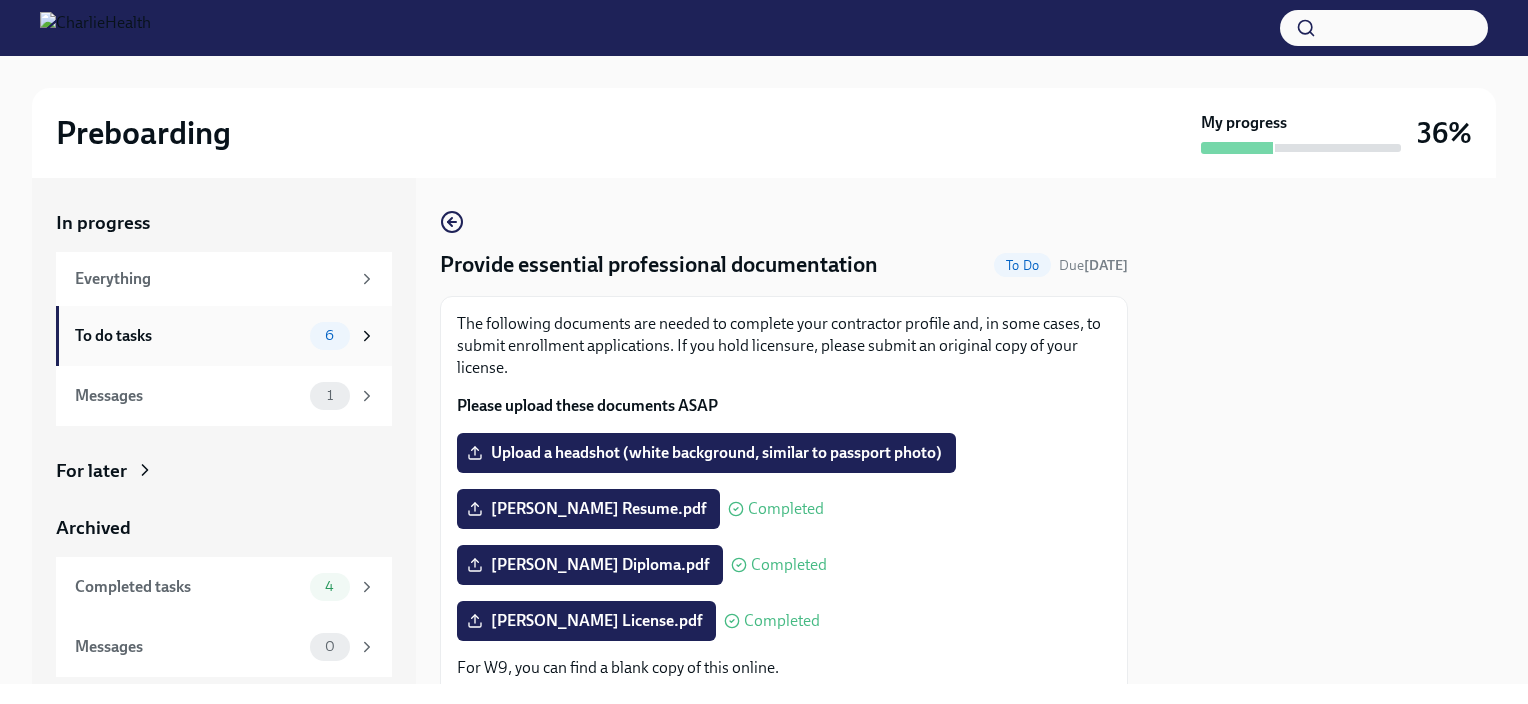 click on "To do tasks" at bounding box center (188, 336) 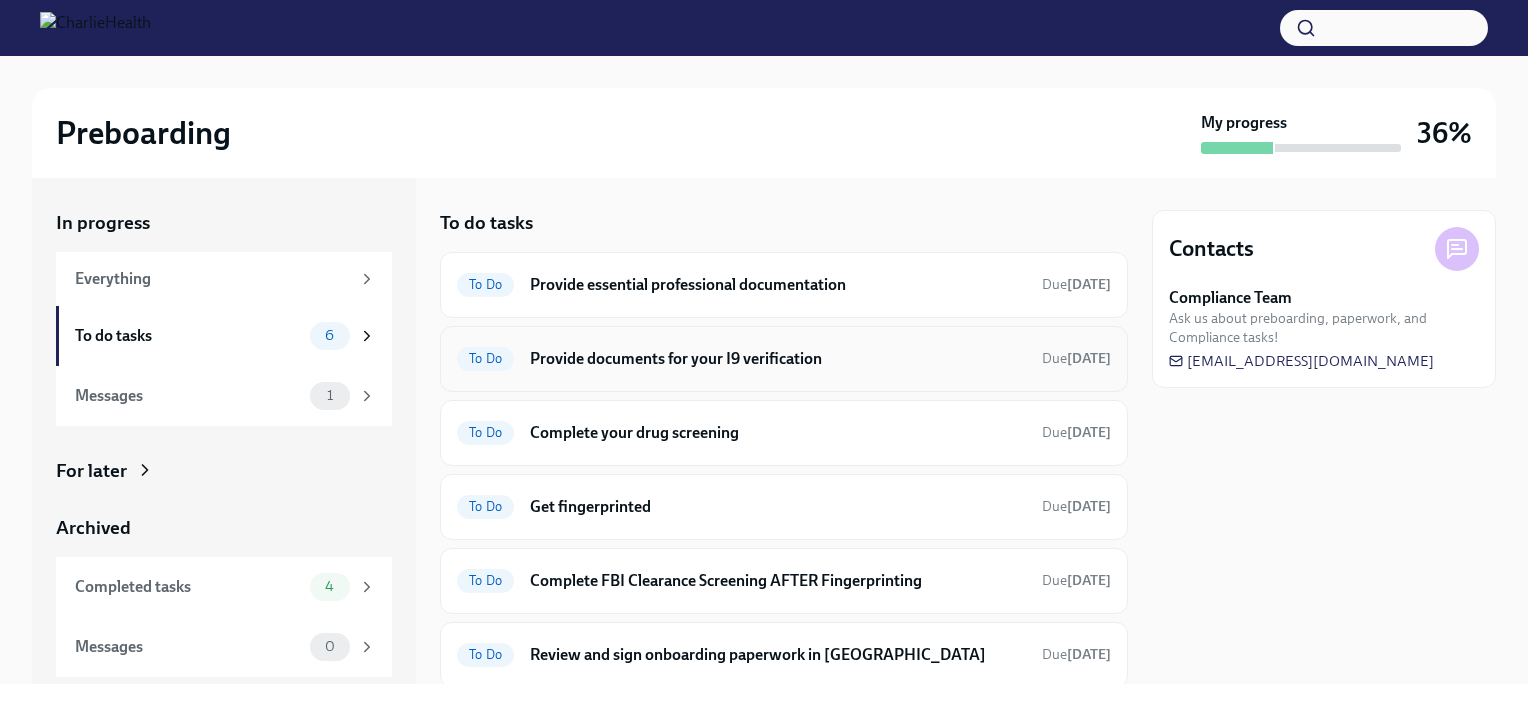 click on "Provide documents for your I9 verification" at bounding box center [778, 359] 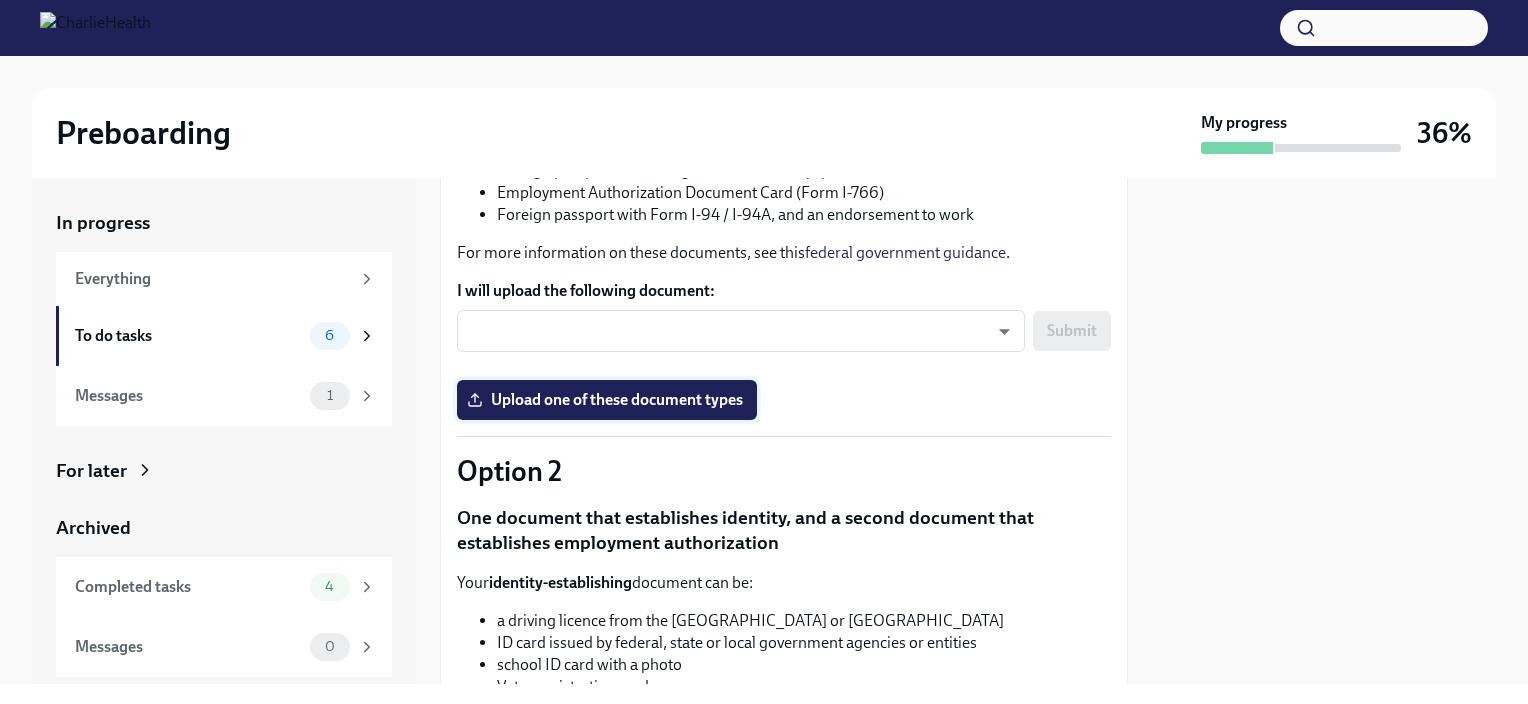 scroll, scrollTop: 400, scrollLeft: 0, axis: vertical 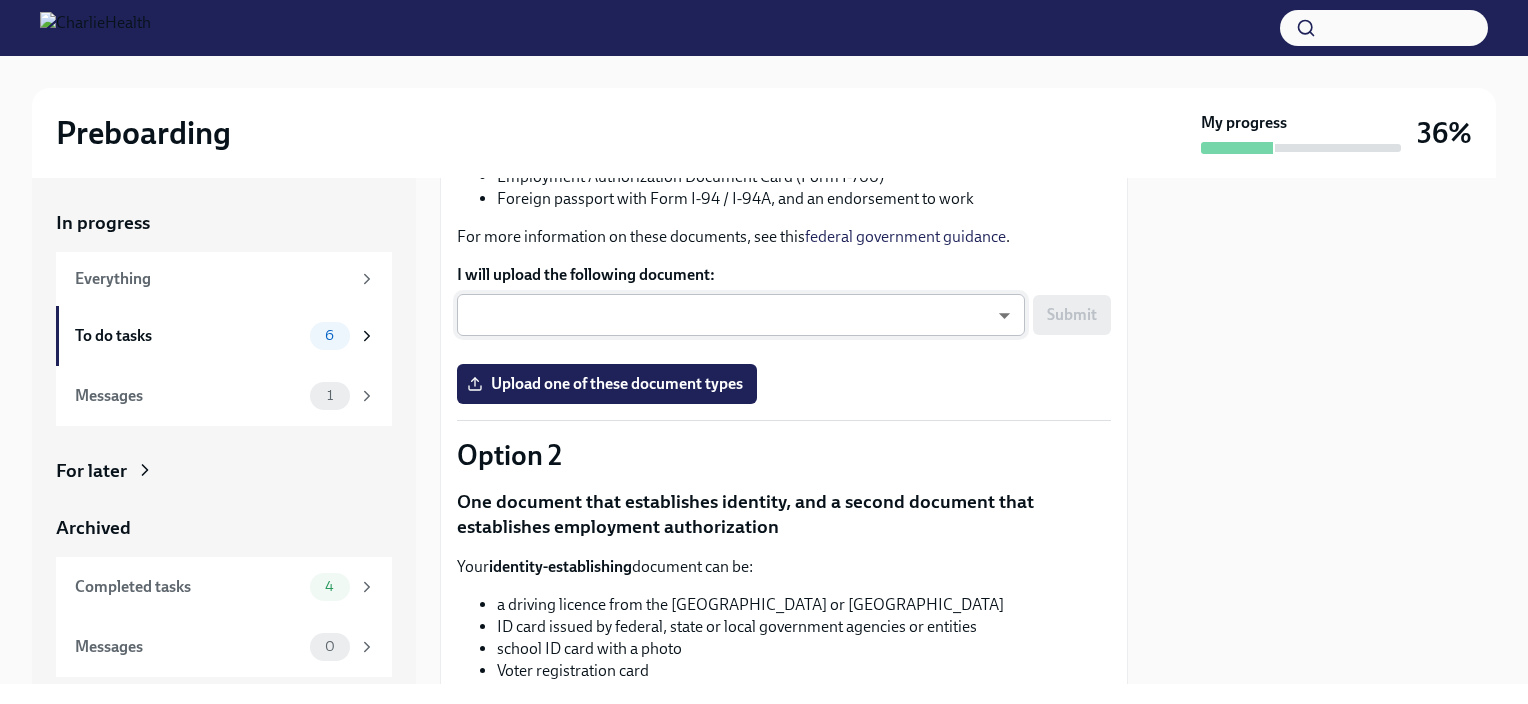 click on "Preboarding My progress 36% In progress Everything To do tasks 6 Messages 1 For later Archived Completed tasks 4 Messages 0 Provide documents for your I9 verification To Do Due  [DATE] You have a choice of which documents you provide for your I9. Option 1 One document that establishes both identity and employment authorization This can be a scanned copy of:
US passport or US passport card
[DEMOGRAPHIC_DATA] or Alien Registration Receipt Card (Form I-551)
Foreign passport containing Form I-551 stamp/printed notation
Employment Authorization Document Card (Form I-766)
Foreign passport with Form I-94 / I-94A, and an endorsement to work
For more information on these documents, see this  federal government guidance . I will upload the following document: ​ ​ Submit Upload one of these document types [MEDICAL_DATA] One document that establishes identity, and a second document that establishes employment authorization Your  identity-establishing  document can be:" at bounding box center [764, 352] 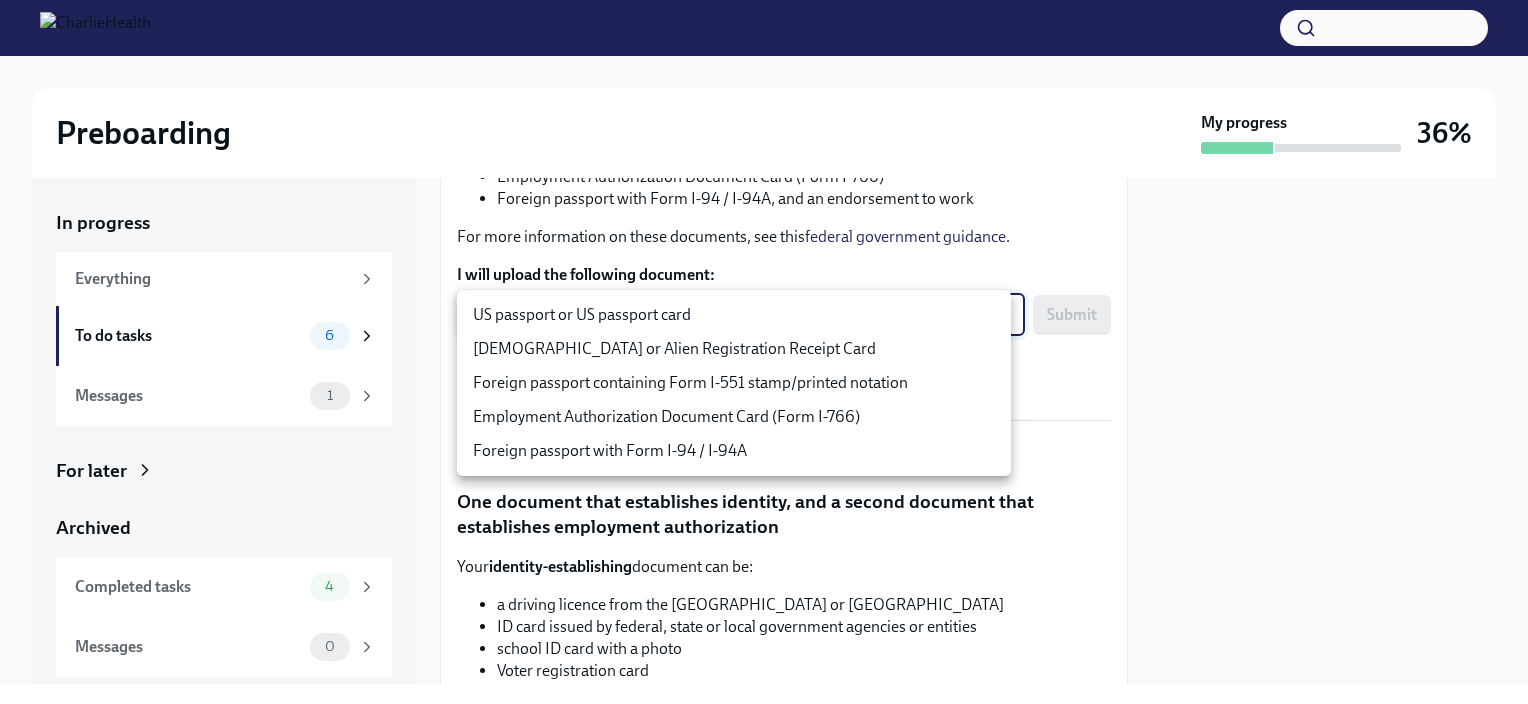 click on "US passport or US passport card" at bounding box center (734, 315) 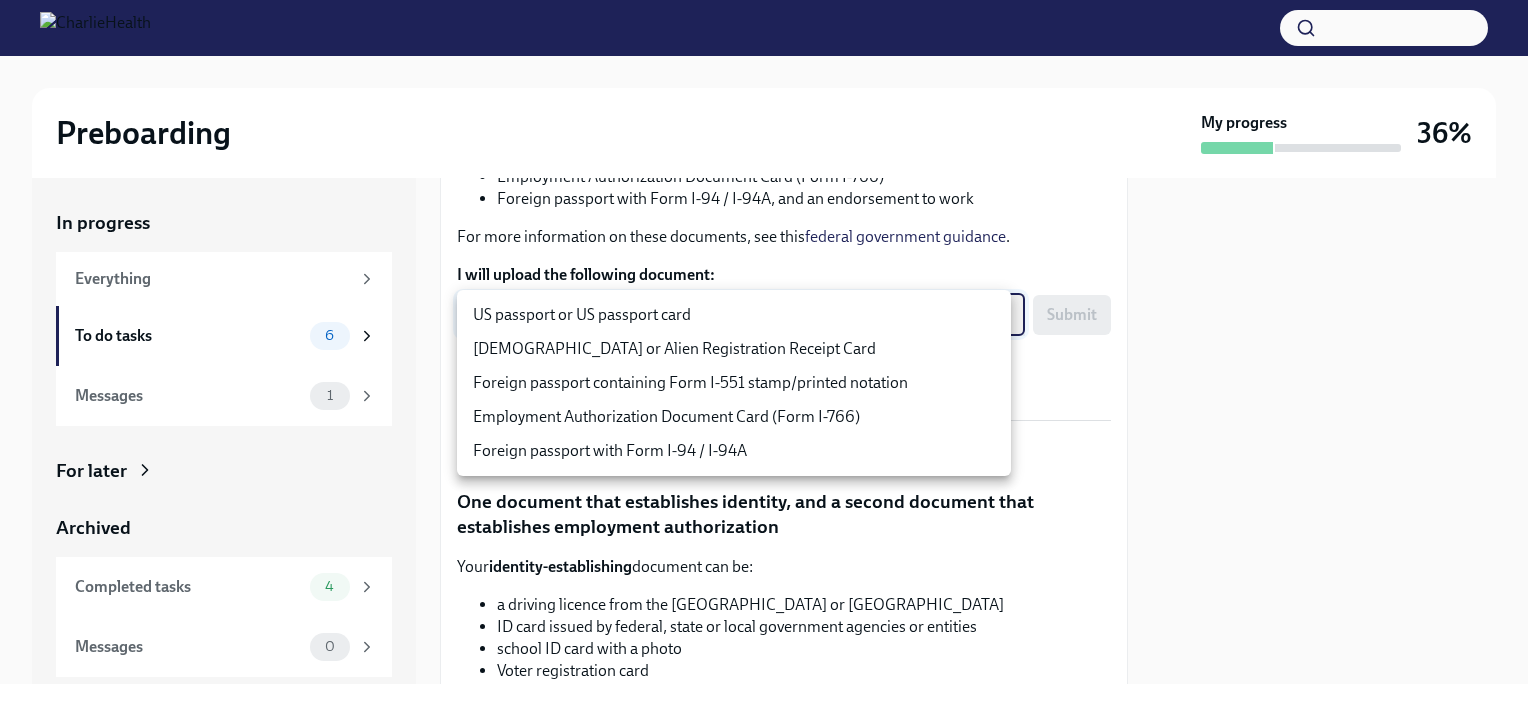 type on "KnYOjnC8x" 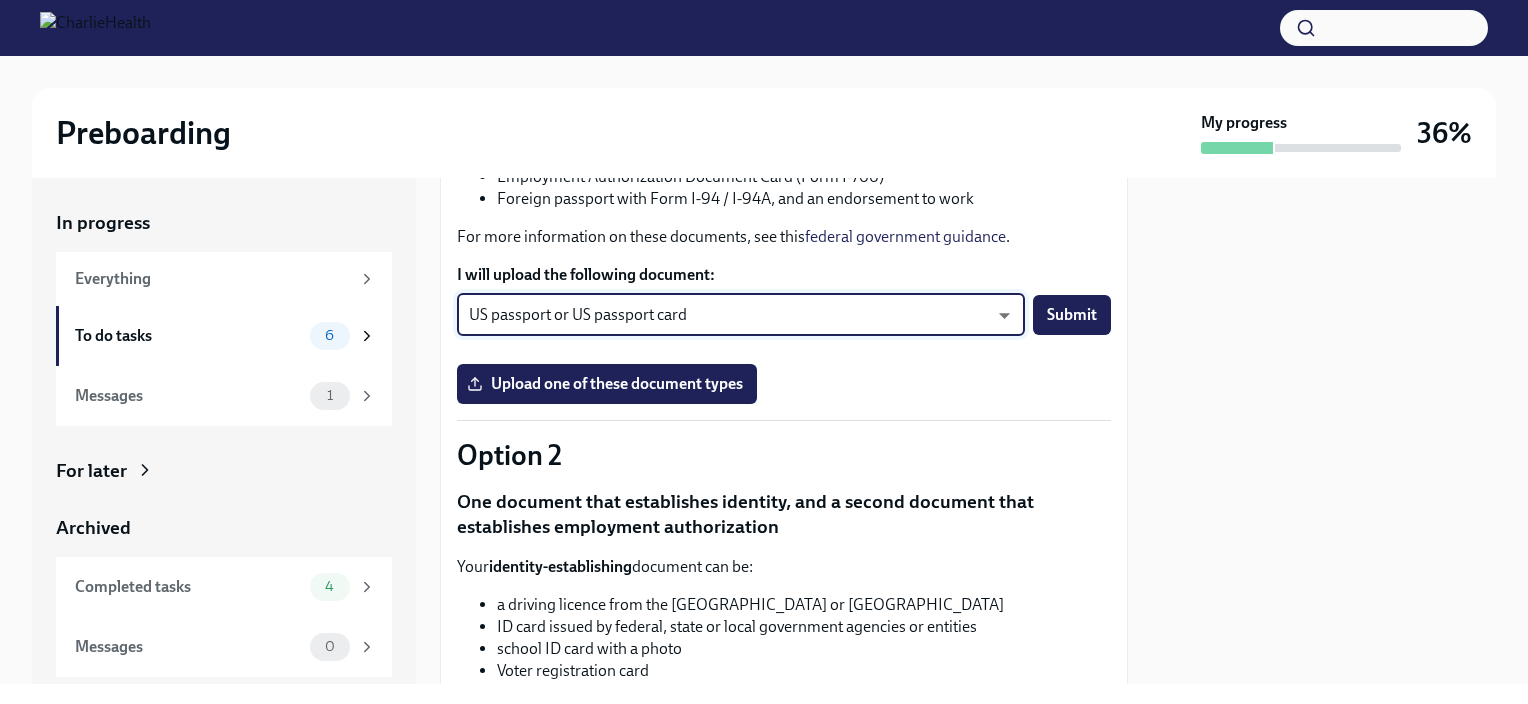 click on "In progress Everything To do tasks 6 Messages 1 For later Archived Completed tasks 4 Messages 0 Provide documents for your I9 verification To Do Due  [DATE] You have a choice of which documents you provide for your I9. Option 1 One document that establishes both identity and employment authorization This can be a scanned copy of:
US passport or US passport card
[DEMOGRAPHIC_DATA] or Alien Registration Receipt Card (Form I-551)
Foreign passport containing Form I-551 stamp/printed notation
Employment Authorization Document Card (Form I-766)
Foreign passport with Form I-94 / I-94A, and an endorsement to work
For more information on these documents, see this  federal government guidance . I will upload the following document: US passport or US passport card KnYOjnC8x ​ Submit Upload one of these document types [MEDICAL_DATA] One document that establishes identity, and a second document that establishes employment authorization Your  identity-establishing  document can be:" at bounding box center (764, 431) 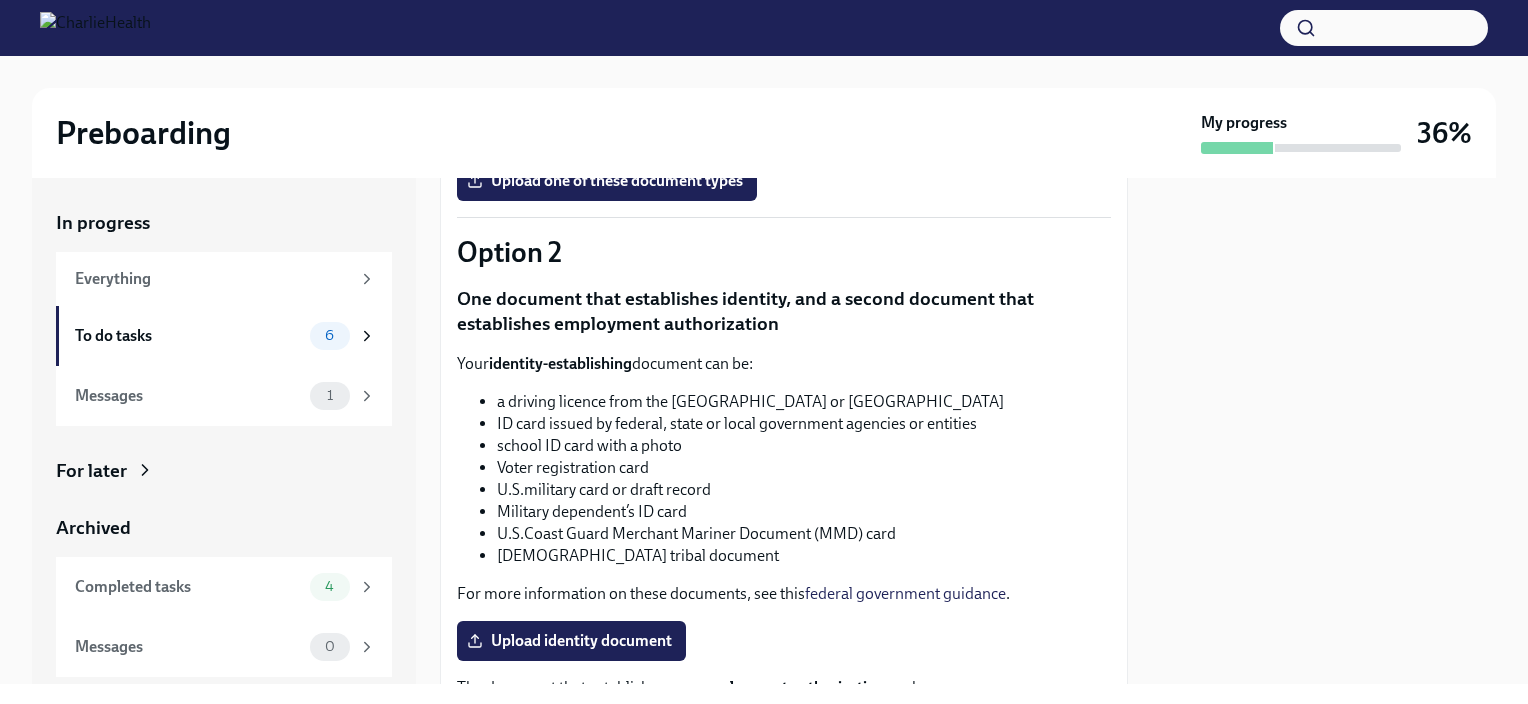 scroll, scrollTop: 570, scrollLeft: 0, axis: vertical 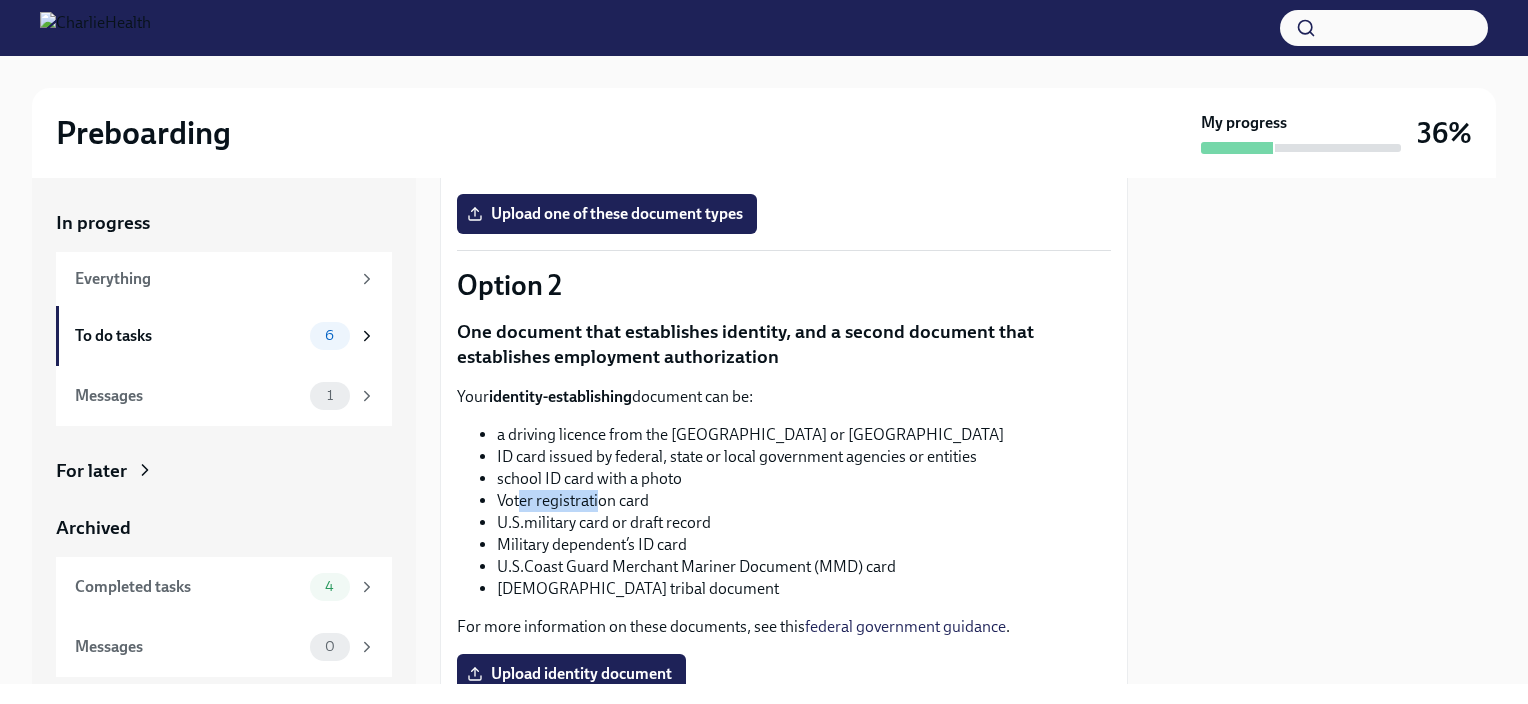 drag, startPoint x: 519, startPoint y: 492, endPoint x: 599, endPoint y: 489, distance: 80.05623 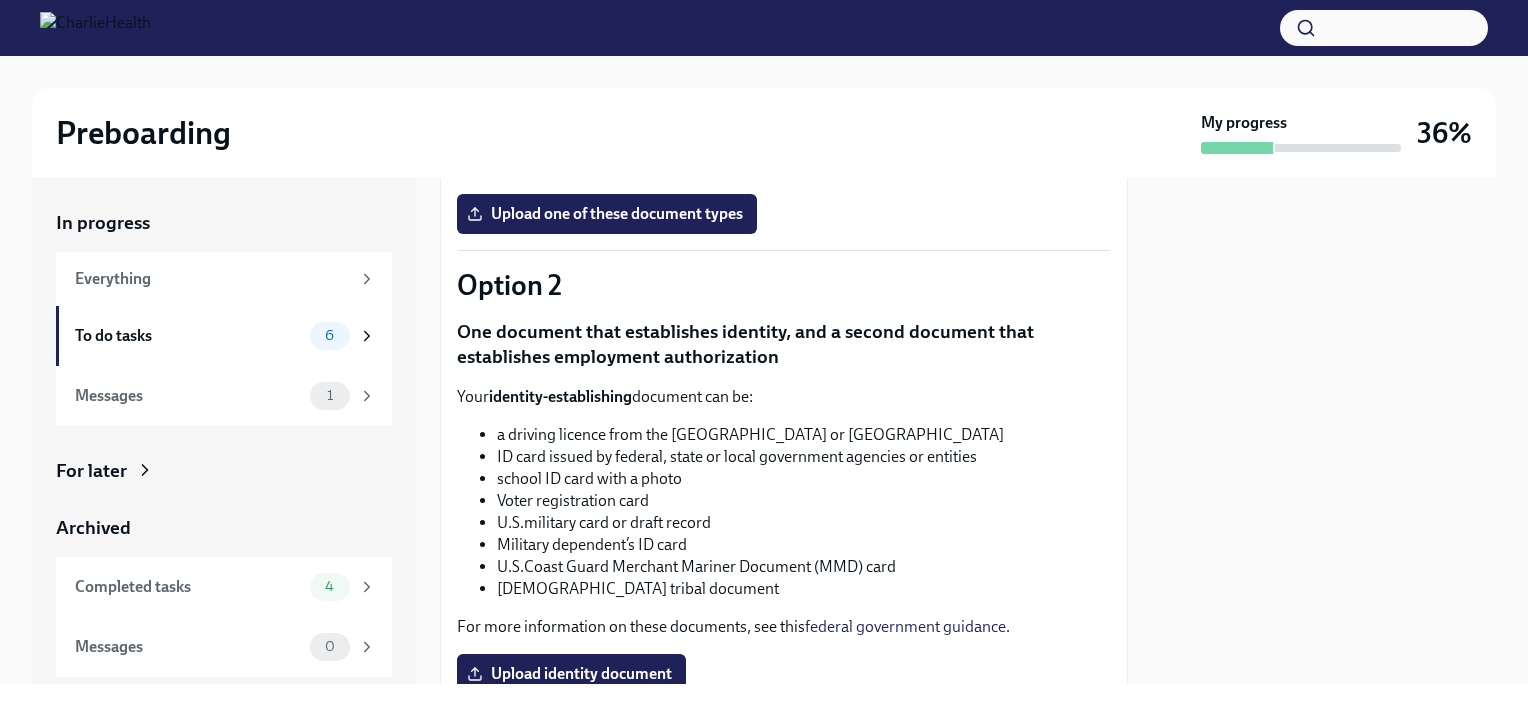 drag, startPoint x: 599, startPoint y: 489, endPoint x: 826, endPoint y: 552, distance: 235.58014 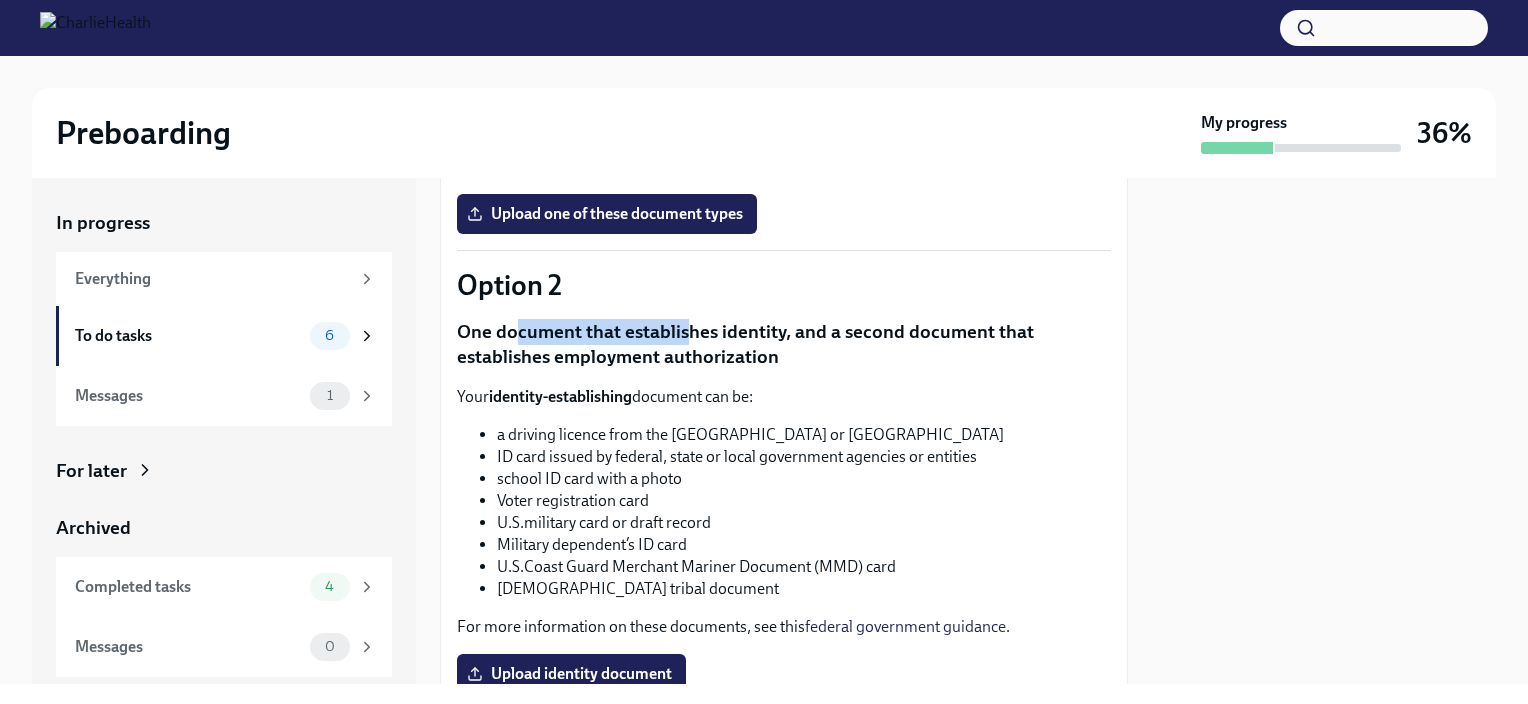 drag, startPoint x: 515, startPoint y: 341, endPoint x: 687, endPoint y: 336, distance: 172.07266 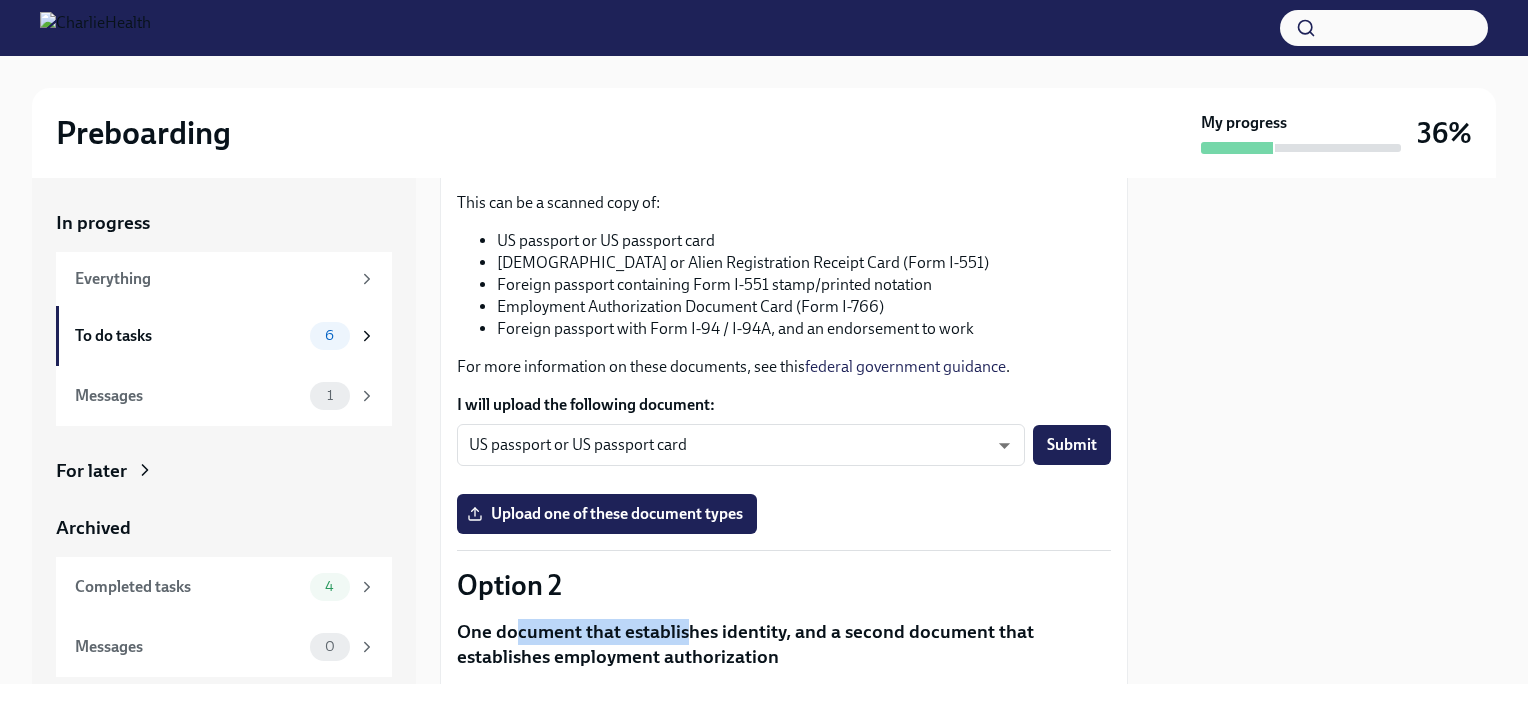 scroll, scrollTop: 0, scrollLeft: 0, axis: both 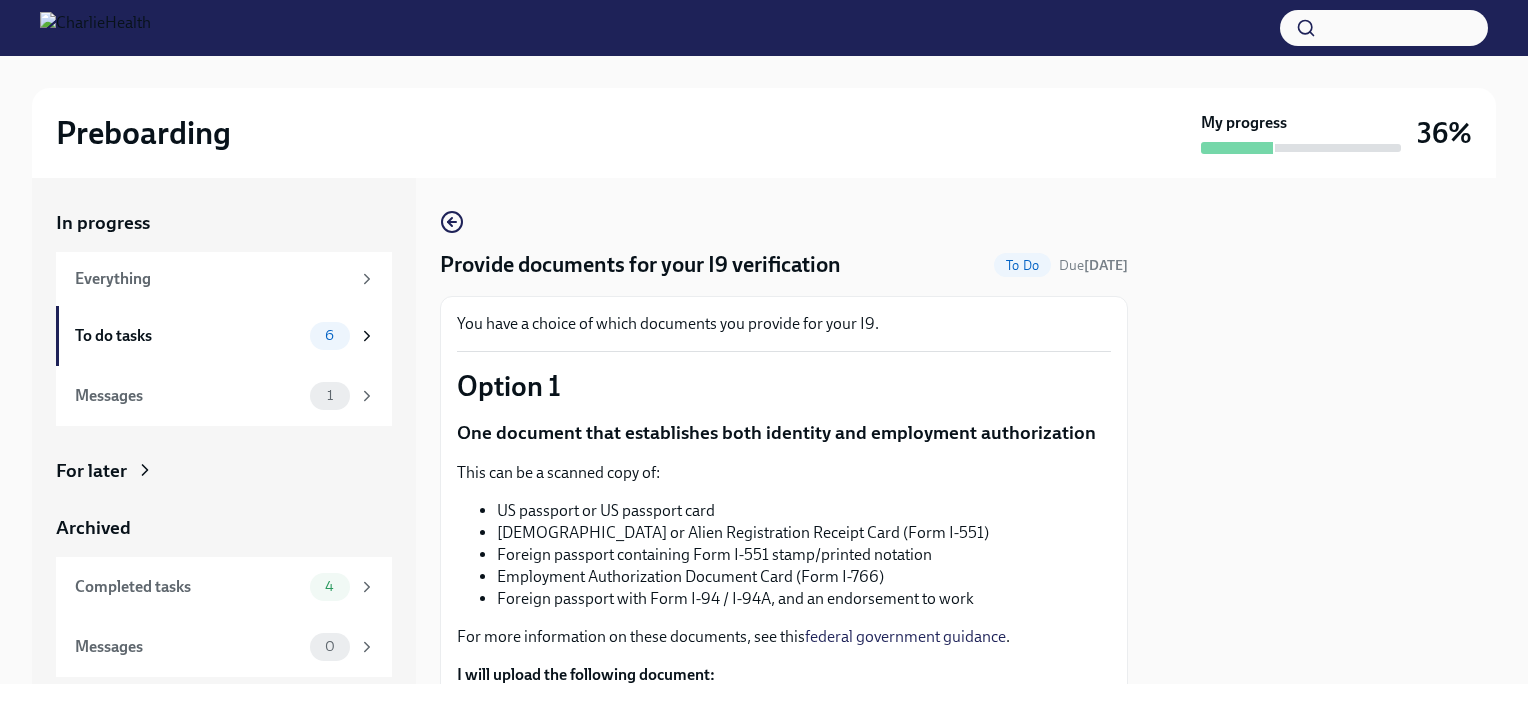 click on "[DEMOGRAPHIC_DATA] or Alien Registration Receipt Card (Form I-551)" at bounding box center (804, 533) 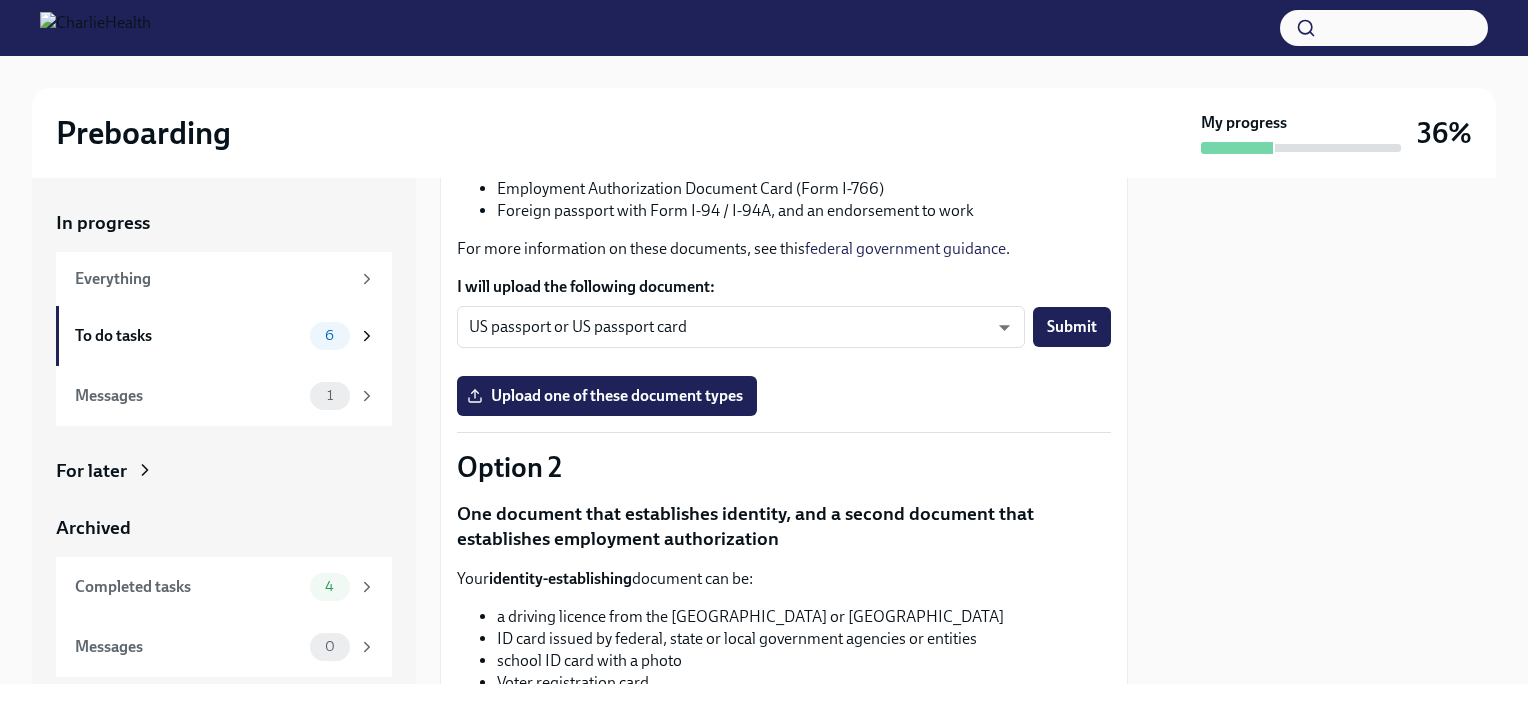 scroll, scrollTop: 500, scrollLeft: 0, axis: vertical 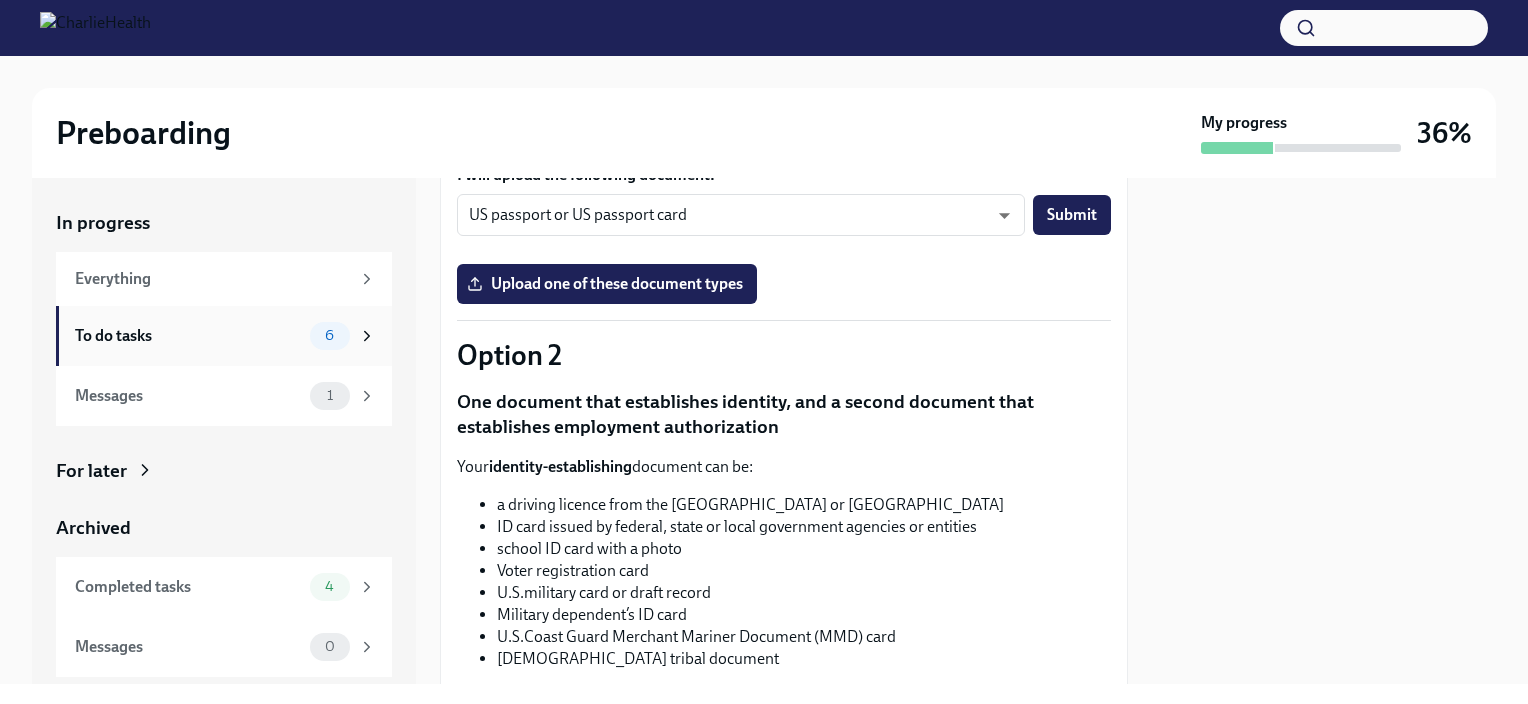 click on "To do tasks" at bounding box center [188, 336] 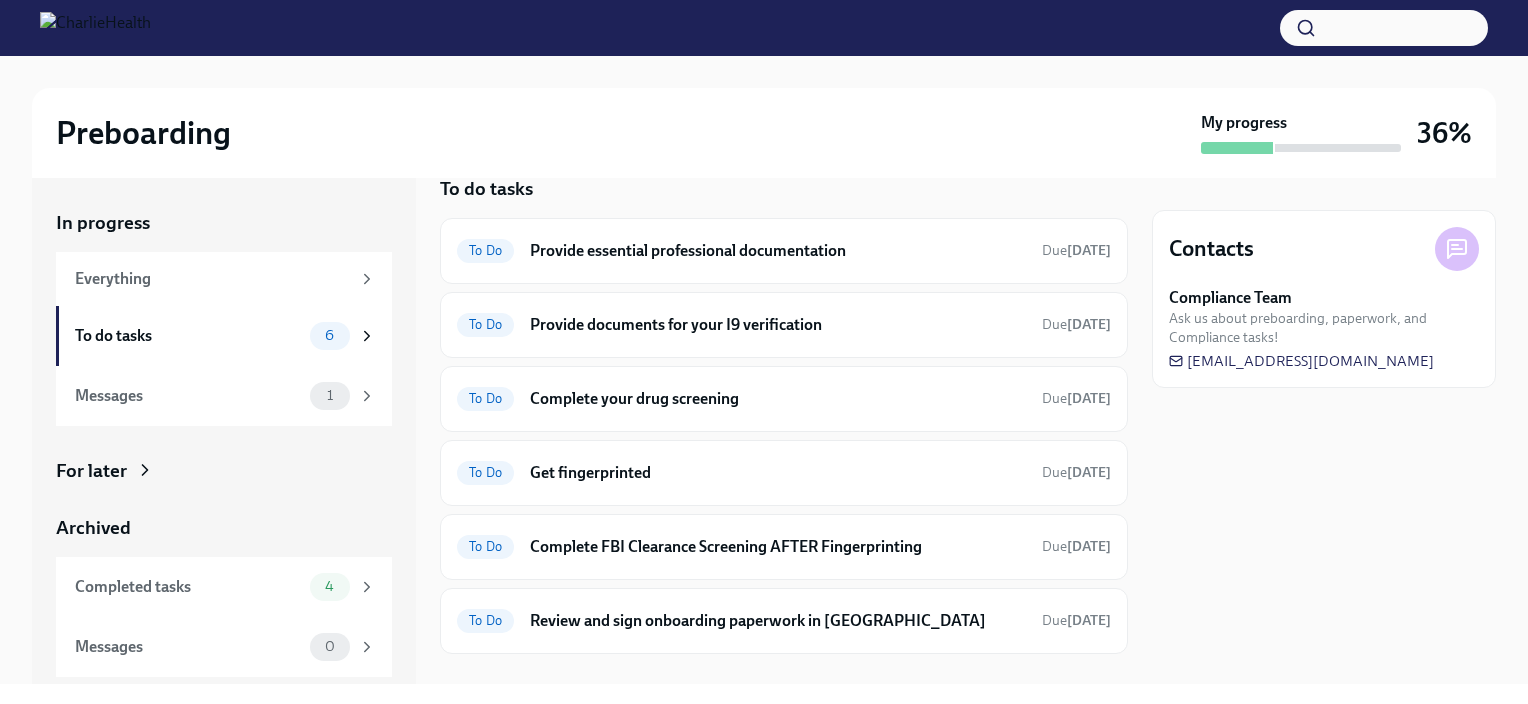 scroll, scrollTop: 64, scrollLeft: 0, axis: vertical 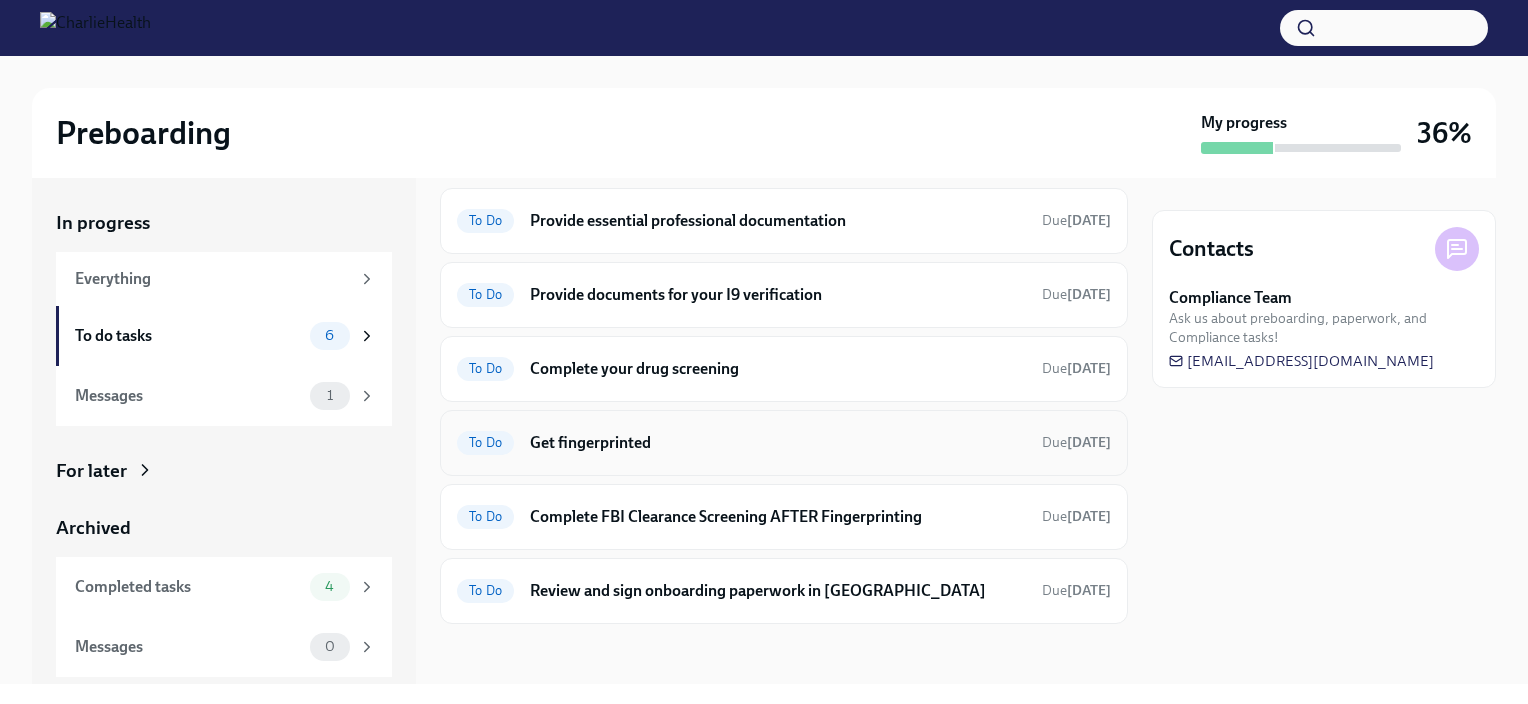 click on "Get fingerprinted" at bounding box center (778, 443) 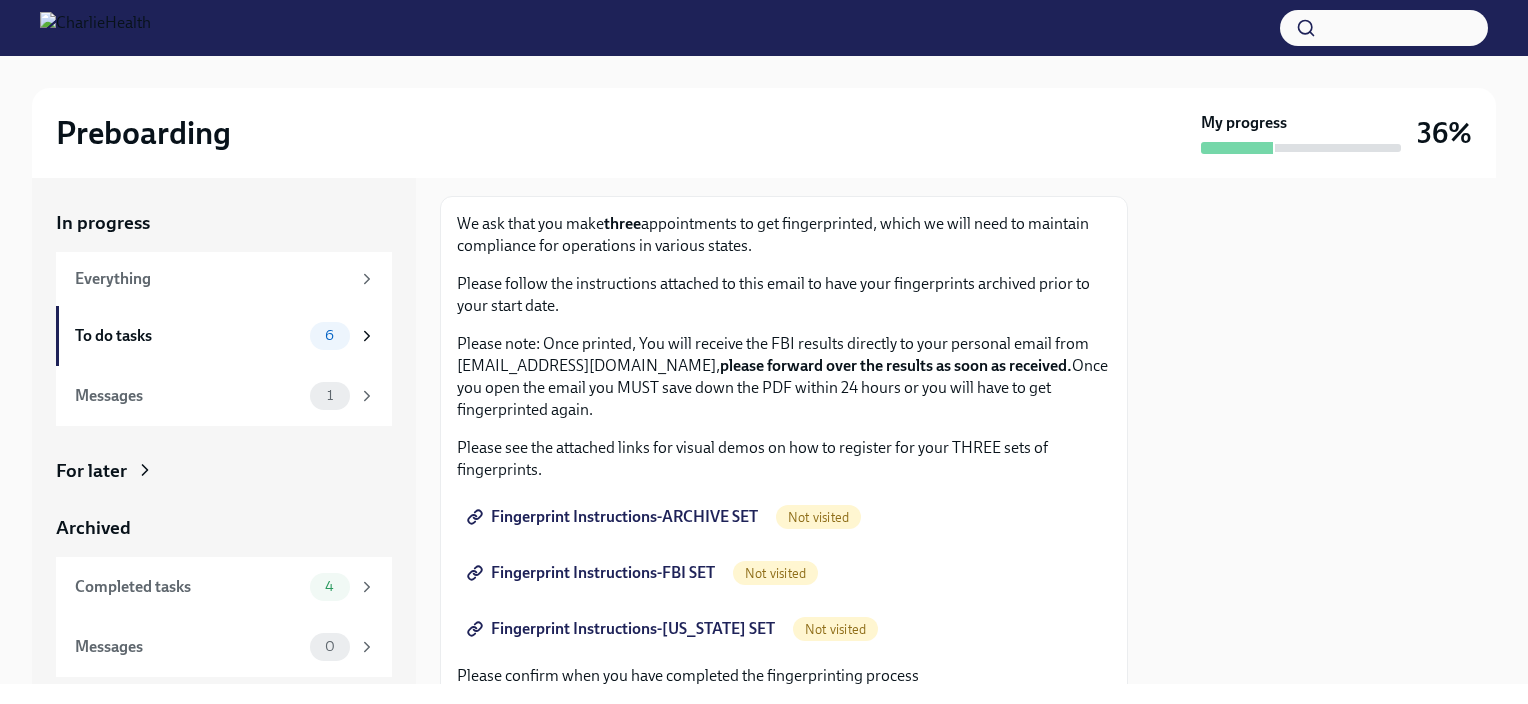 scroll, scrollTop: 0, scrollLeft: 0, axis: both 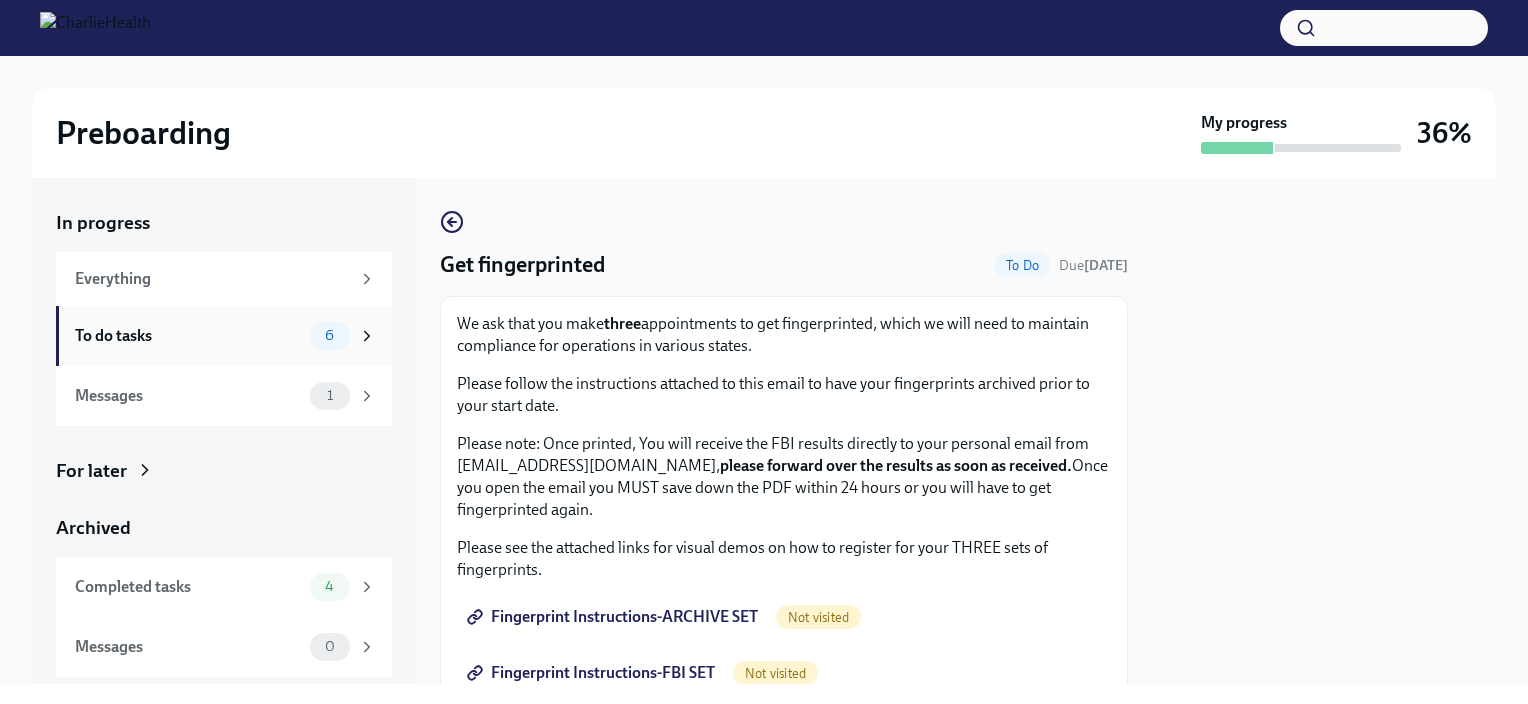 click on "To do tasks" at bounding box center (188, 336) 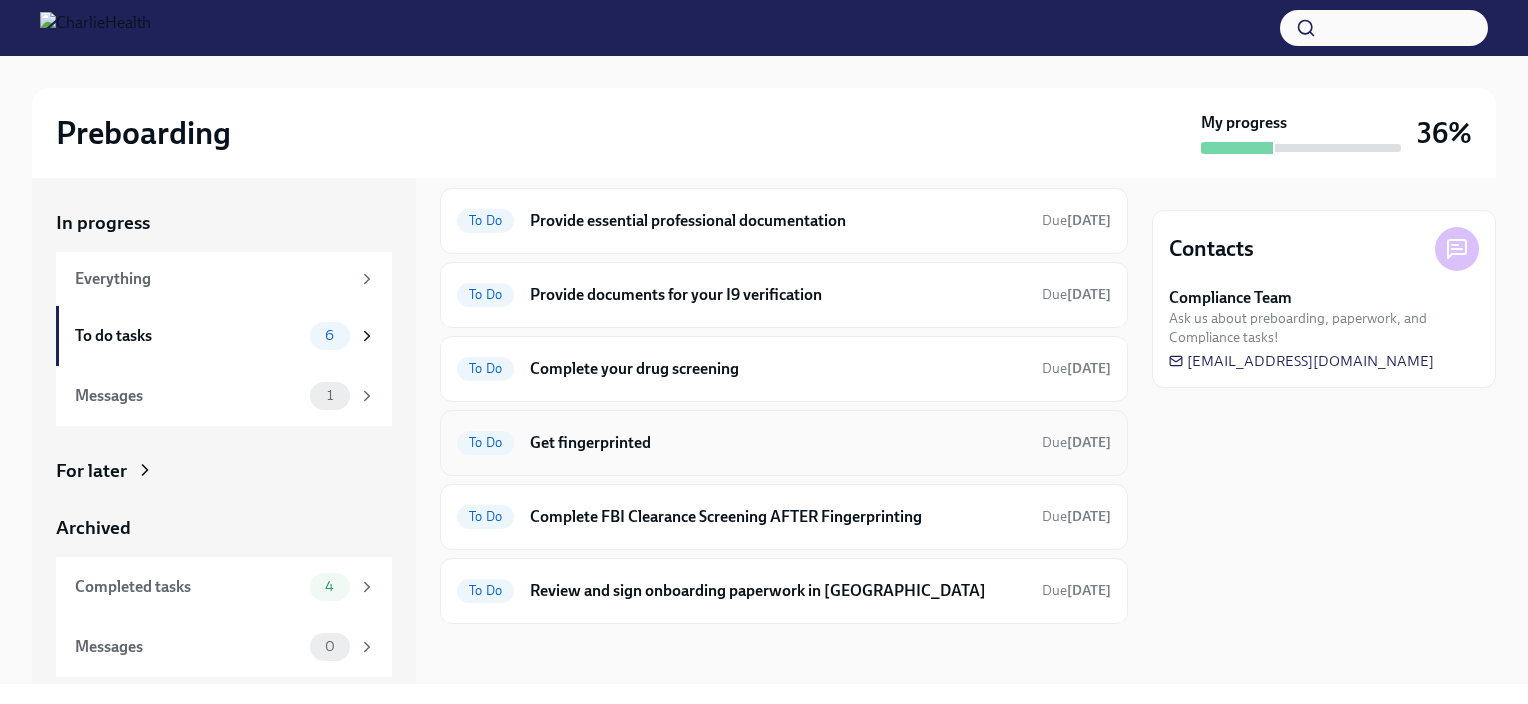 scroll, scrollTop: 0, scrollLeft: 0, axis: both 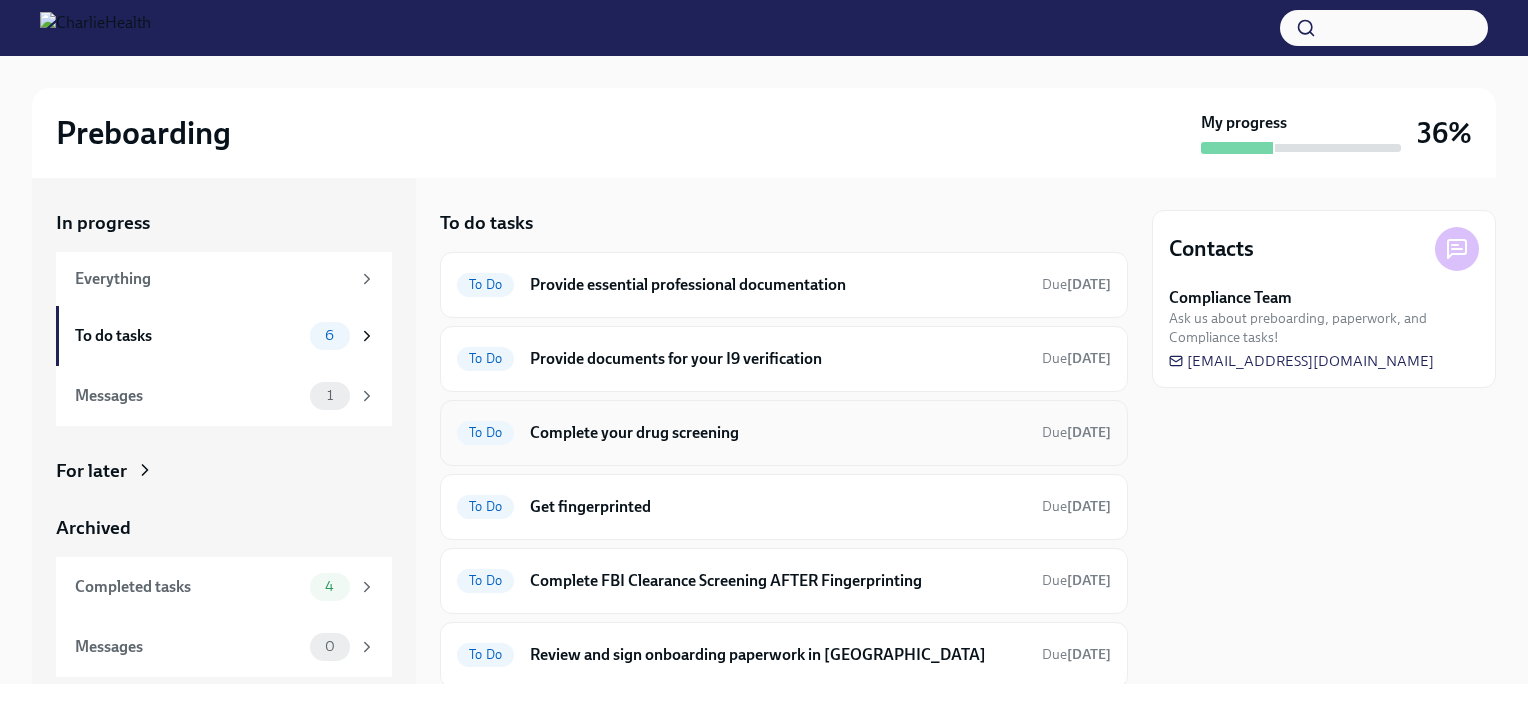 click on "Complete your drug screening" at bounding box center [778, 433] 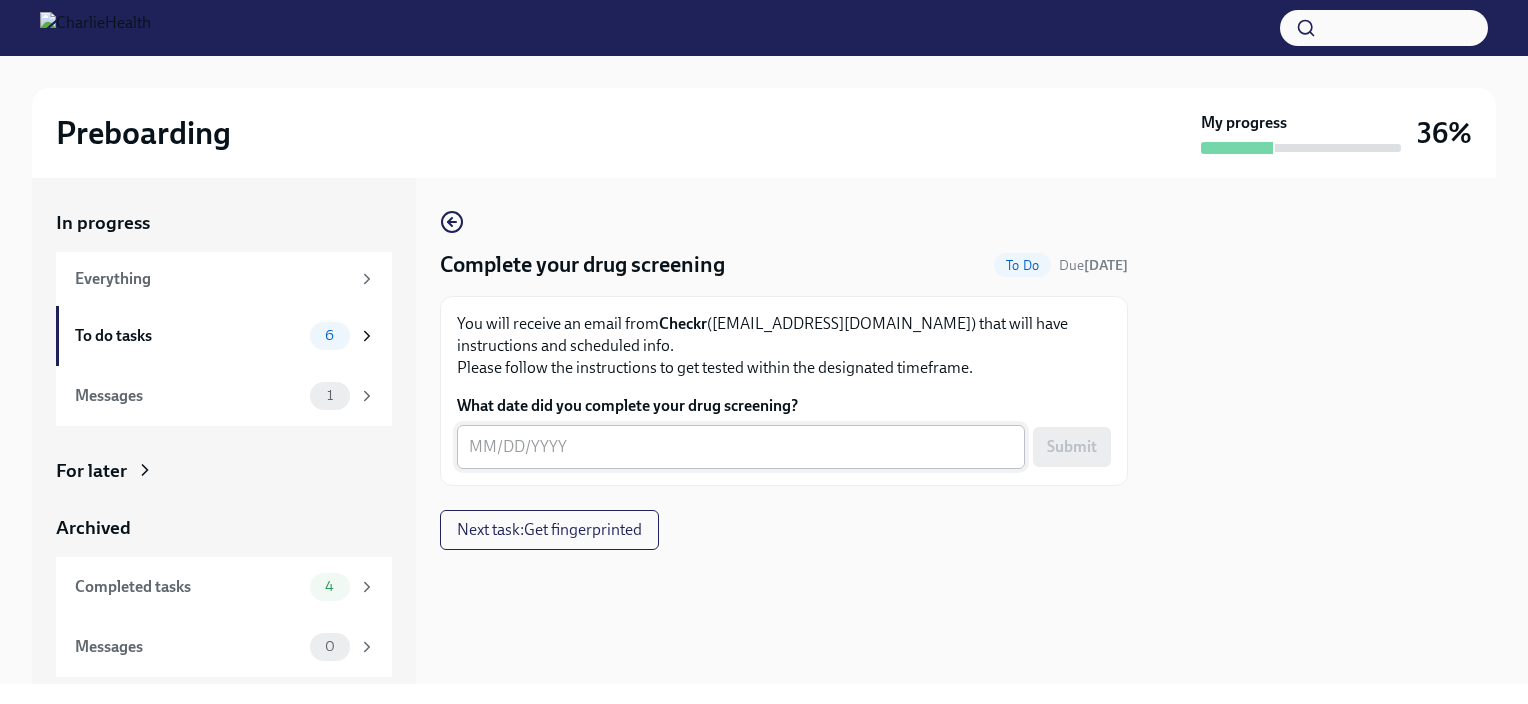 click on "x ​" at bounding box center (741, 447) 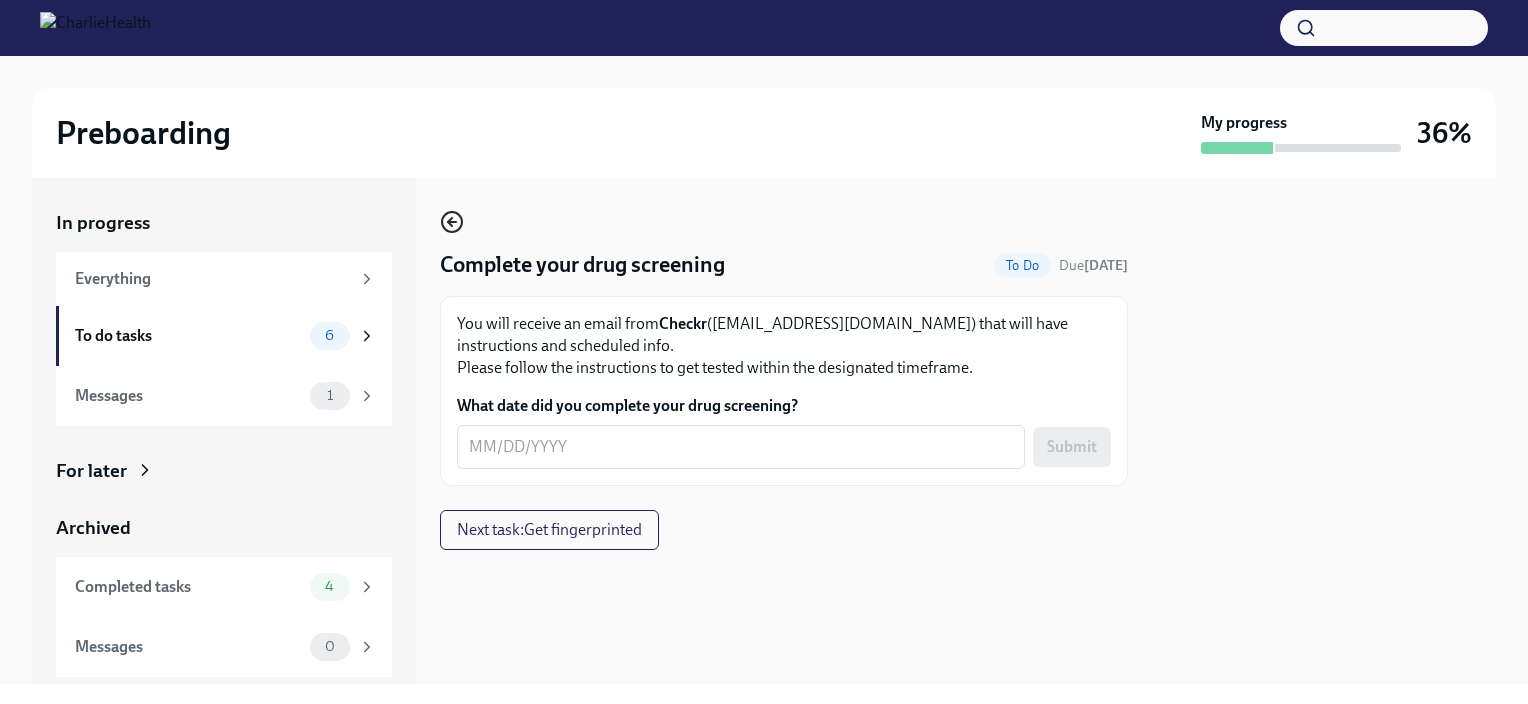 click 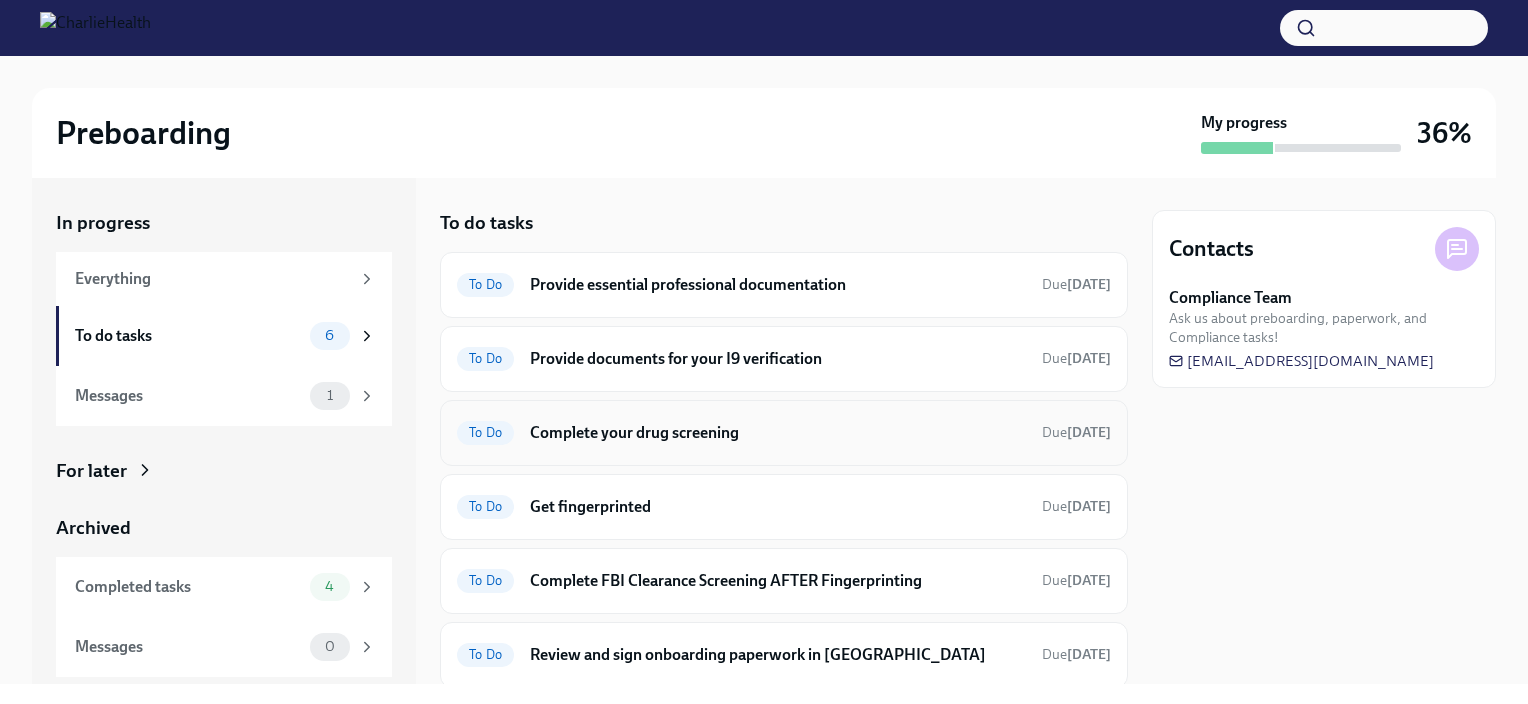 click on "Complete your drug screening" at bounding box center [778, 433] 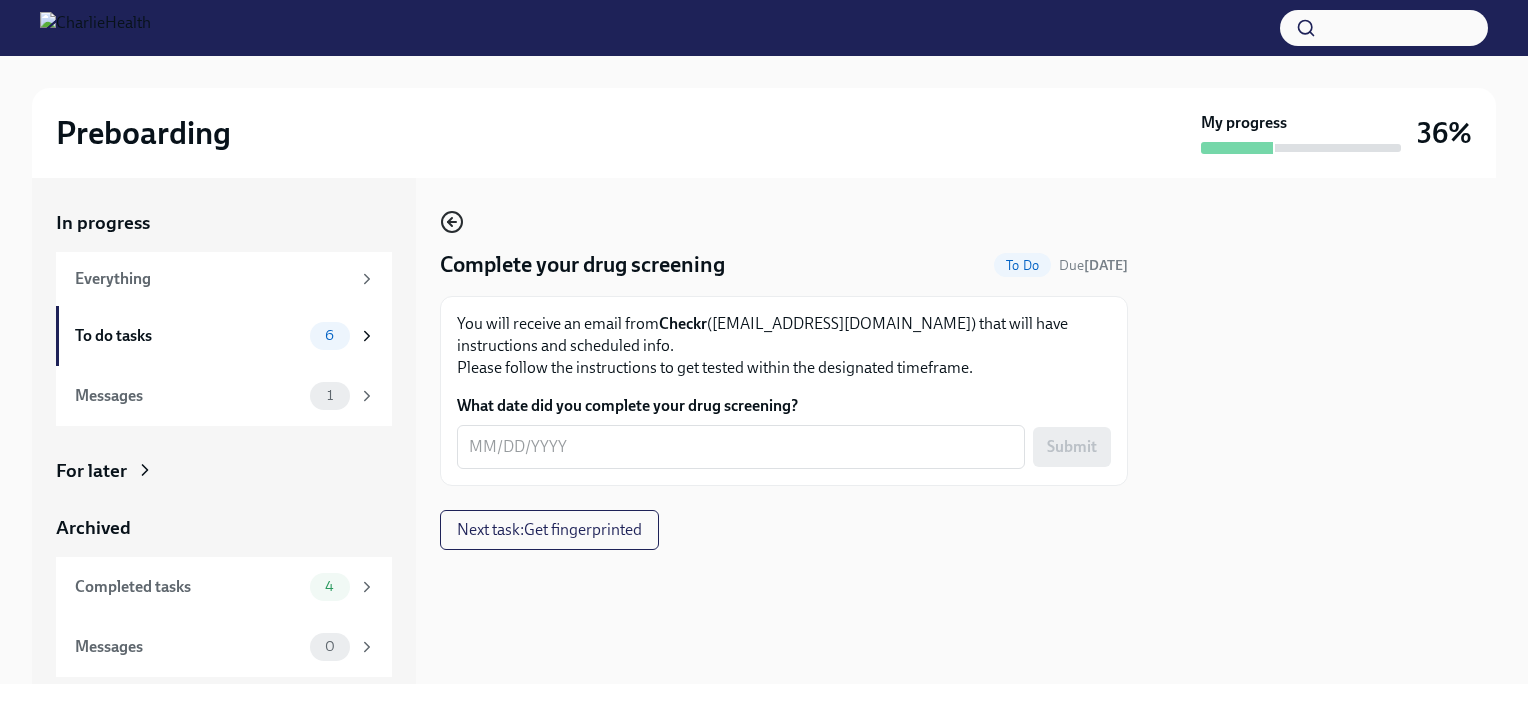 click 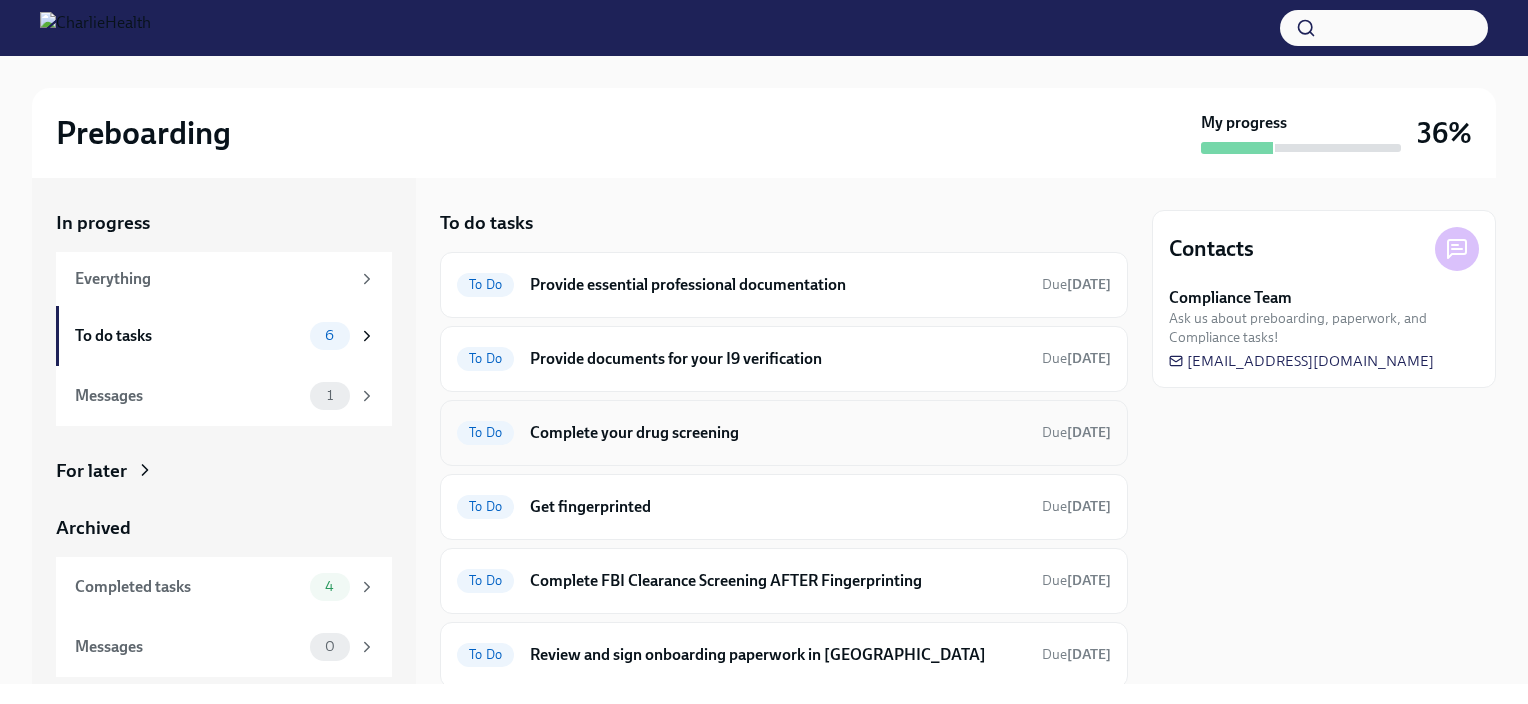 scroll, scrollTop: 64, scrollLeft: 0, axis: vertical 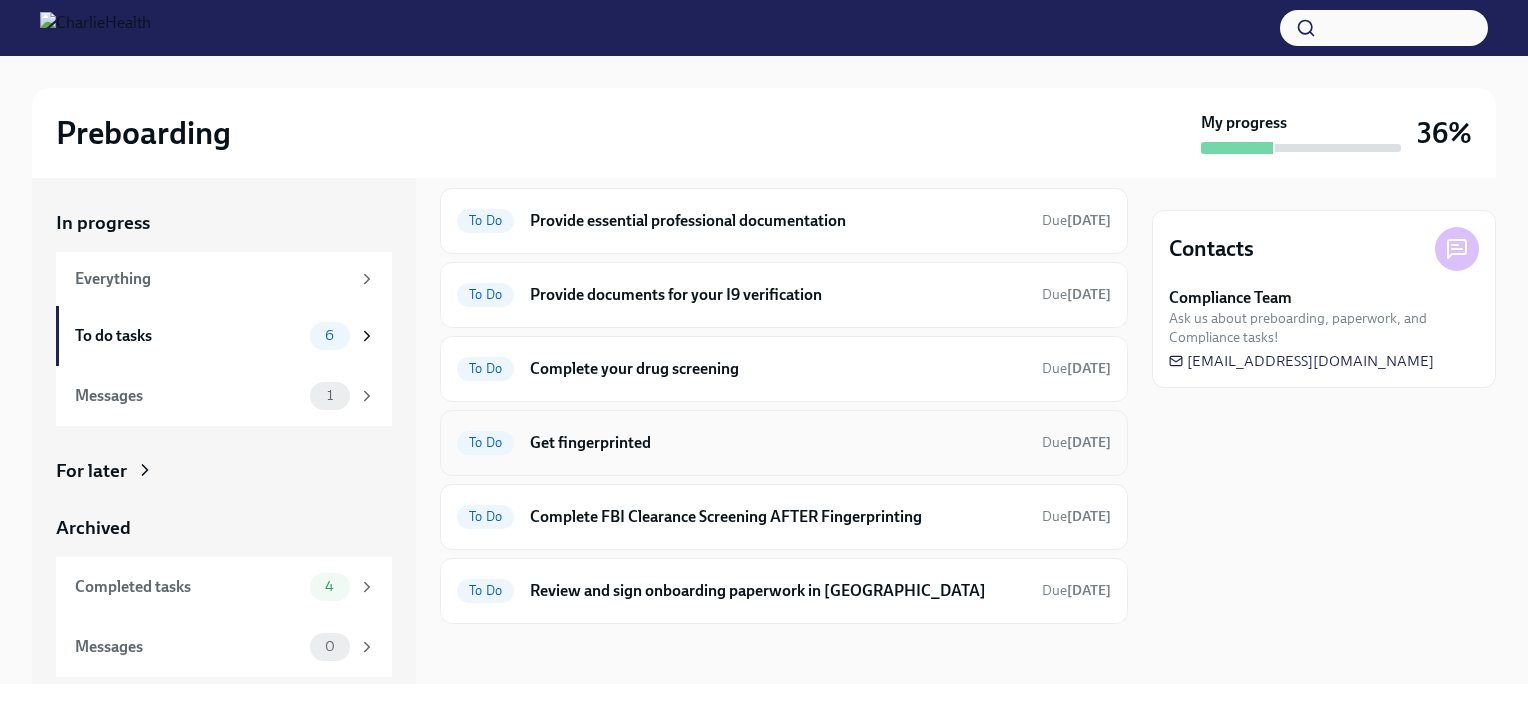 click on "Get fingerprinted" at bounding box center [778, 443] 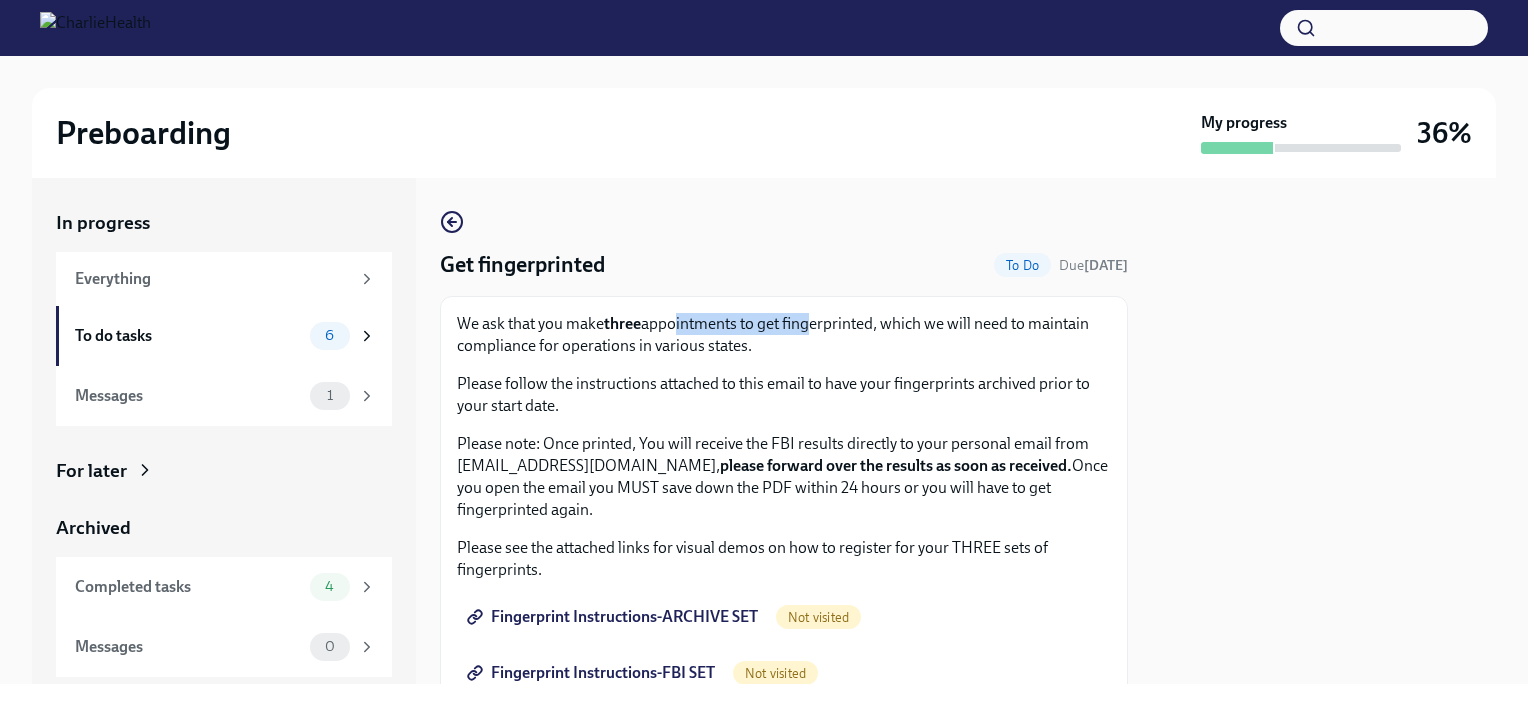 drag, startPoint x: 737, startPoint y: 316, endPoint x: 808, endPoint y: 316, distance: 71 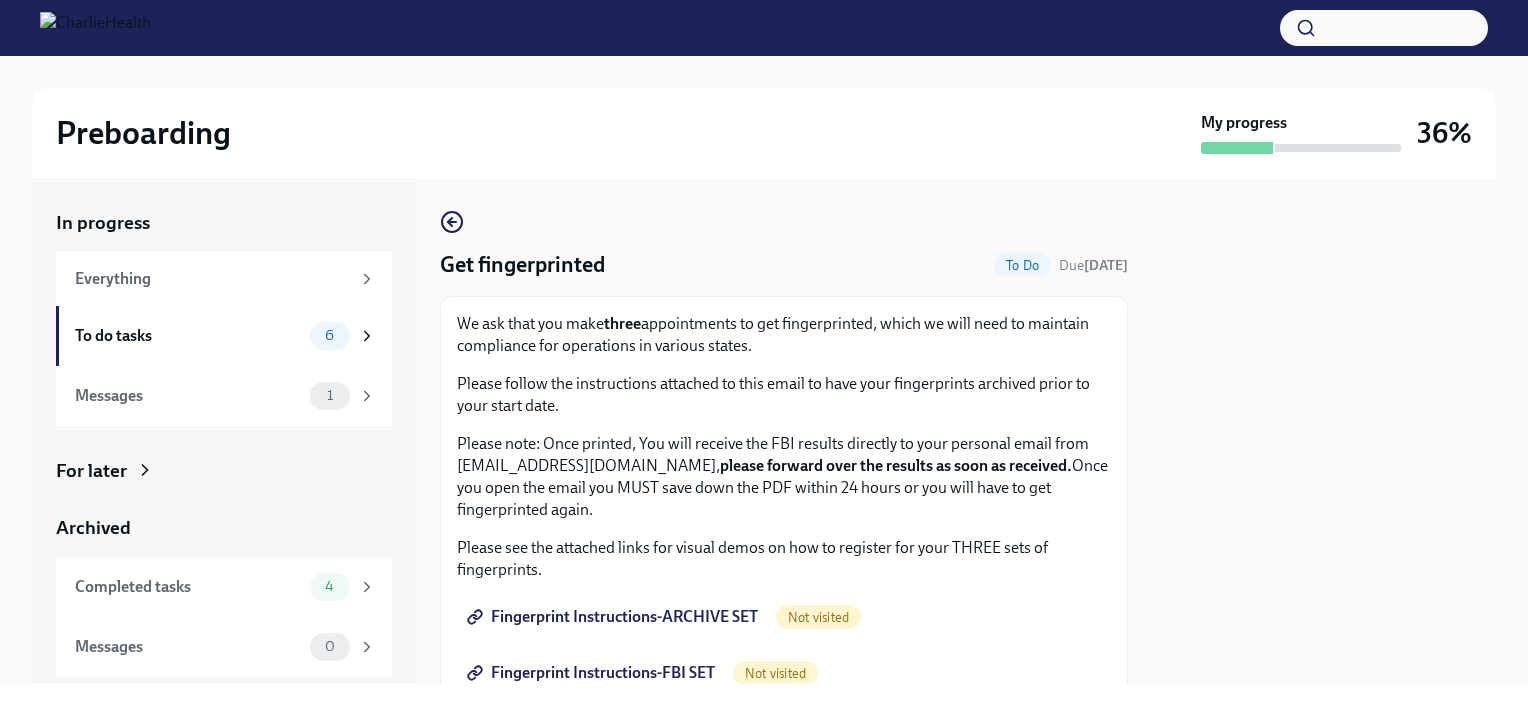 drag, startPoint x: 808, startPoint y: 316, endPoint x: 680, endPoint y: 378, distance: 142.22517 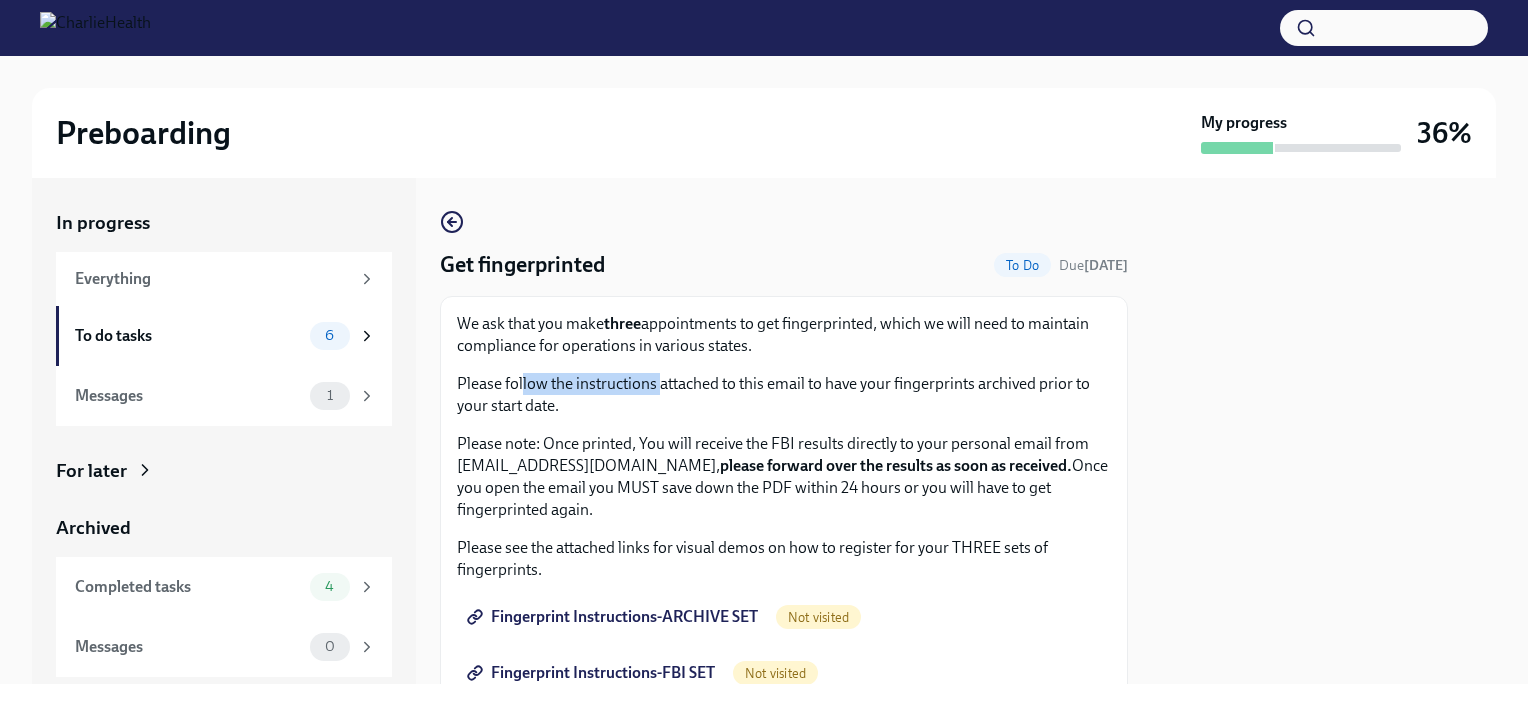 drag, startPoint x: 520, startPoint y: 389, endPoint x: 688, endPoint y: 382, distance: 168.14577 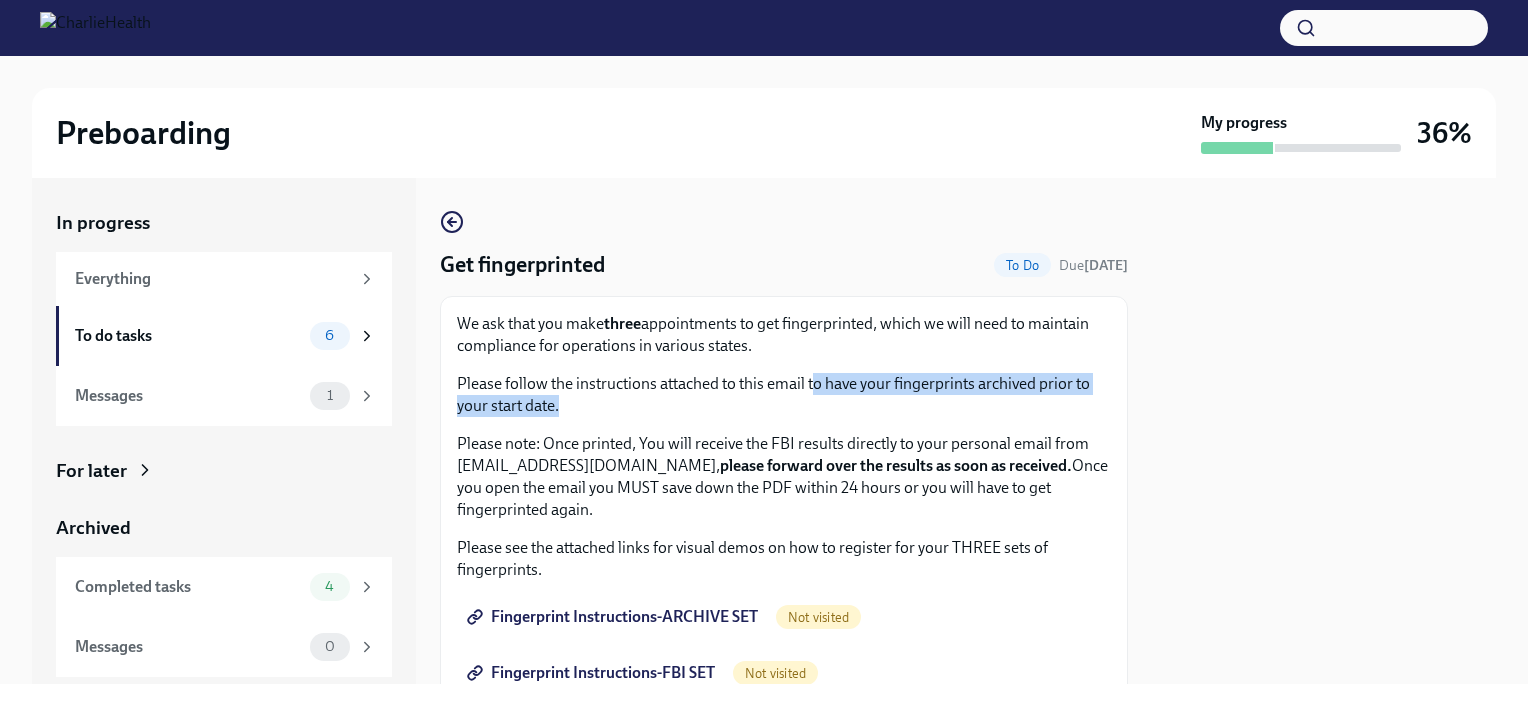 drag, startPoint x: 688, startPoint y: 382, endPoint x: 815, endPoint y: 396, distance: 127.769325 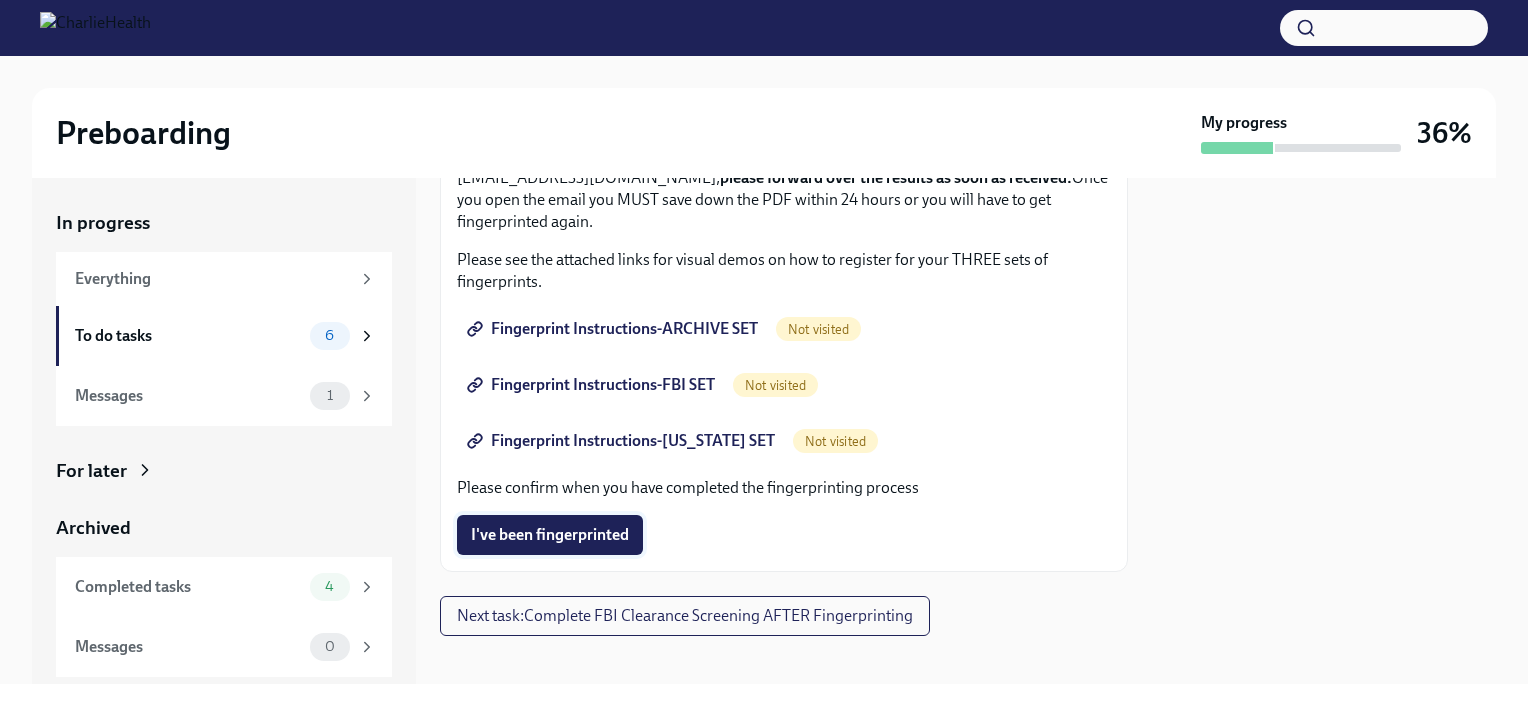 scroll, scrollTop: 300, scrollLeft: 0, axis: vertical 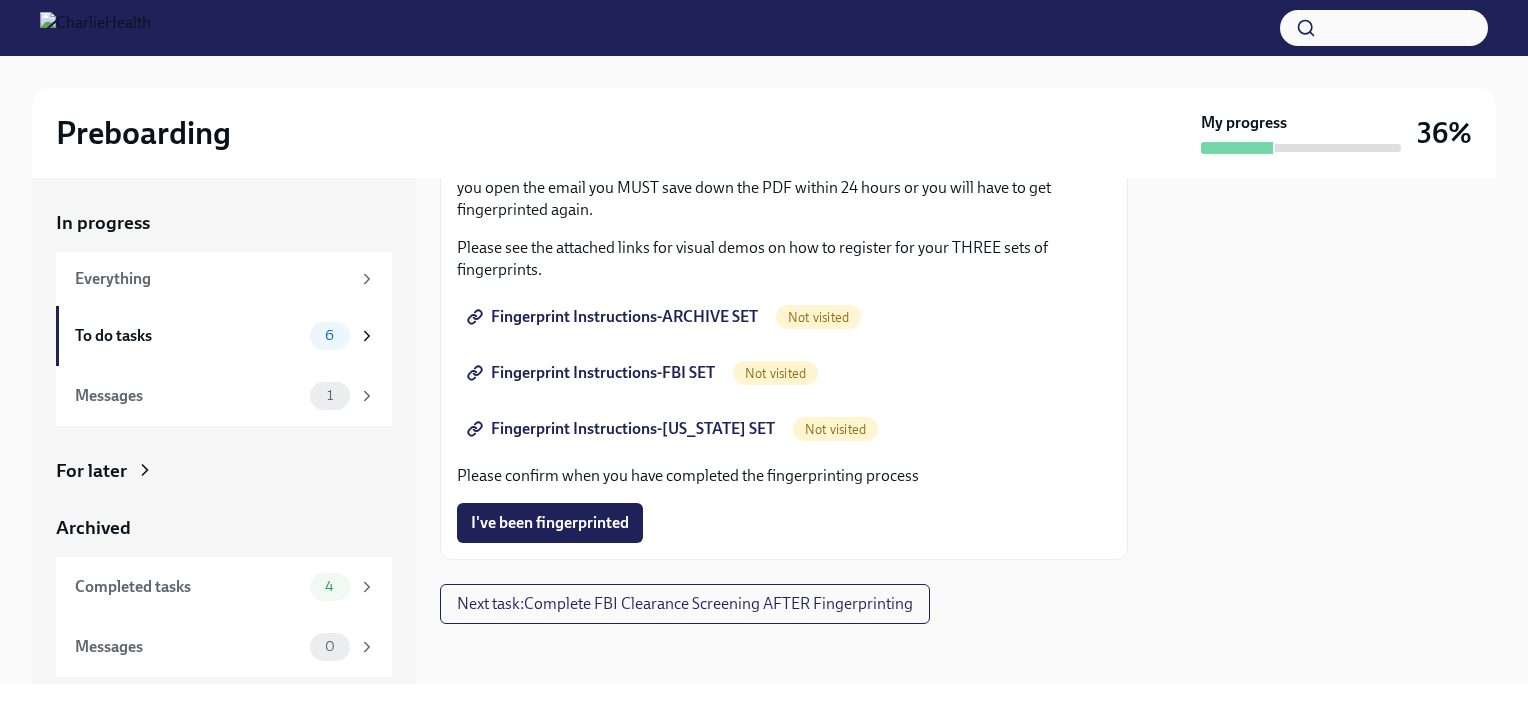 click on "Fingerprint Instructions-ARCHIVE SET" at bounding box center [614, 317] 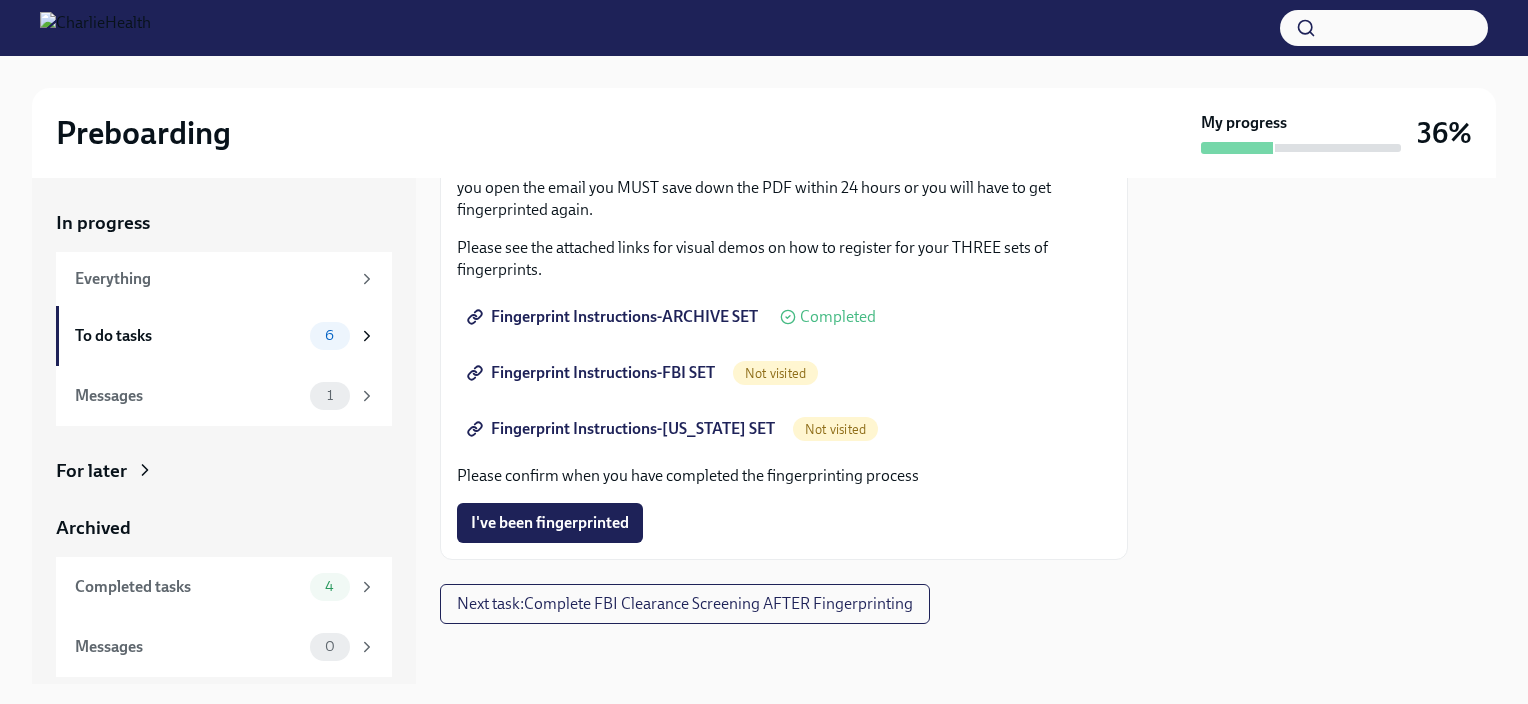 click on "In progress Everything To do tasks 6 Messages 1 For later Archived Completed tasks 4 Messages 0 Get fingerprinted To Do Due  [DATE] We ask that you make  three  appointments to get fingerprinted, which we will need to maintain compliance for operations in various states.
Please follow the instructions attached to this email to have your fingerprints archived prior to your start date.
Please note: Once printed, You will receive the FBI results directly to your personal email from [EMAIL_ADDRESS][DOMAIN_NAME],  please forward over the results as soon as received.  Once you open the email you MUST save down the PDF within 24 hours or you will have to get fingerprinted again. Please see the attached links for visual demos on how to register for your THREE sets of fingerprints. Fingerprint Instructions-ARCHIVE SET Completed Fingerprint Instructions-FBI SET Not visited Fingerprint Instructions-[US_STATE] SET Not visited Please confirm when you have completed the fingerprinting process Next task :" at bounding box center [764, 431] 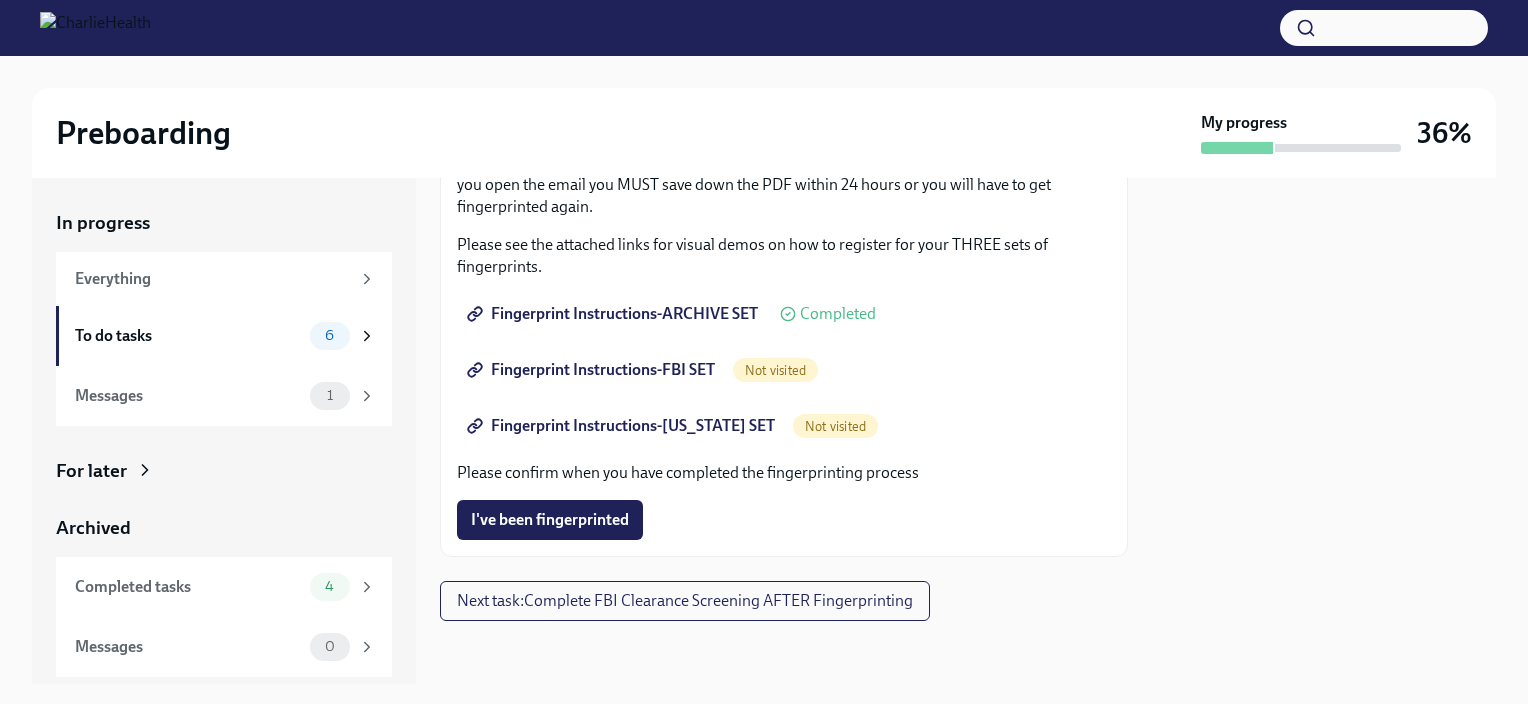 scroll, scrollTop: 0, scrollLeft: 0, axis: both 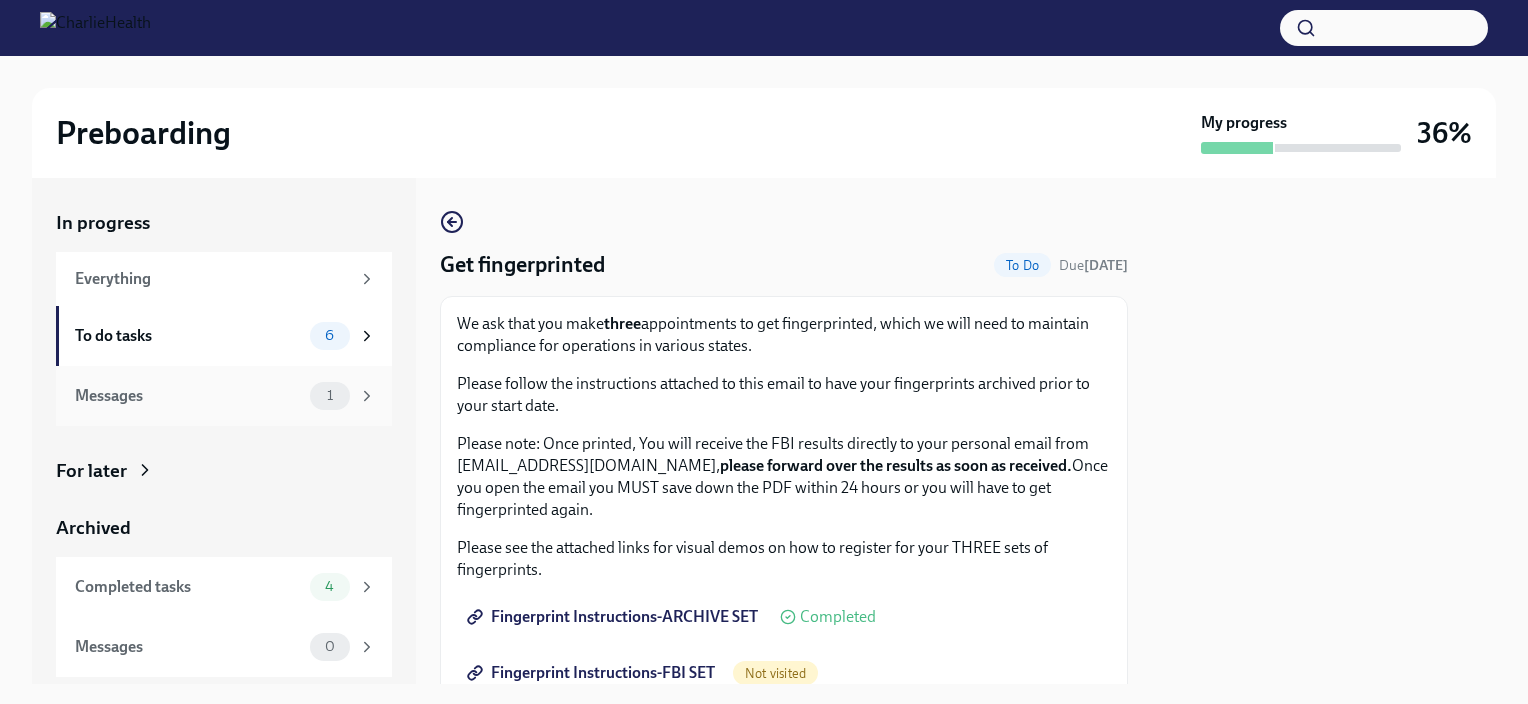 click on "Messages" at bounding box center (188, 396) 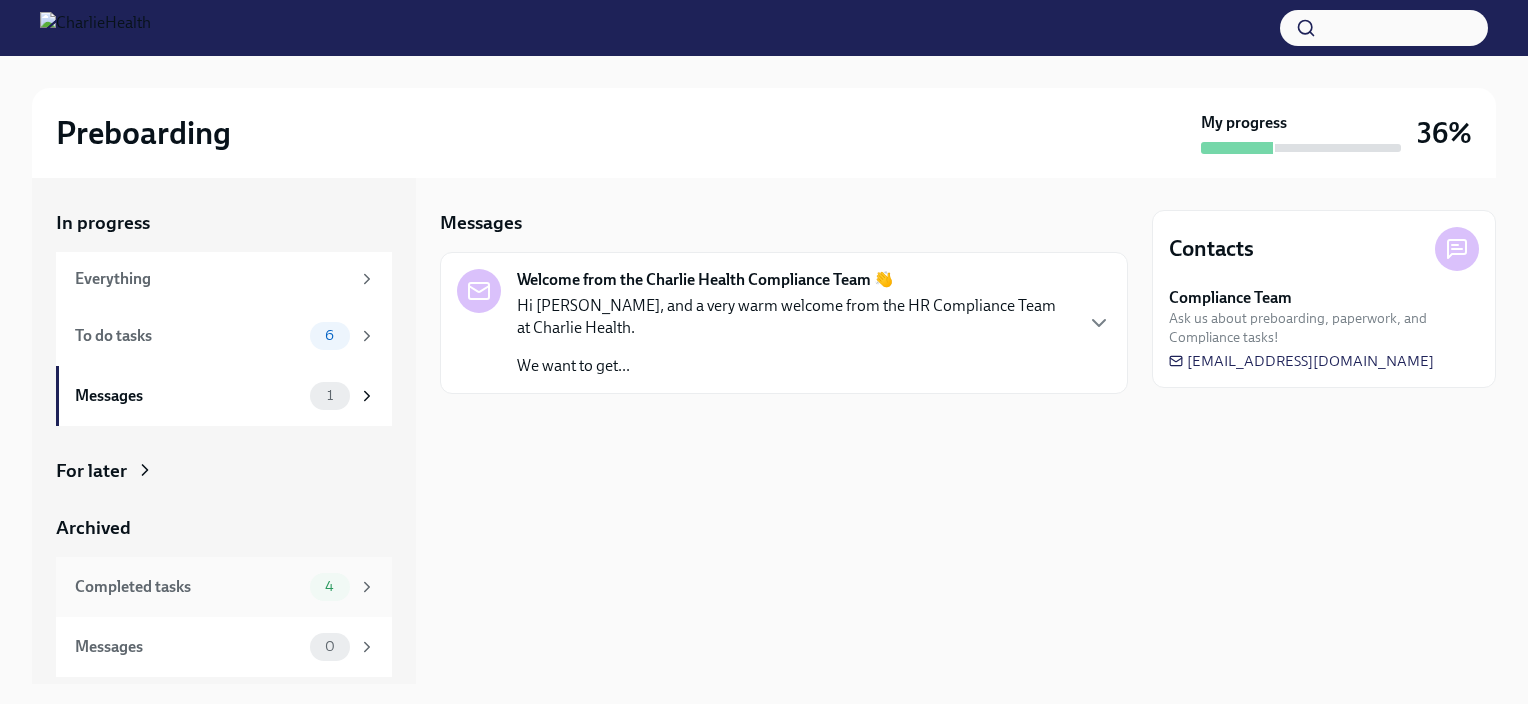 click on "Completed tasks" at bounding box center [188, 587] 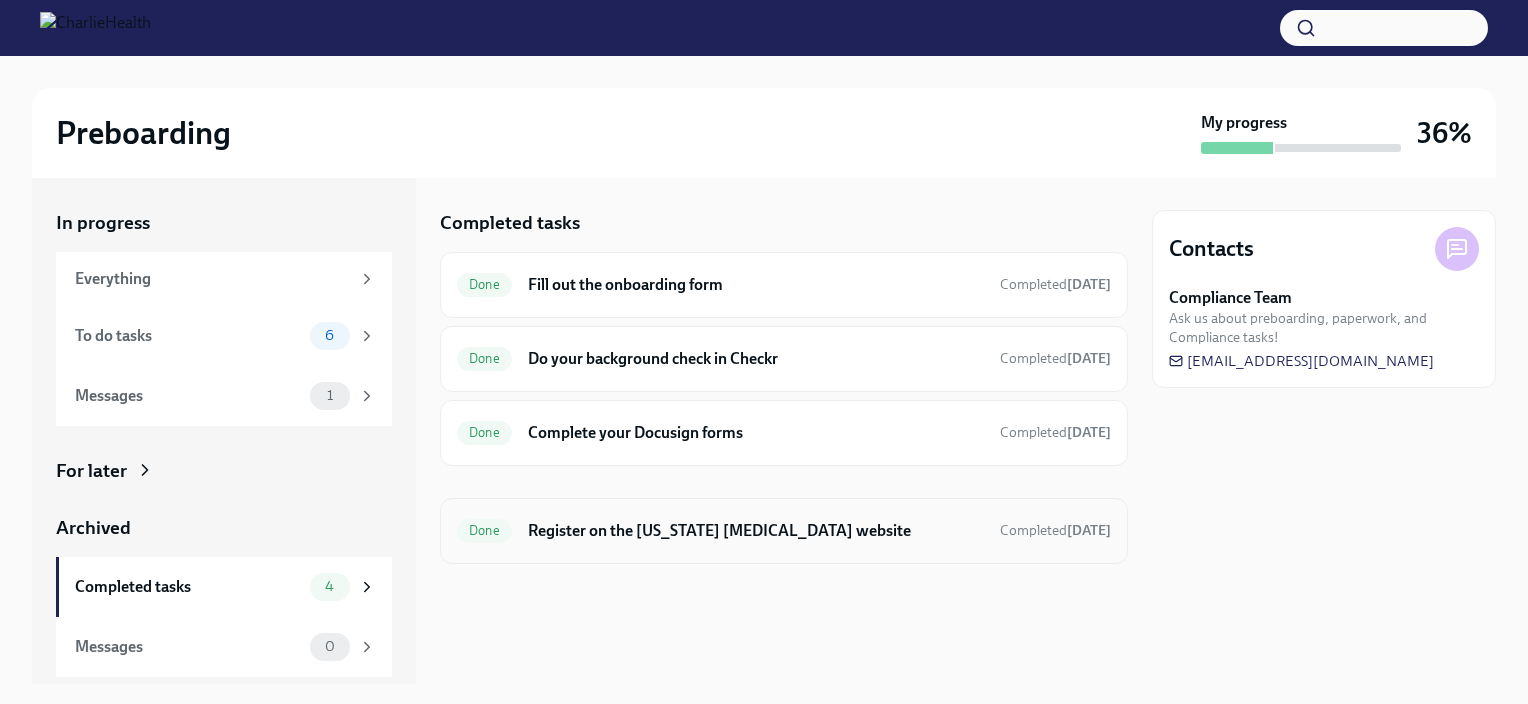 click on "Register on the [US_STATE] [MEDICAL_DATA] website" at bounding box center [756, 531] 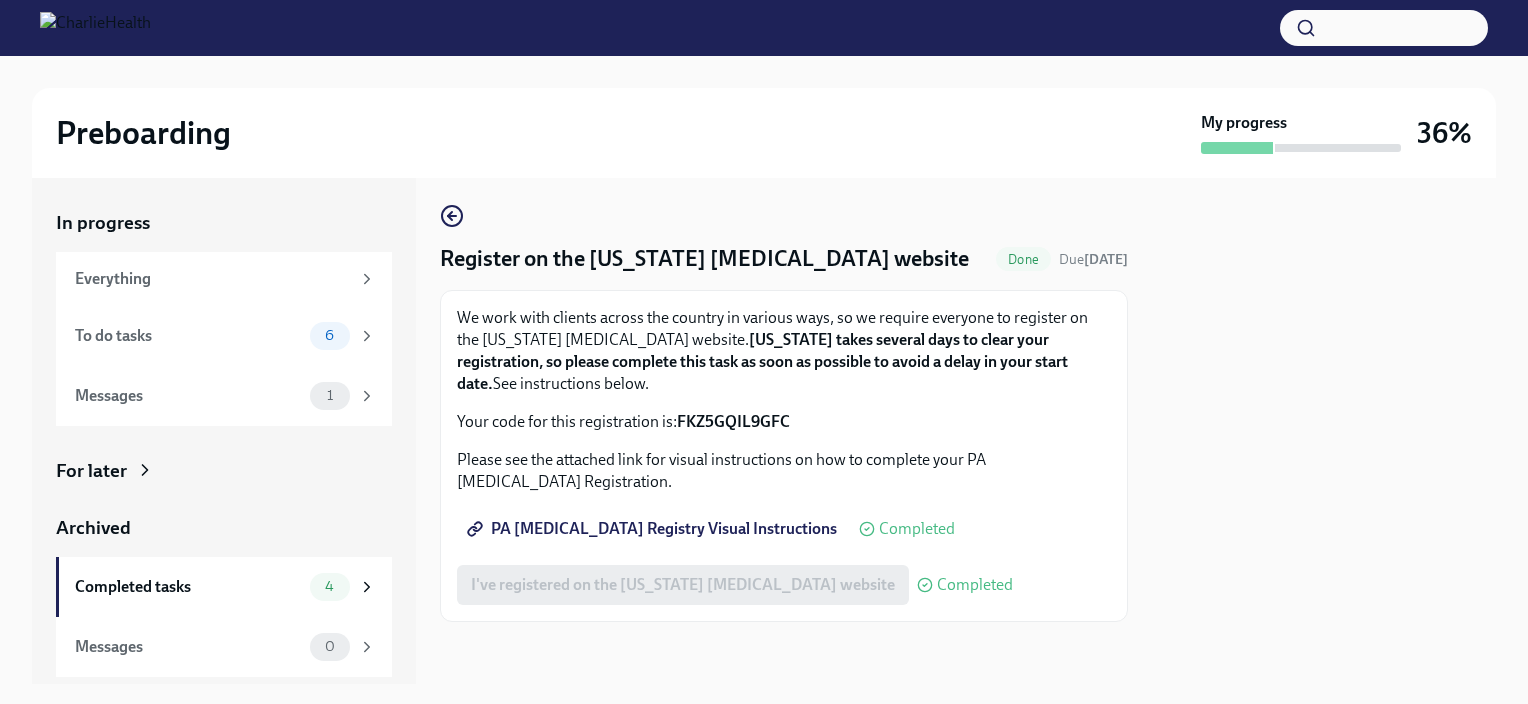 scroll, scrollTop: 7, scrollLeft: 0, axis: vertical 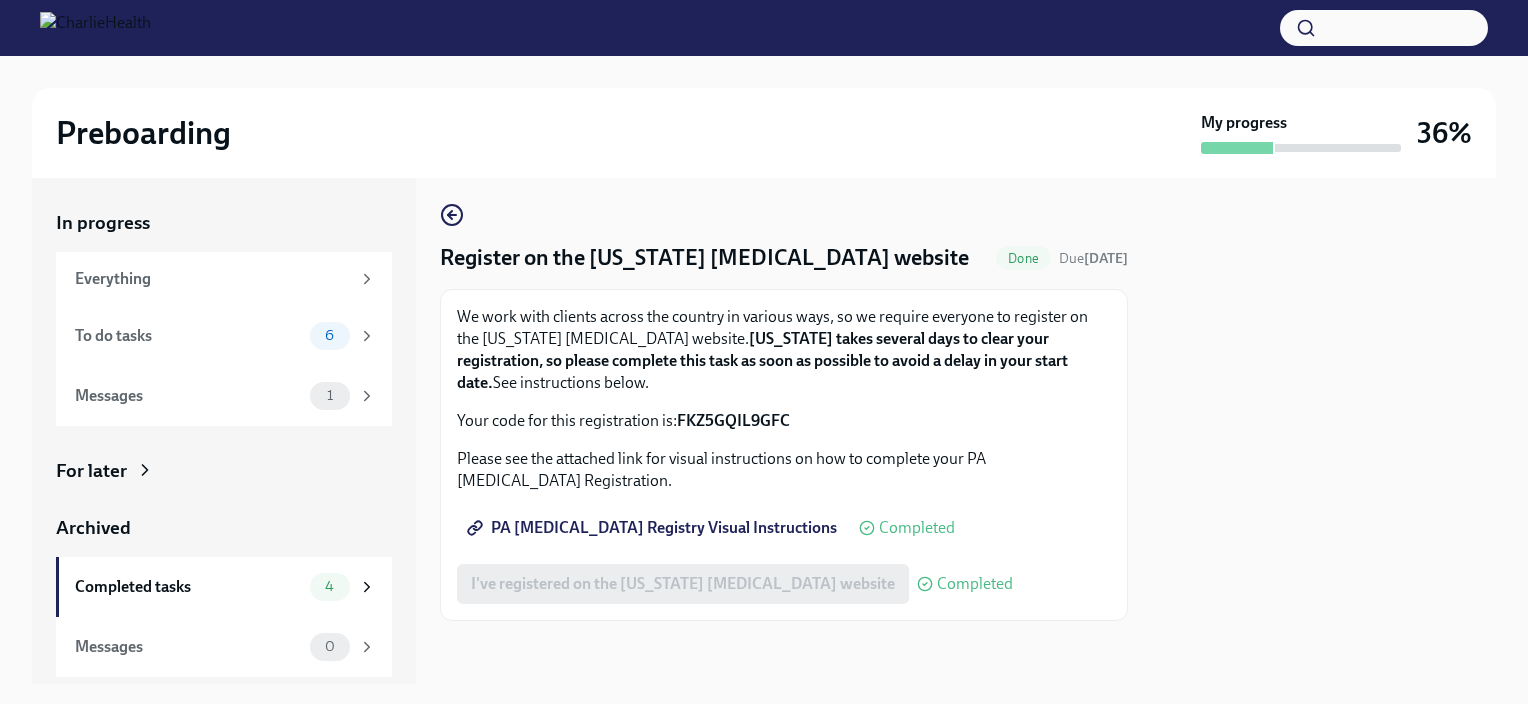 click on "PA [MEDICAL_DATA] Registry Visual Instructions" at bounding box center (654, 528) 